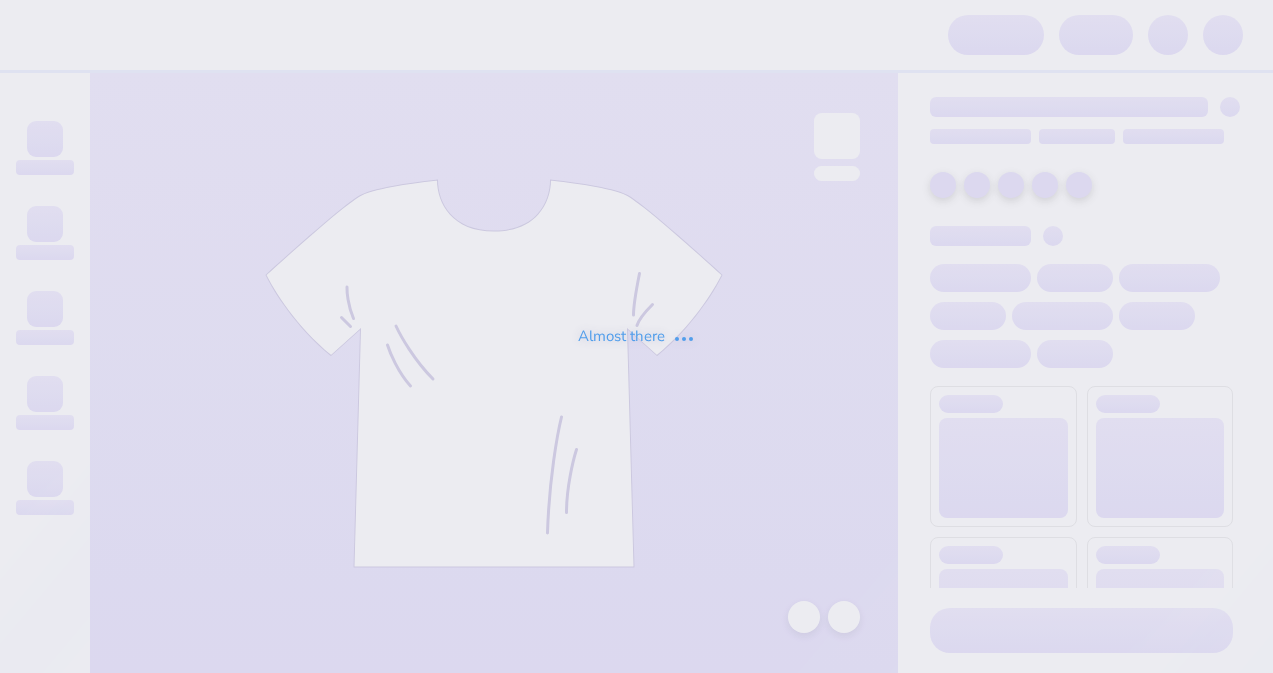 scroll, scrollTop: 0, scrollLeft: 0, axis: both 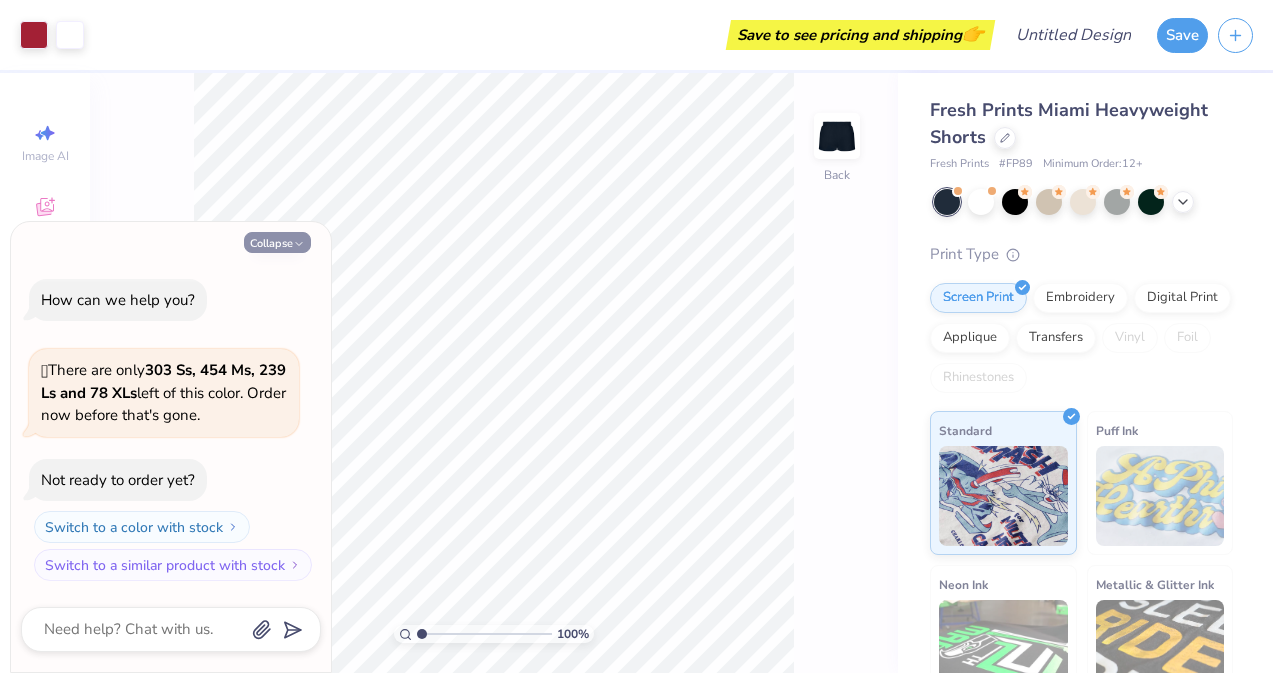 click on "Collapse" at bounding box center (277, 242) 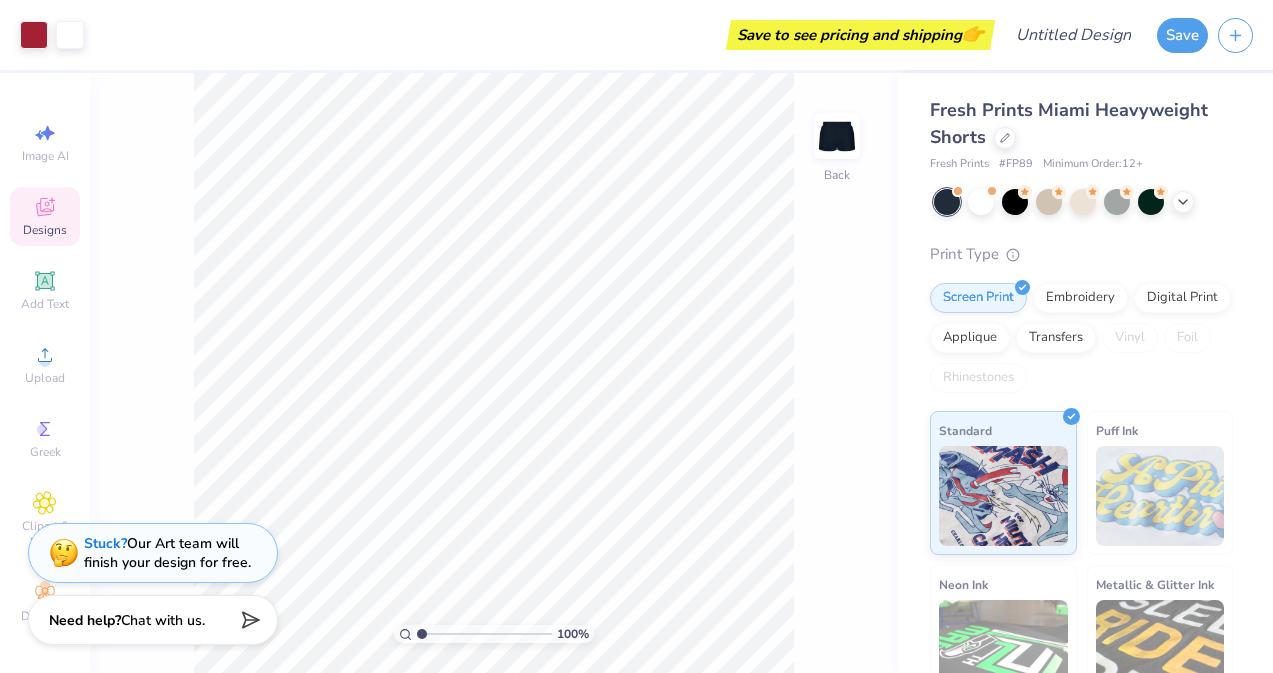 click on "Designs" at bounding box center (45, 216) 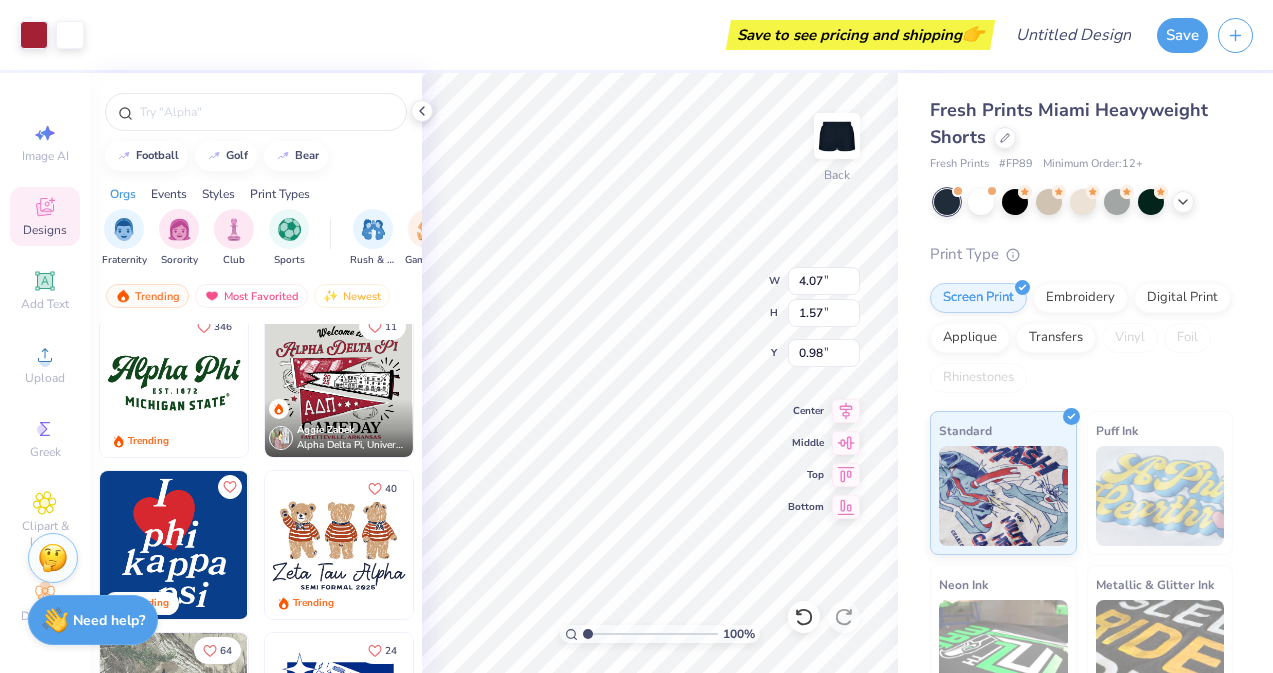 scroll, scrollTop: 1333, scrollLeft: 0, axis: vertical 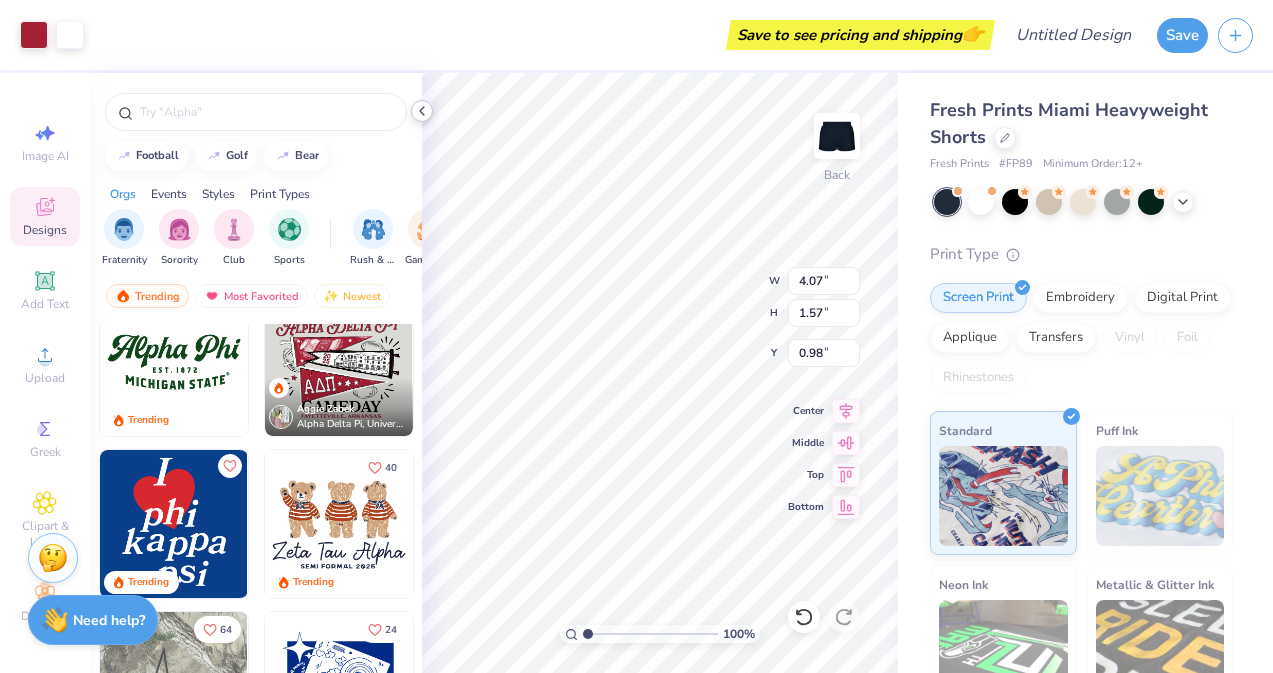 click 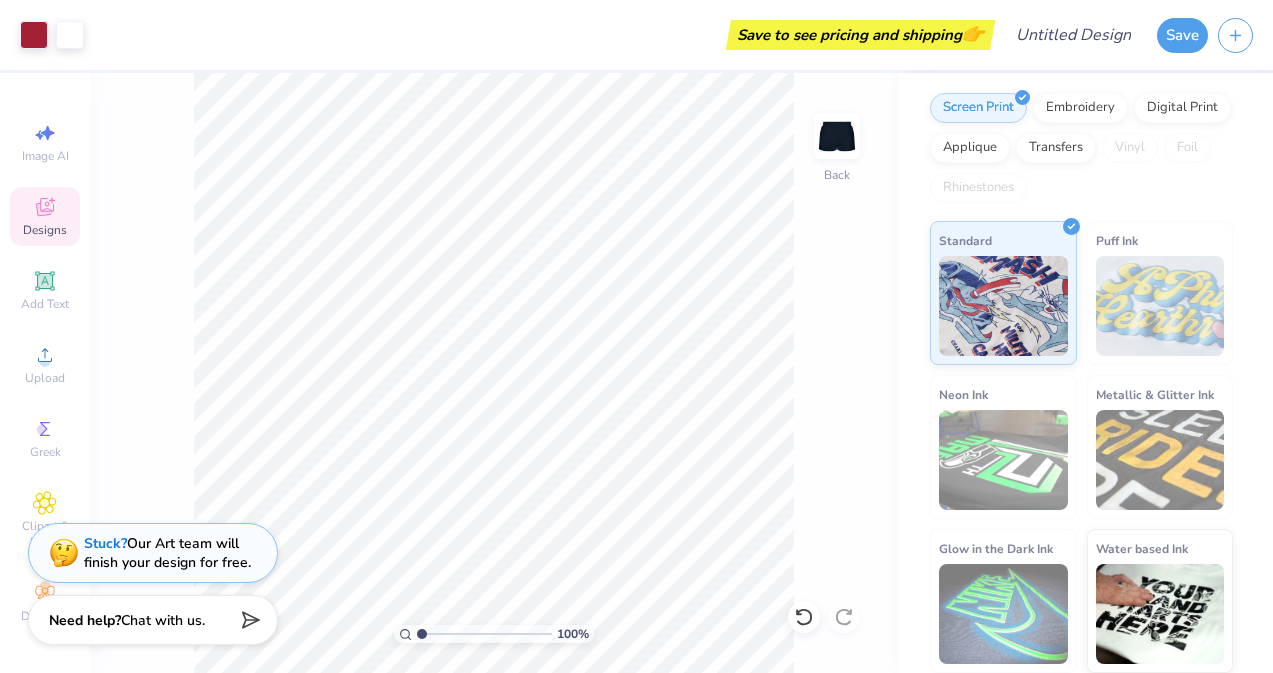 scroll, scrollTop: 0, scrollLeft: 0, axis: both 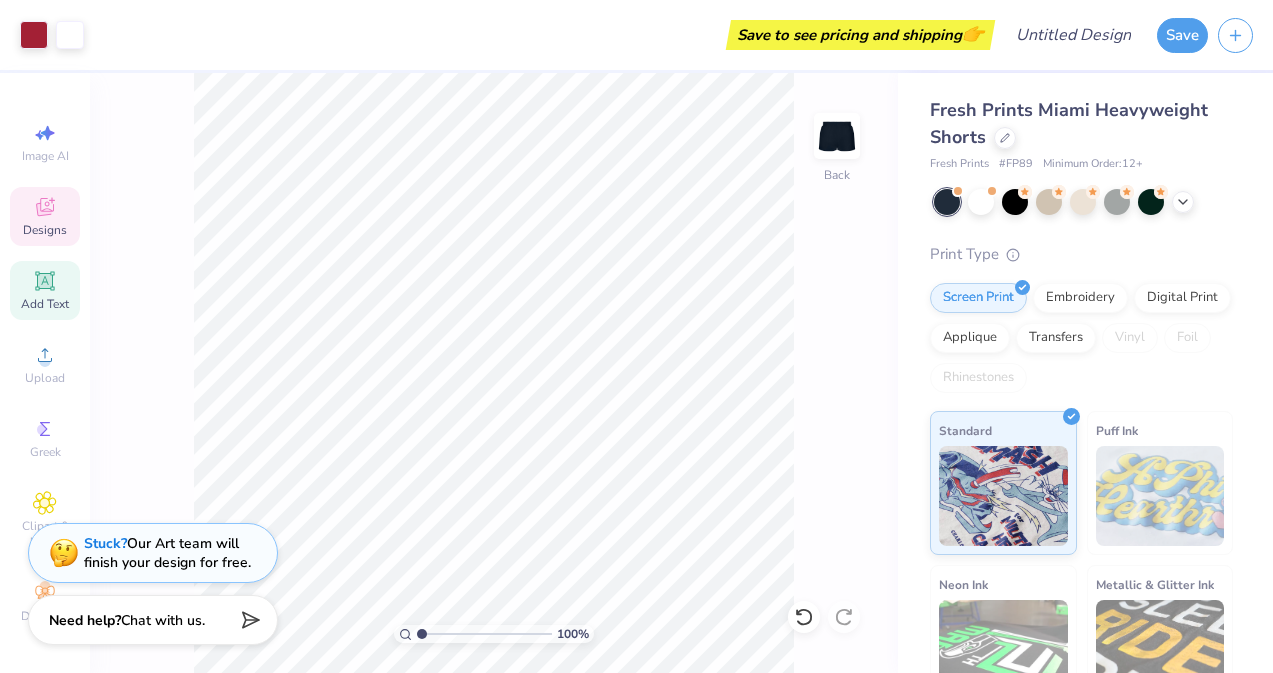 click on "Add Text" at bounding box center [45, 304] 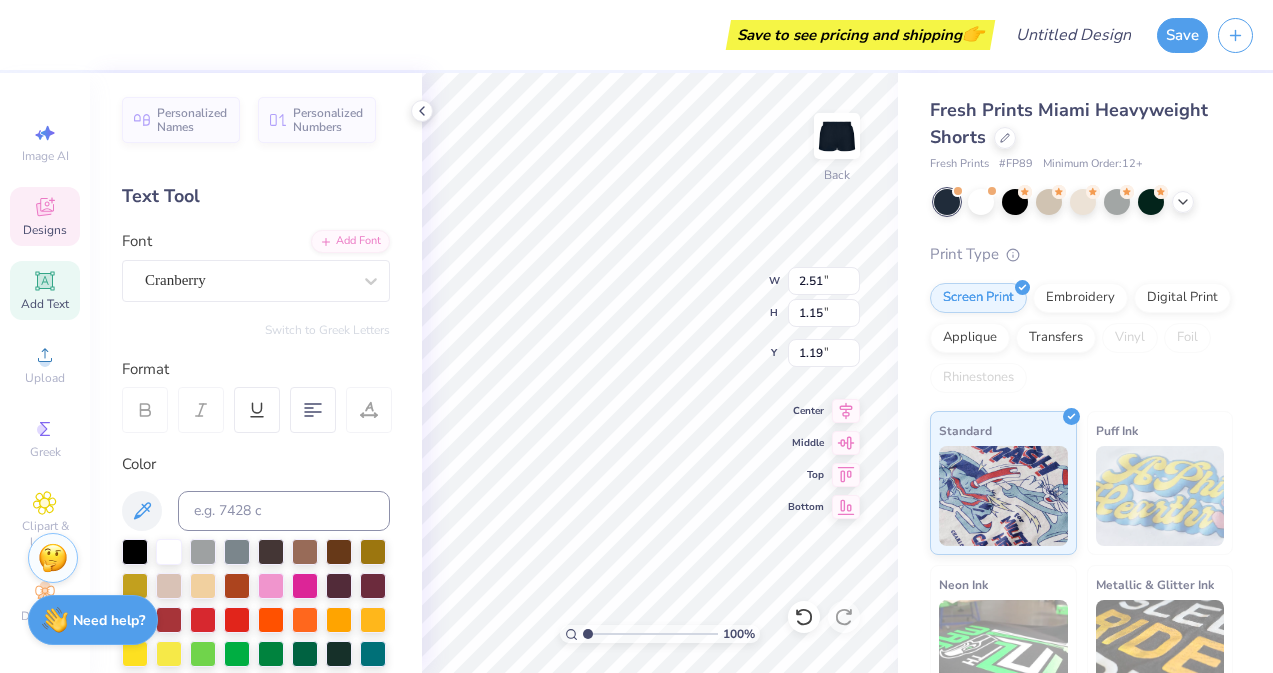 scroll, scrollTop: 0, scrollLeft: 0, axis: both 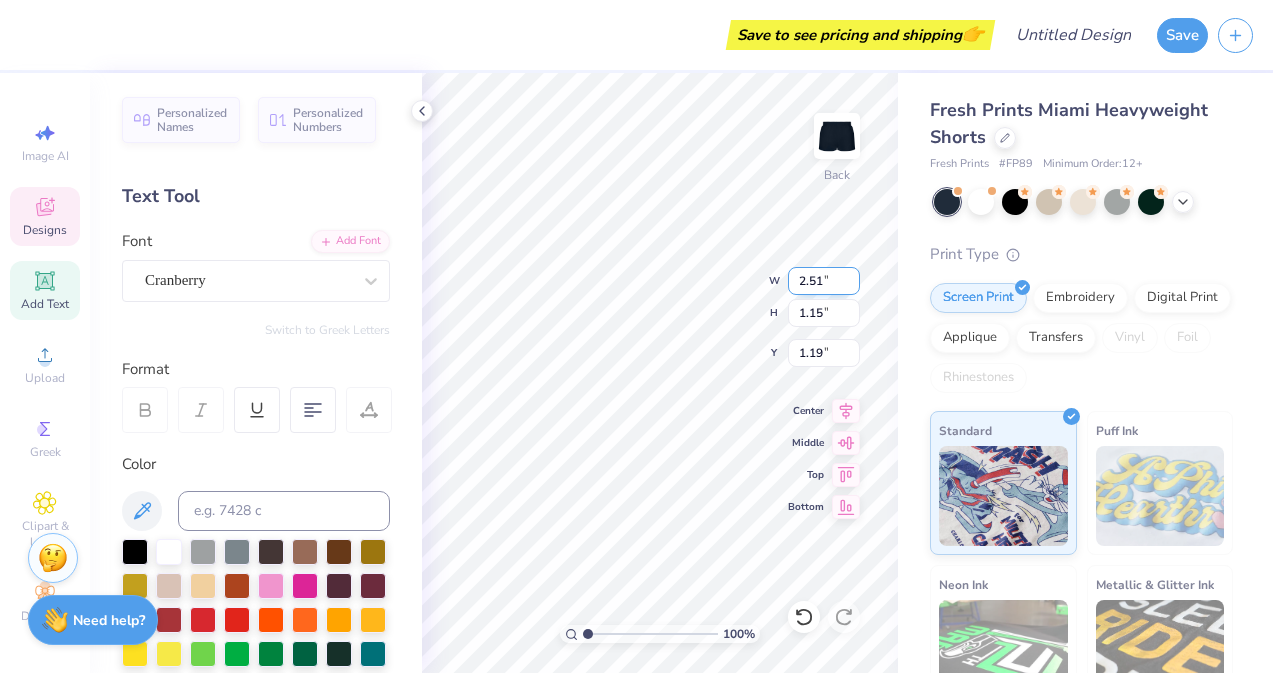 click on "Fresh Prints Miami Heavyweight Shorts Fresh Prints # FP89 Minimum Order:  12 +   Print Type Screen Print Embroidery Digital Print Applique Transfers Vinyl Foil Rhinestones Standard Puff Ink Neon Ink Metallic & Glitter Ink Glow in the Dark Ink Water based Ink" at bounding box center [1085, 468] 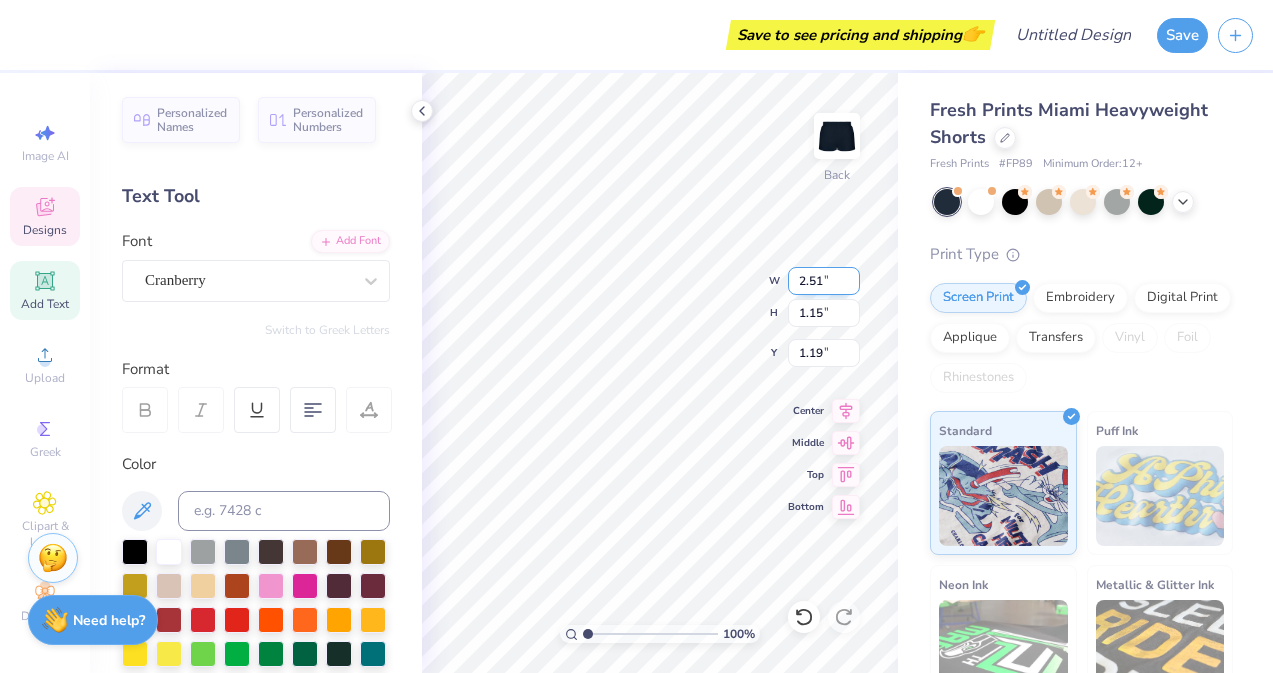type on "4.07" 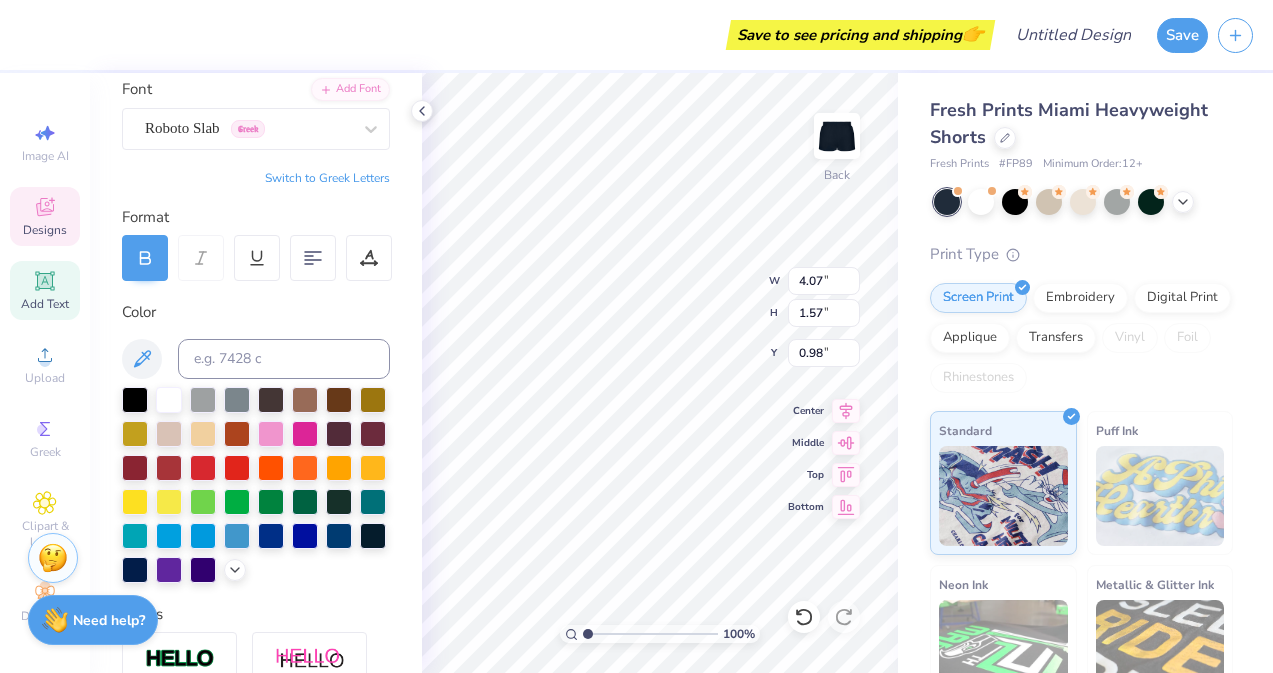 scroll, scrollTop: 0, scrollLeft: 0, axis: both 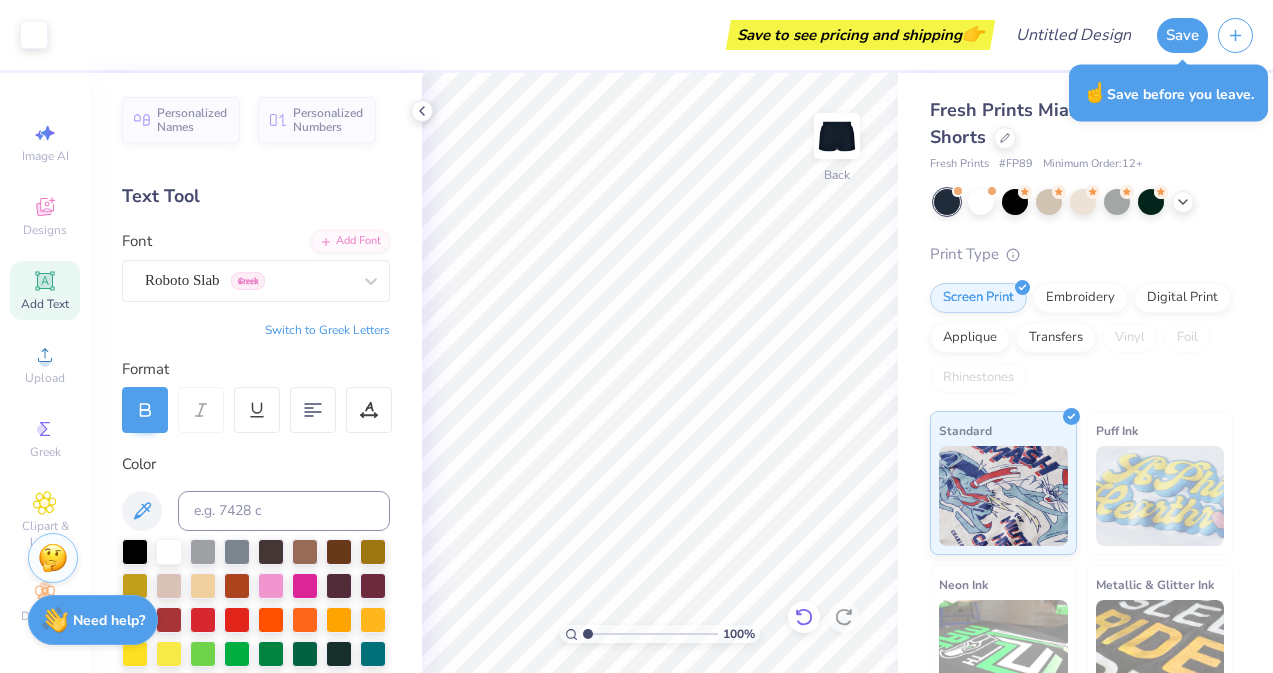 click 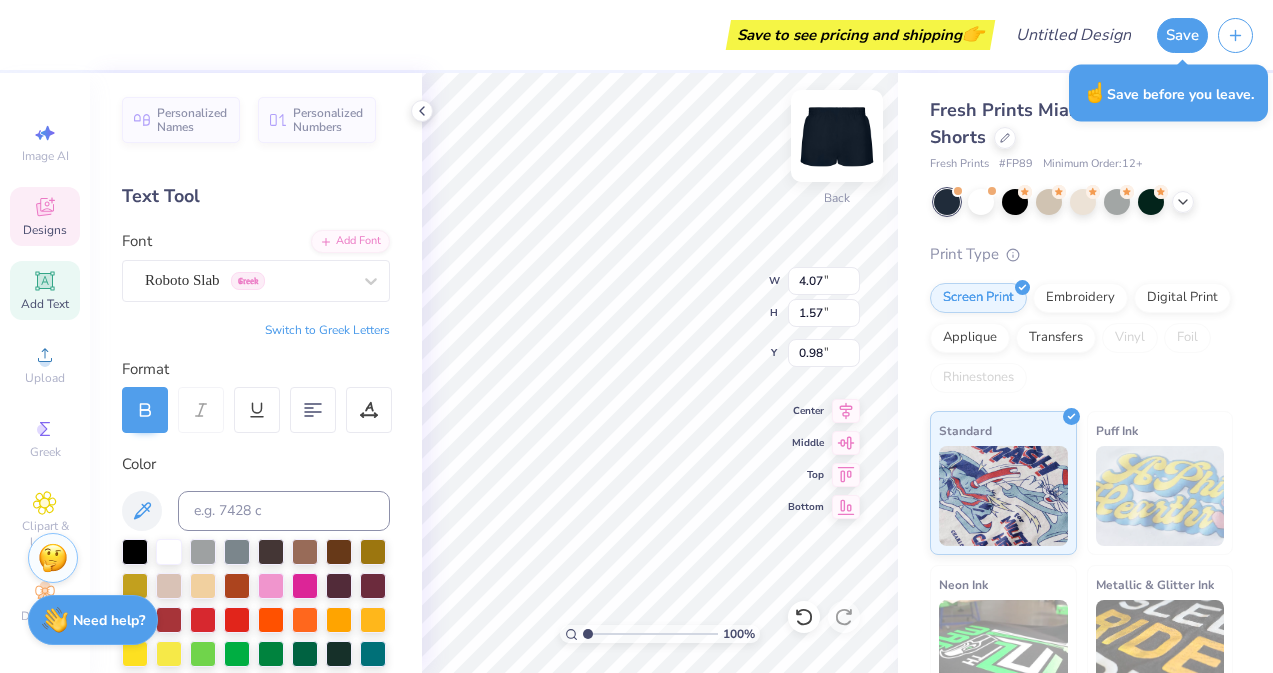 paste on "D" 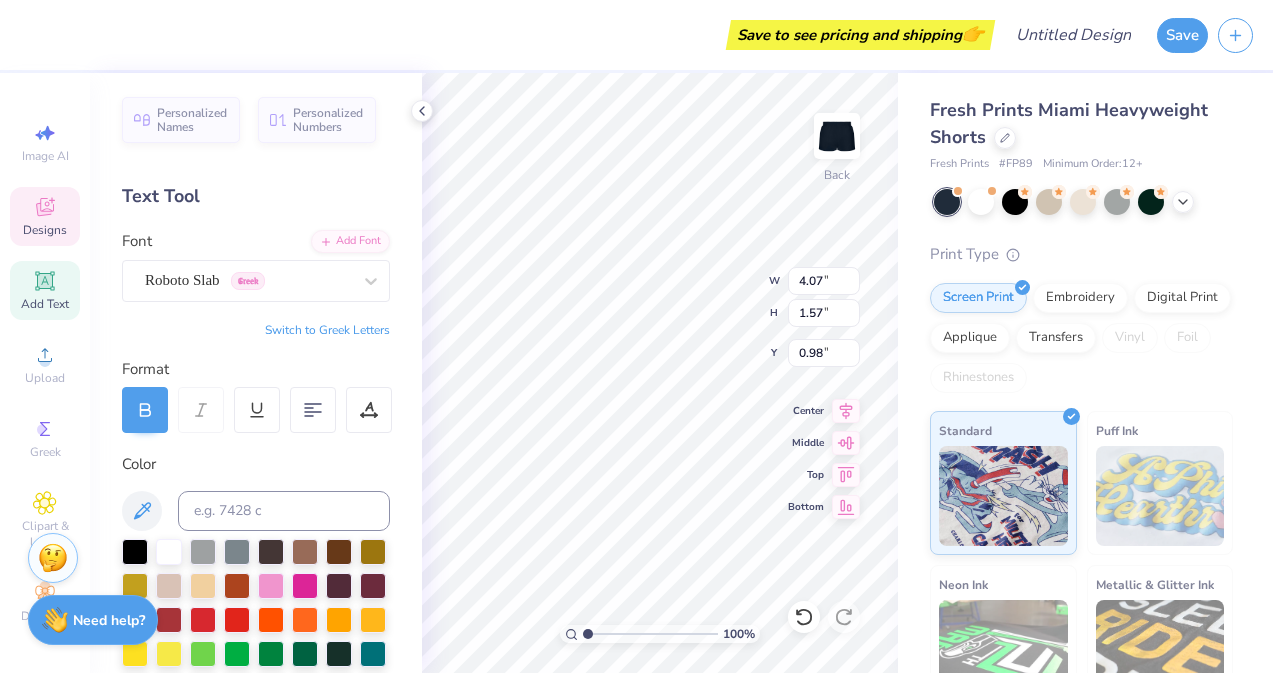 type on "DDD" 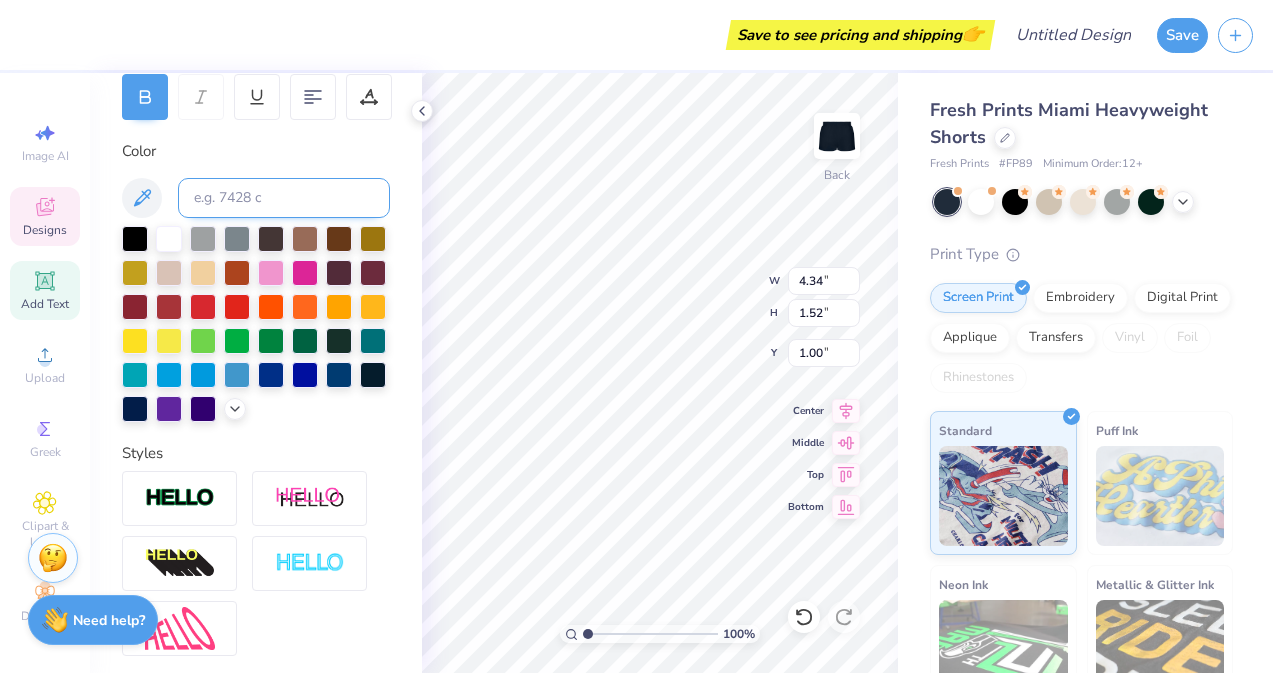 scroll, scrollTop: 489, scrollLeft: 0, axis: vertical 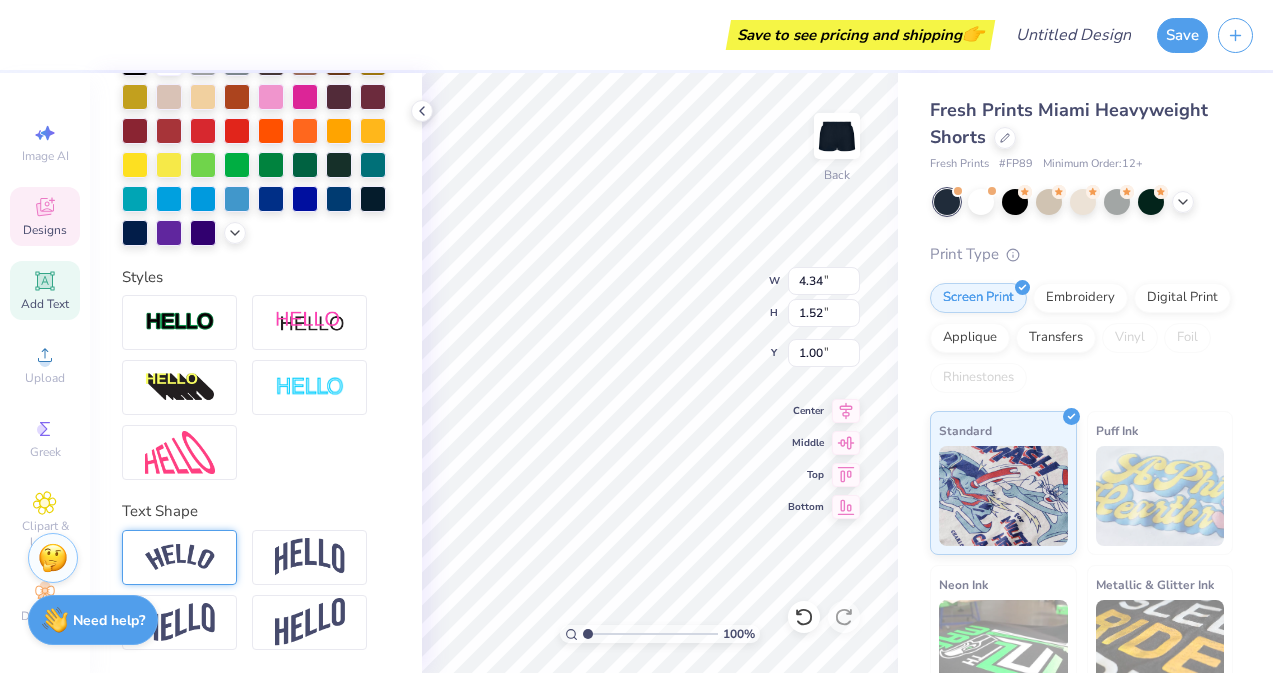 click at bounding box center (179, 557) 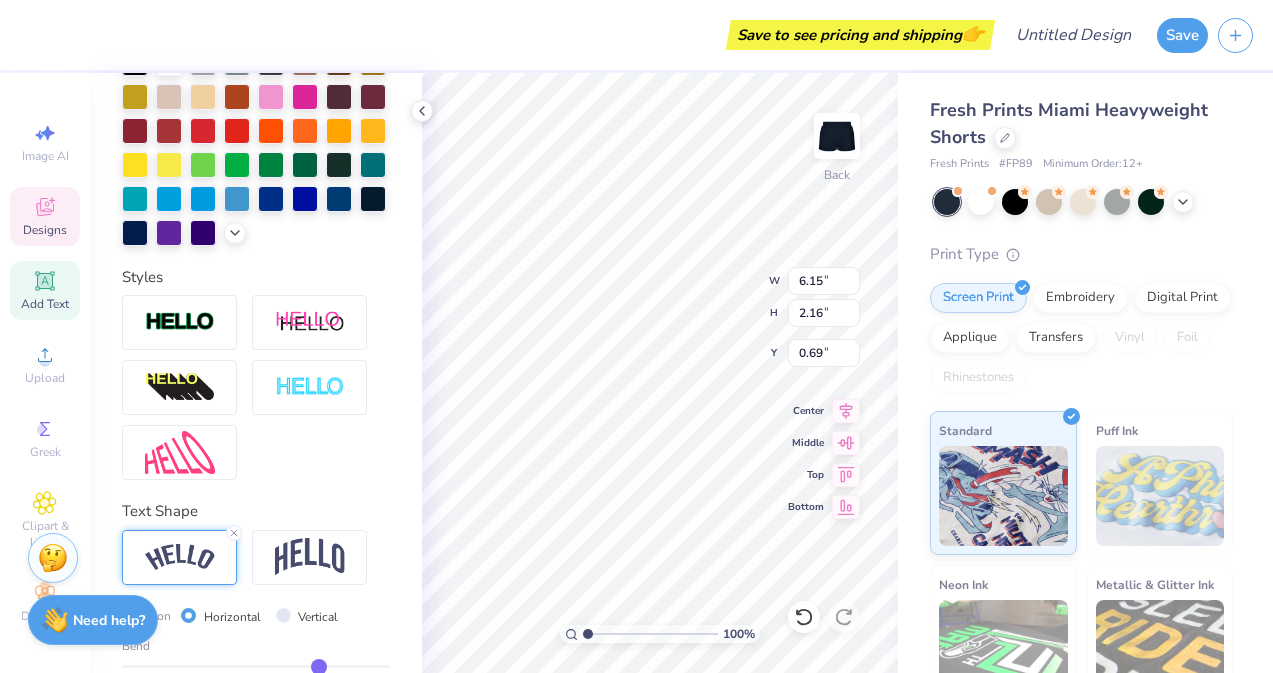 type on "6.15" 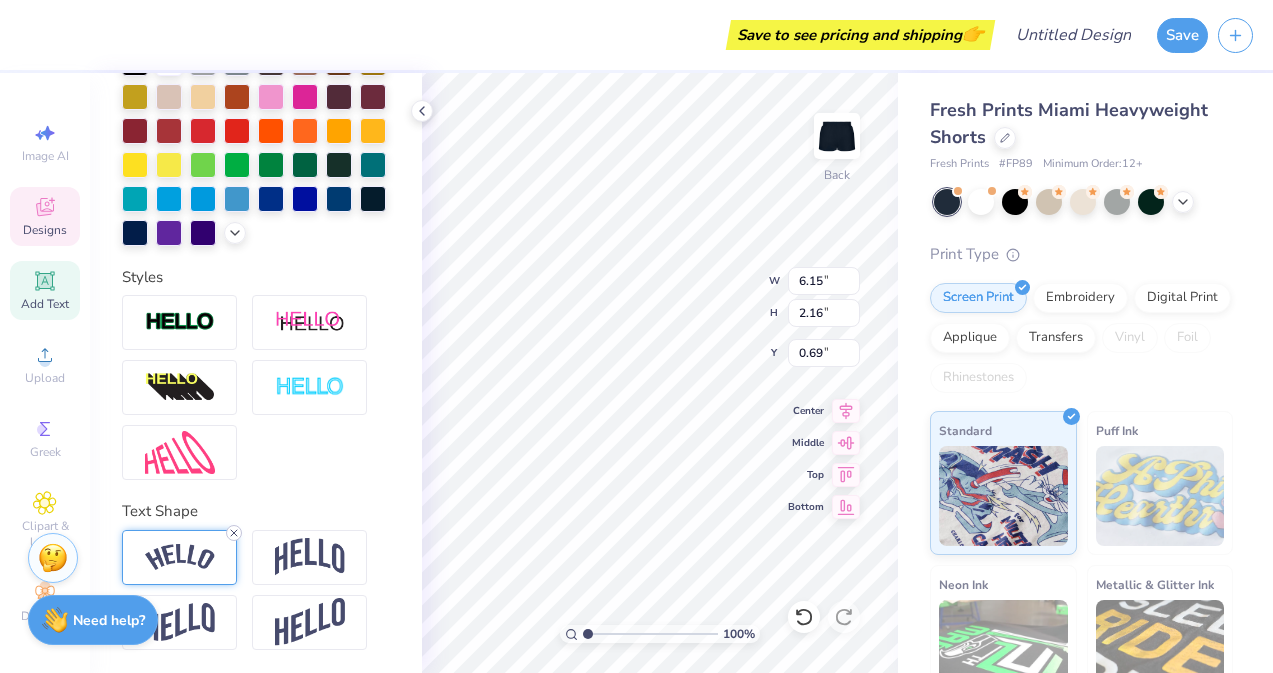 click at bounding box center (234, 533) 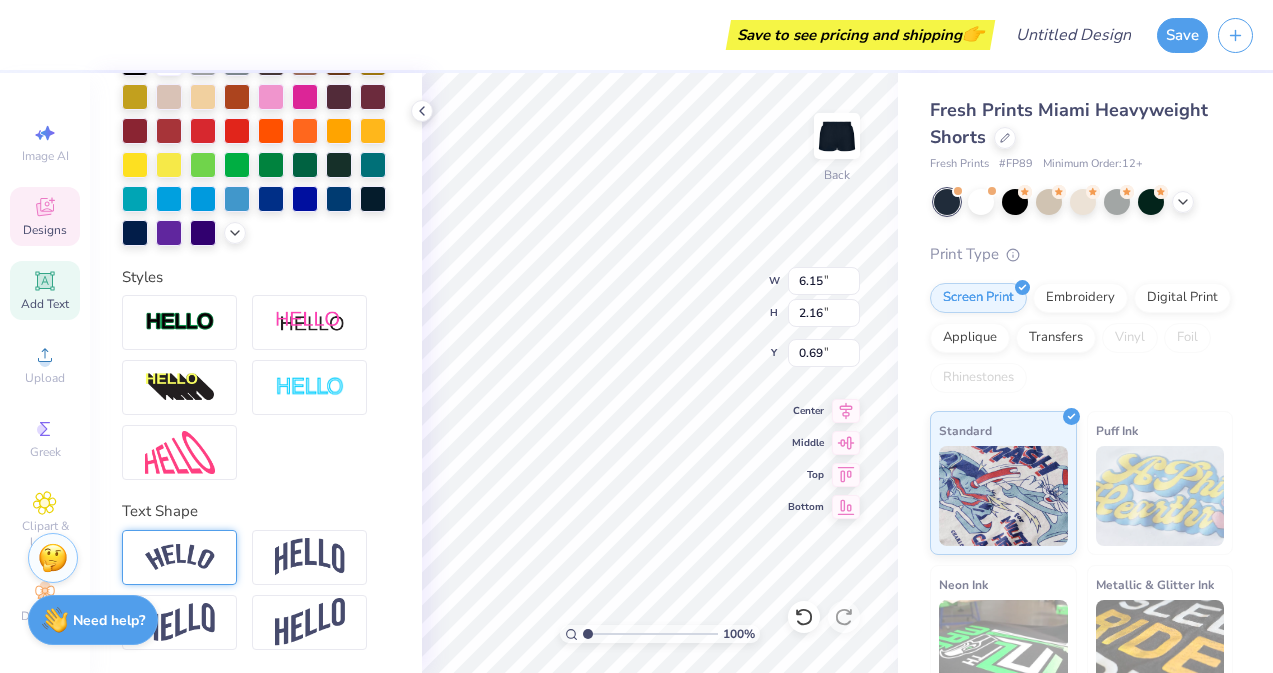 type on "4.34" 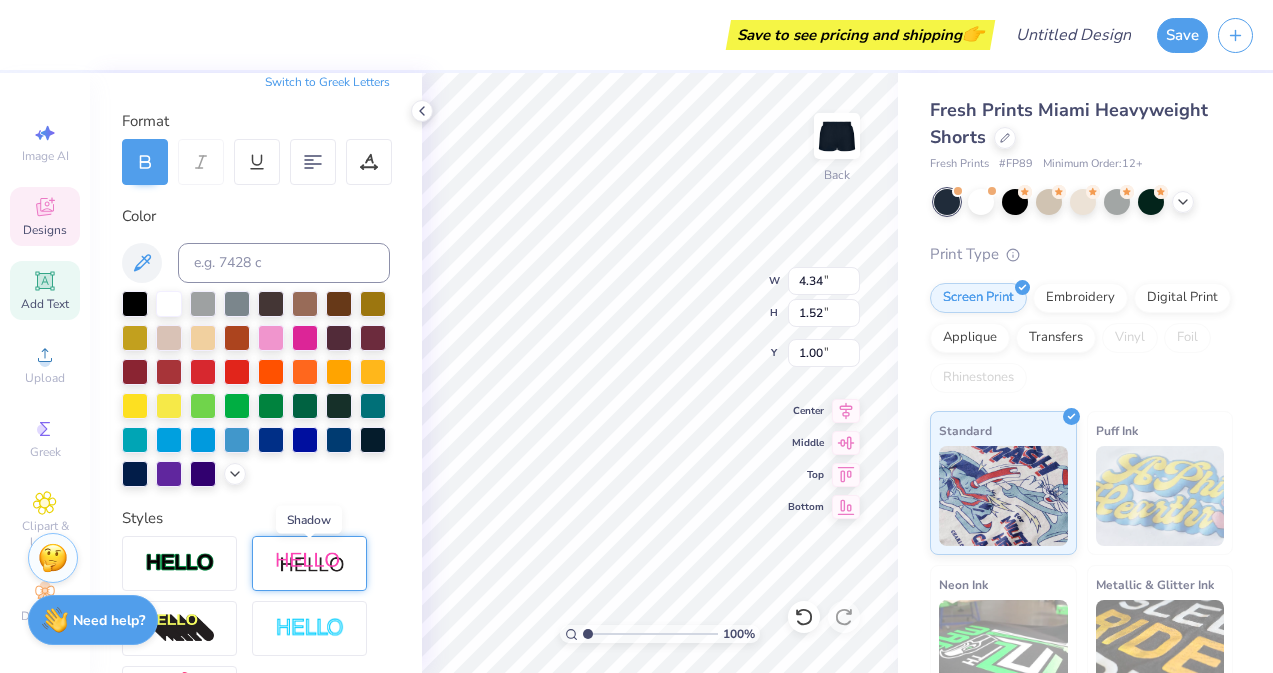 scroll, scrollTop: 239, scrollLeft: 0, axis: vertical 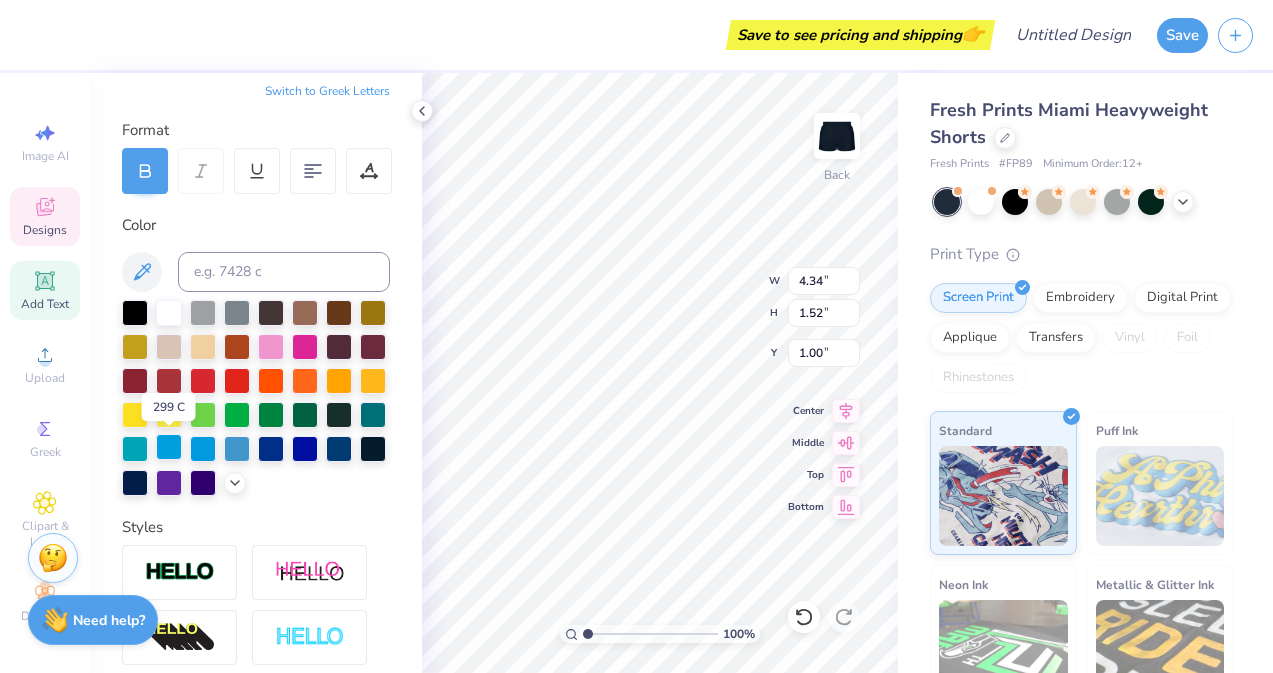 click at bounding box center [169, 447] 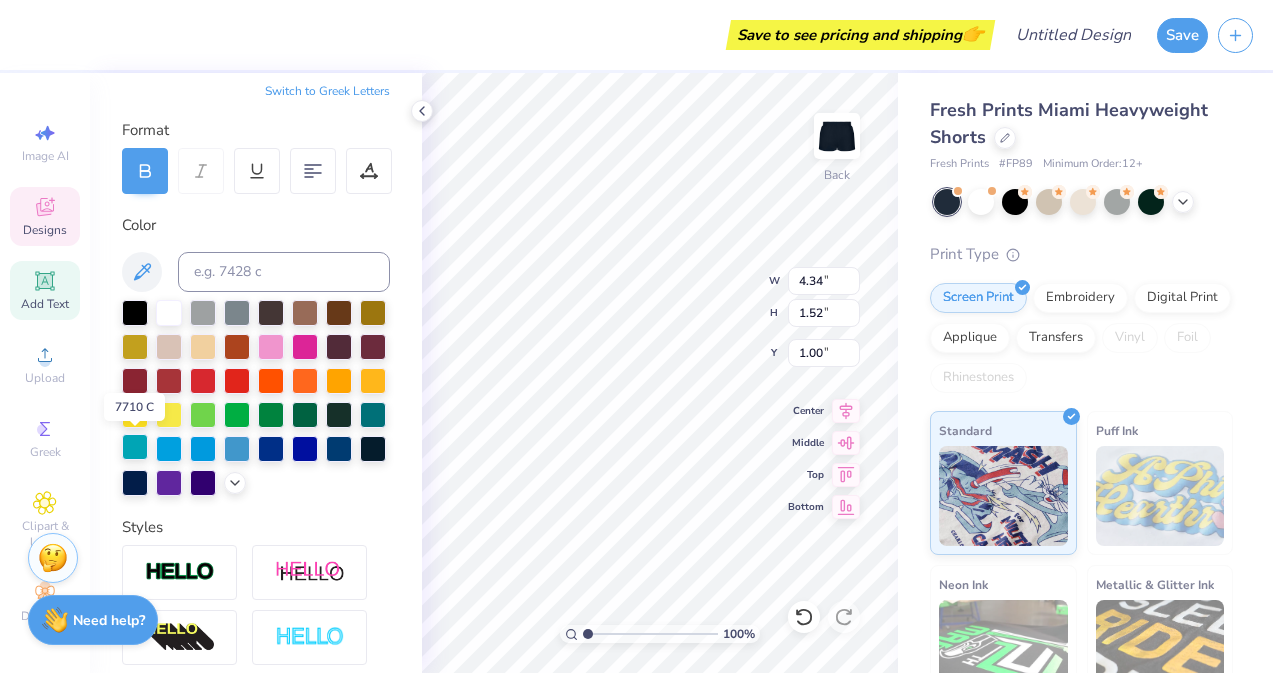 click at bounding box center (135, 447) 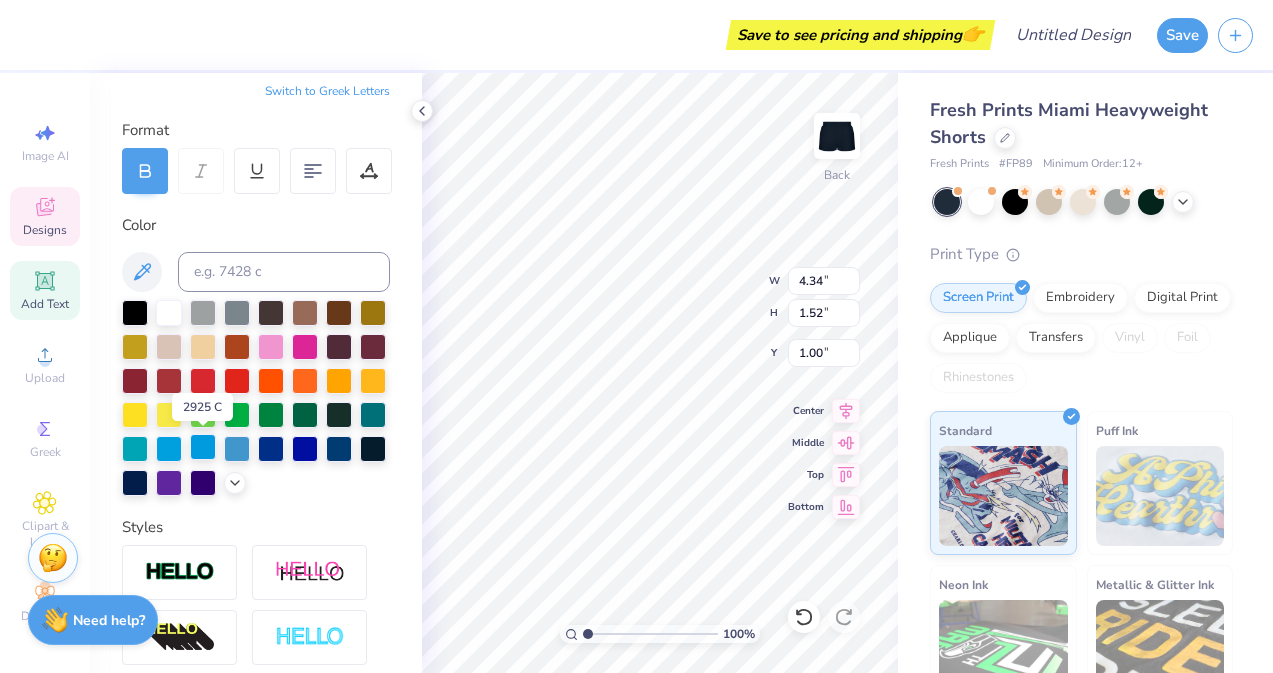 click at bounding box center [203, 447] 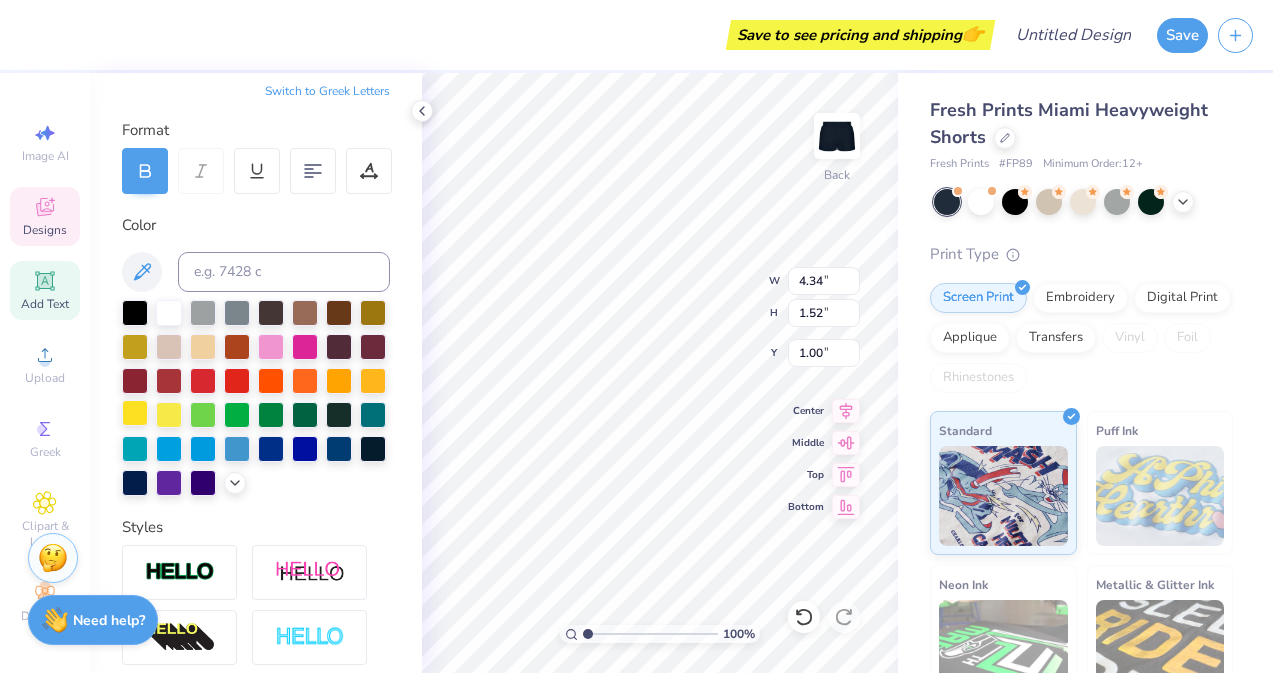 click at bounding box center (135, 413) 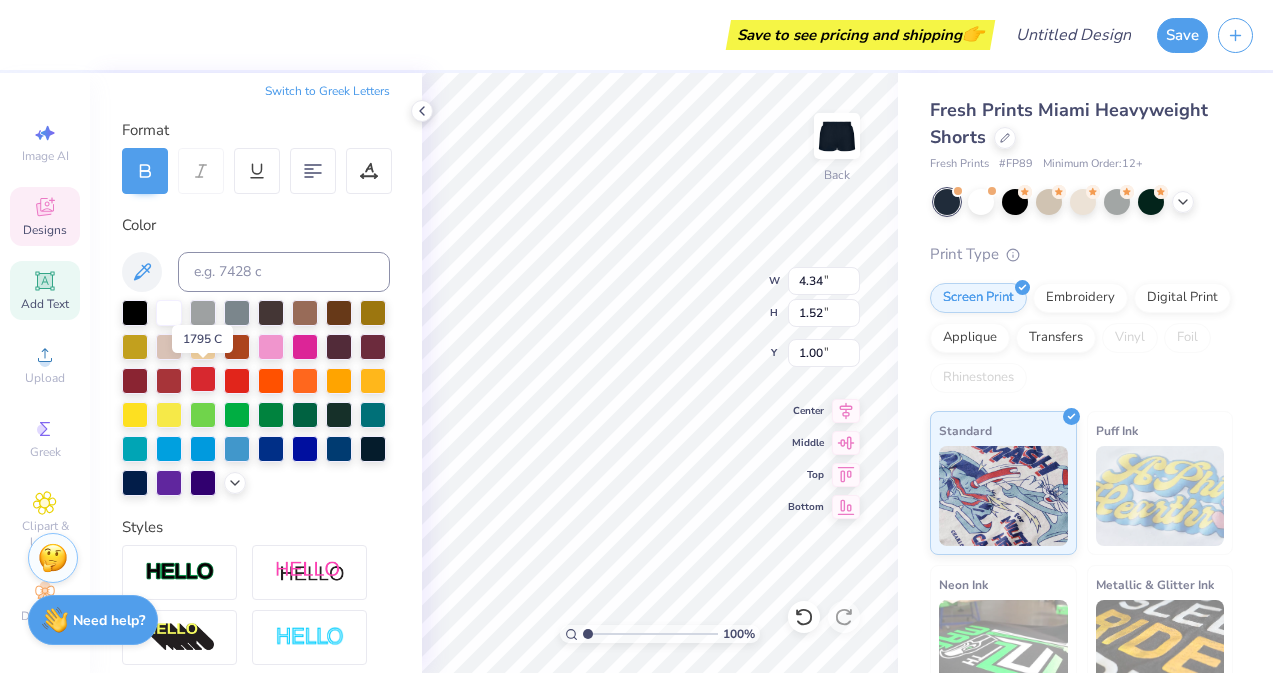 click at bounding box center [203, 379] 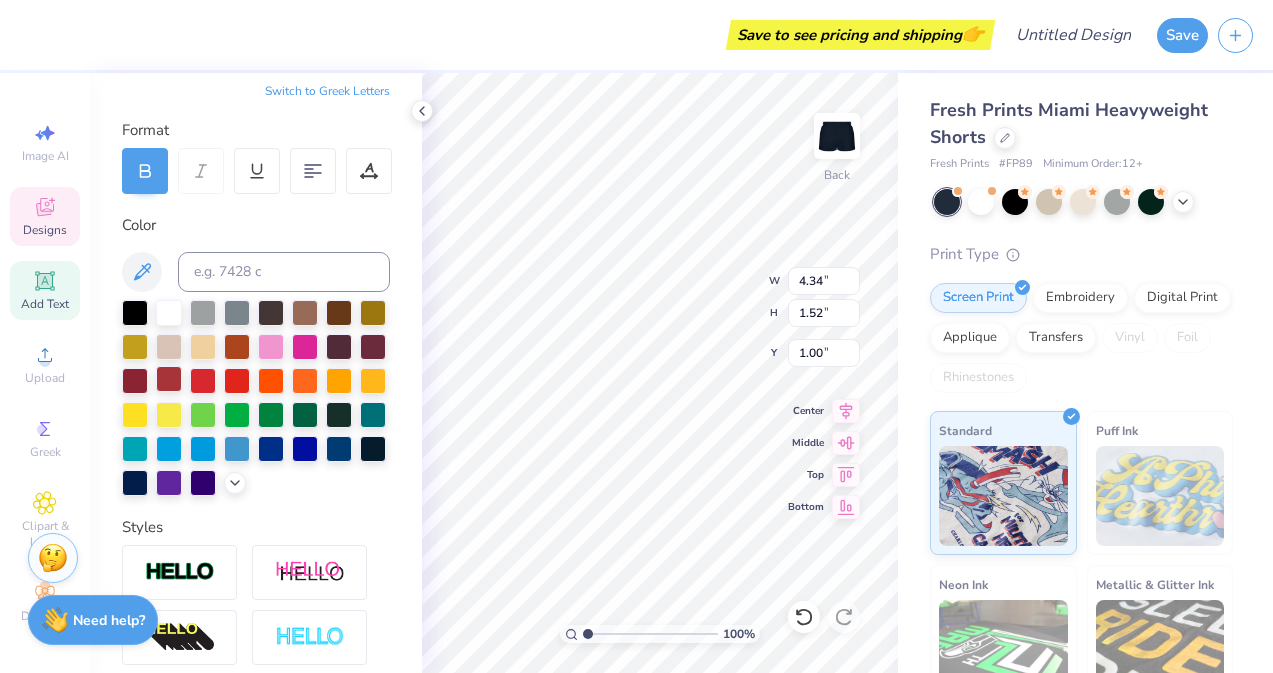 click at bounding box center (169, 379) 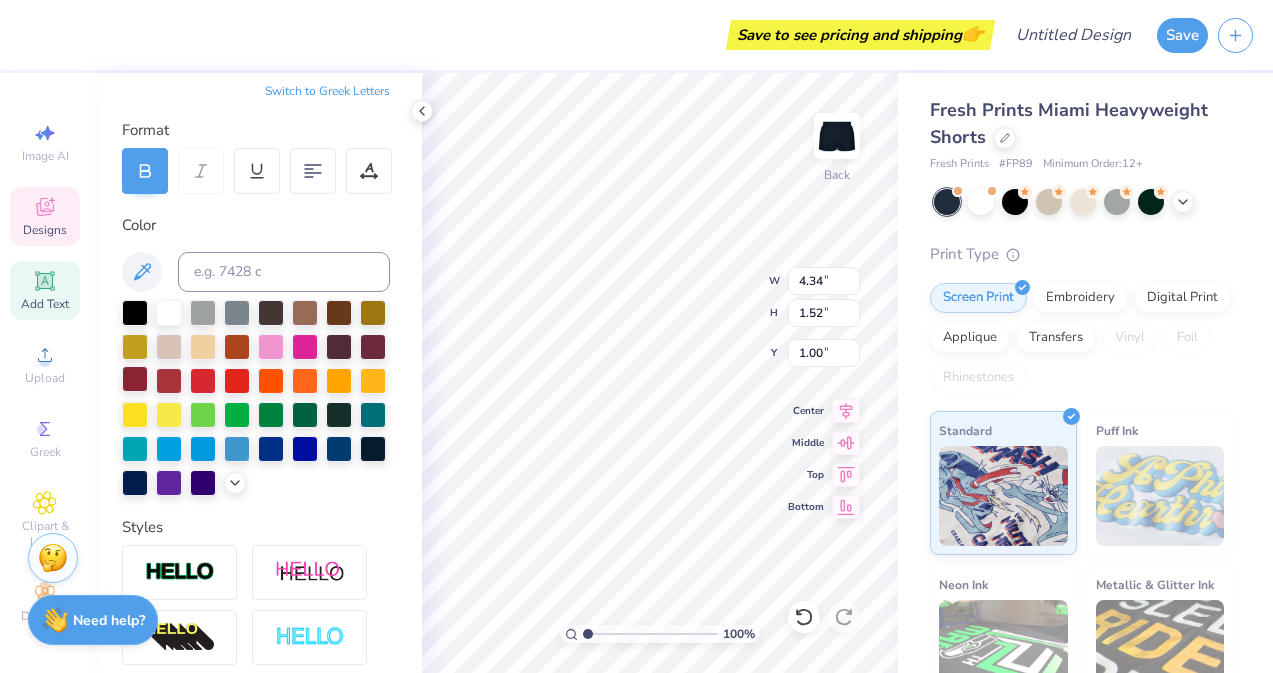 click at bounding box center [135, 379] 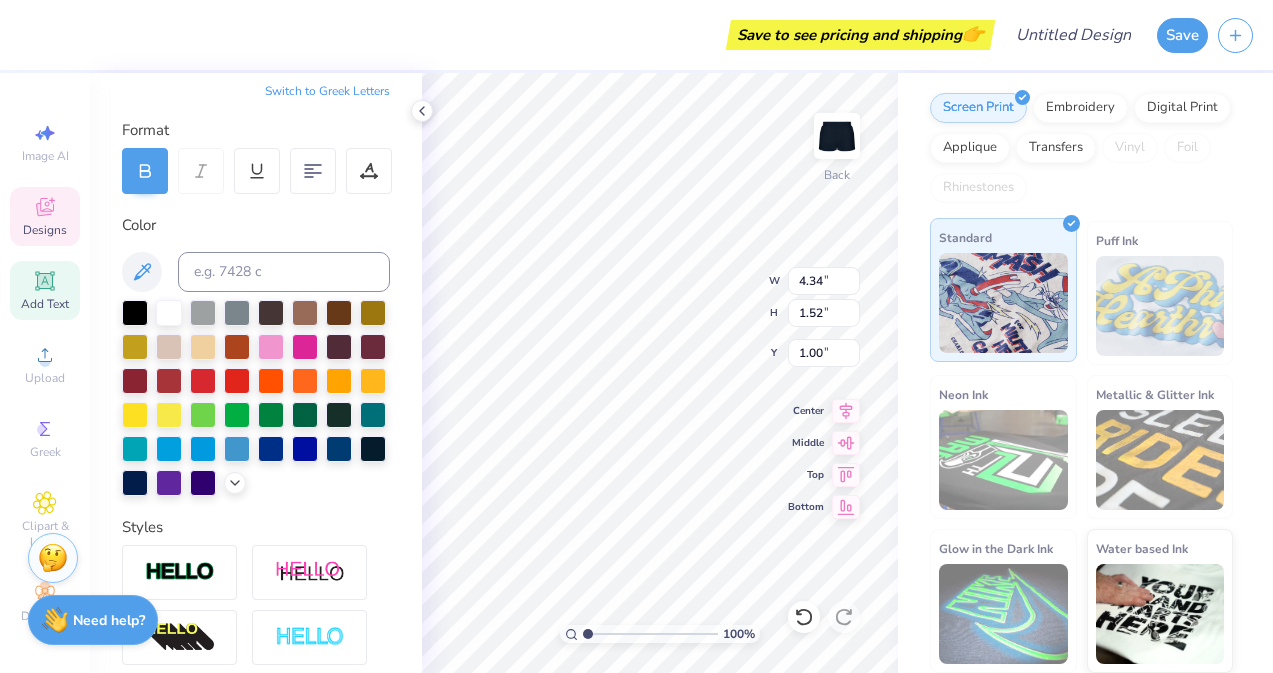 scroll, scrollTop: 0, scrollLeft: 0, axis: both 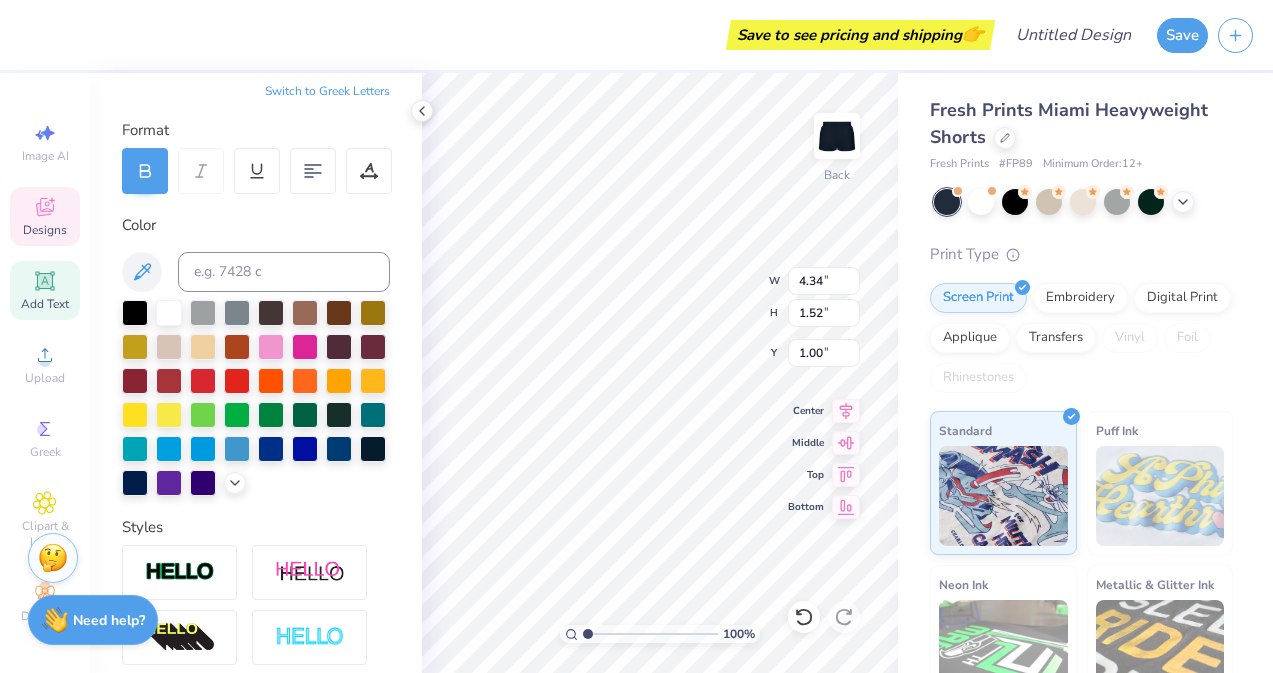 click on "Switch to Greek Letters" at bounding box center (327, 91) 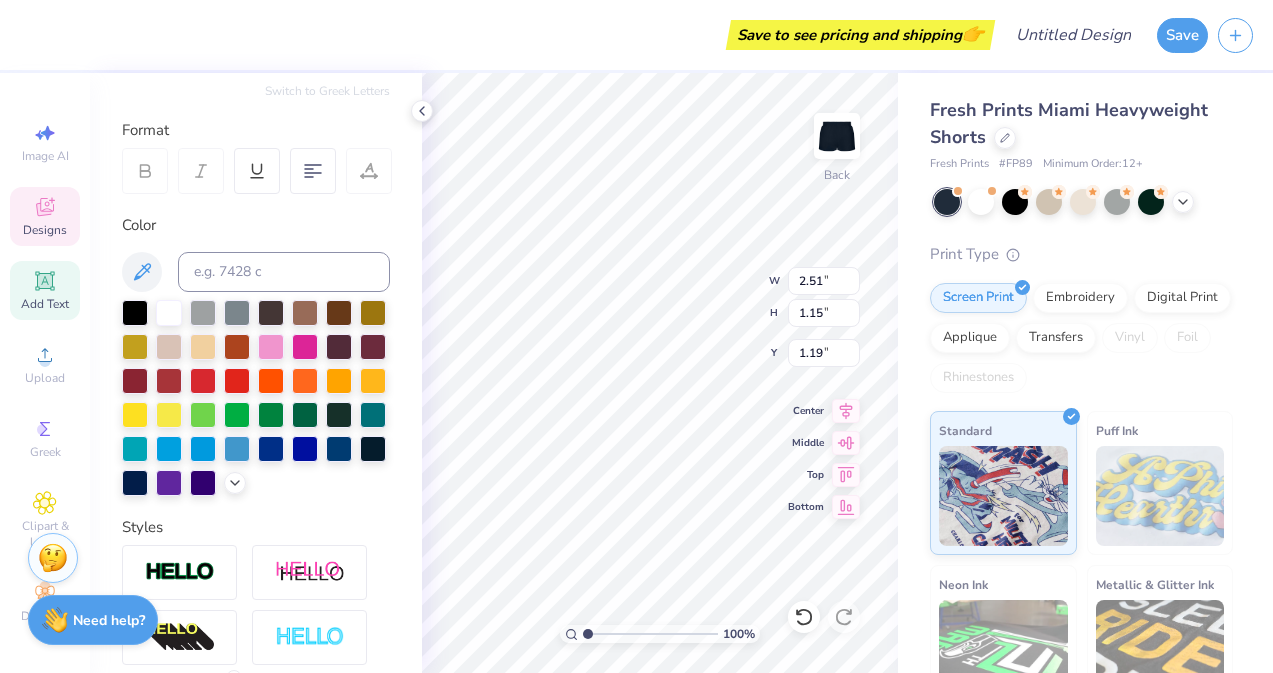 click on "Format" at bounding box center [257, 130] 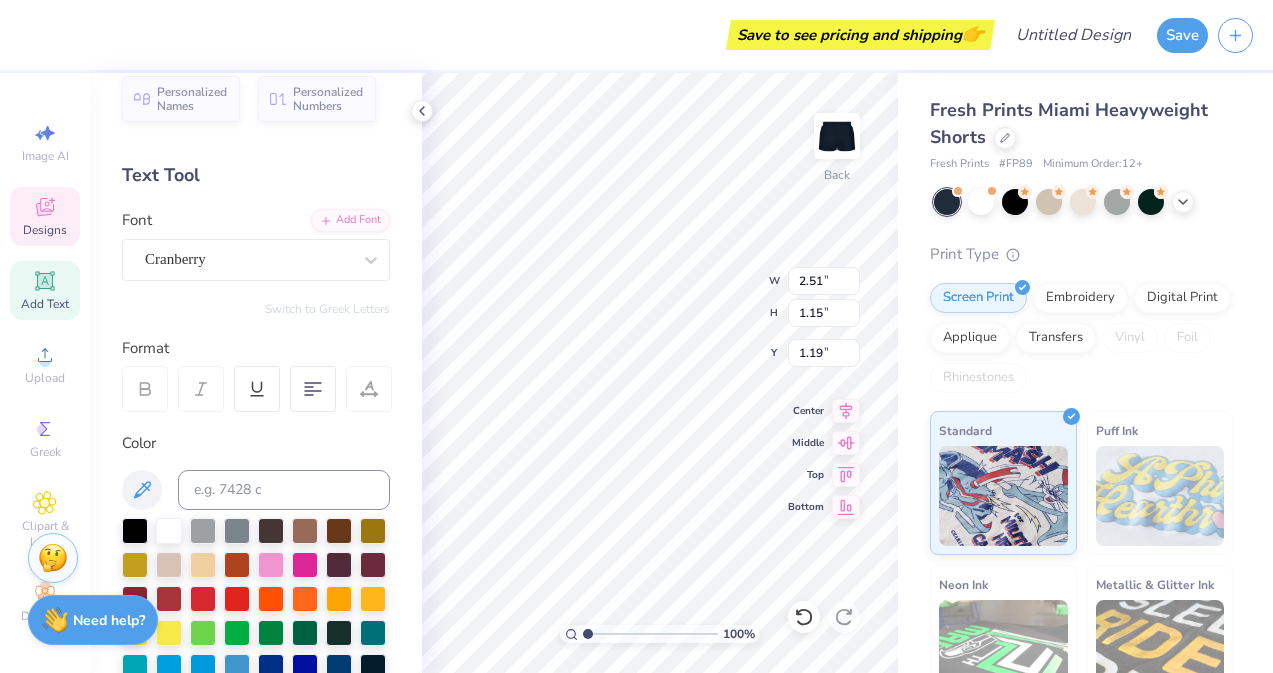 scroll, scrollTop: 2, scrollLeft: 0, axis: vertical 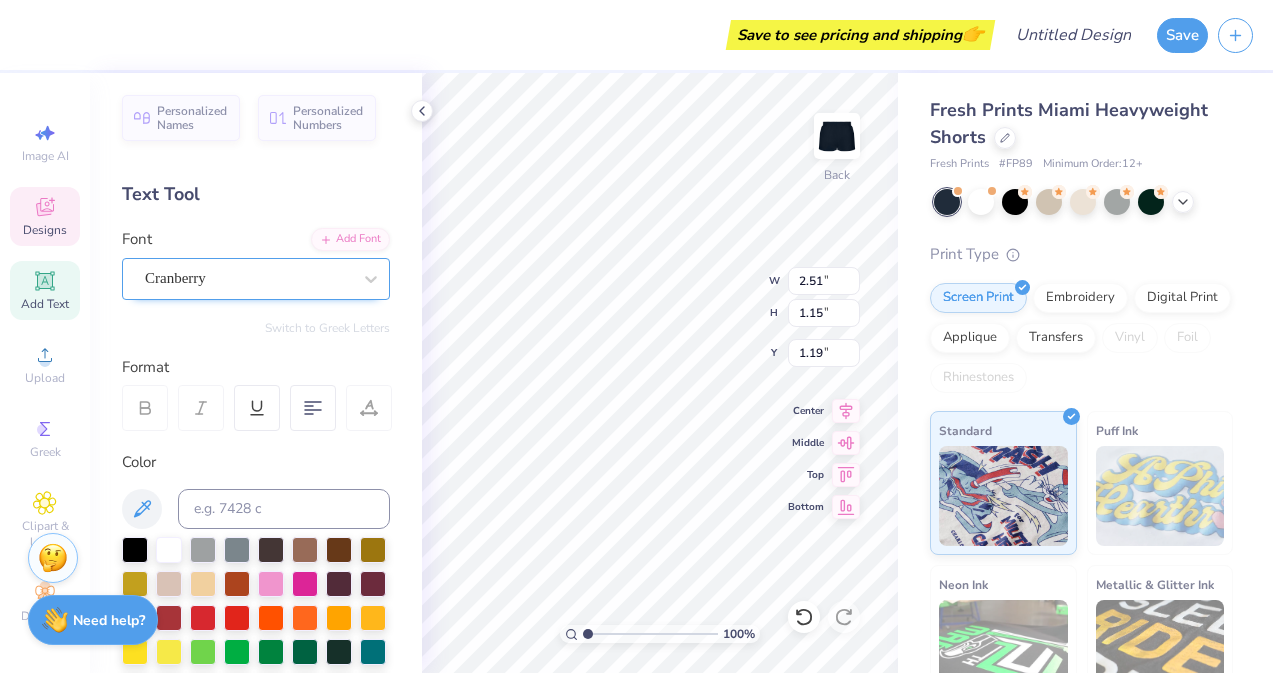 click on "Cranberry" at bounding box center (248, 278) 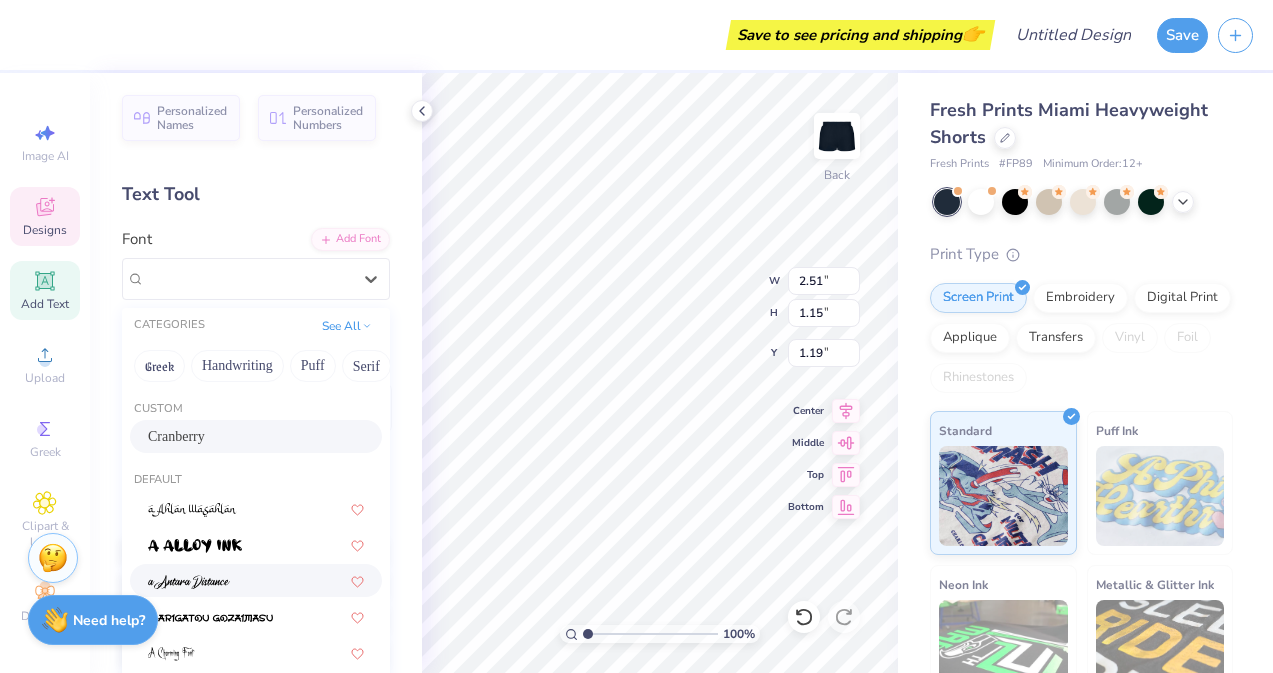 click at bounding box center [189, 582] 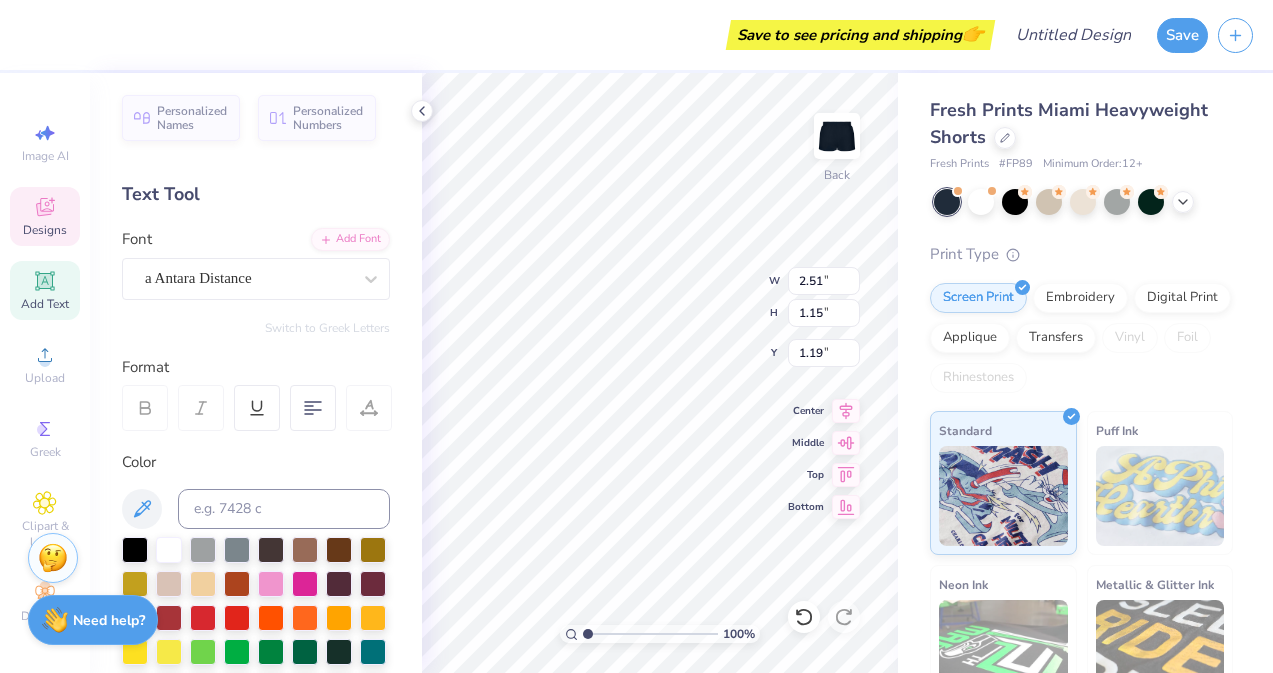 type on "1.16" 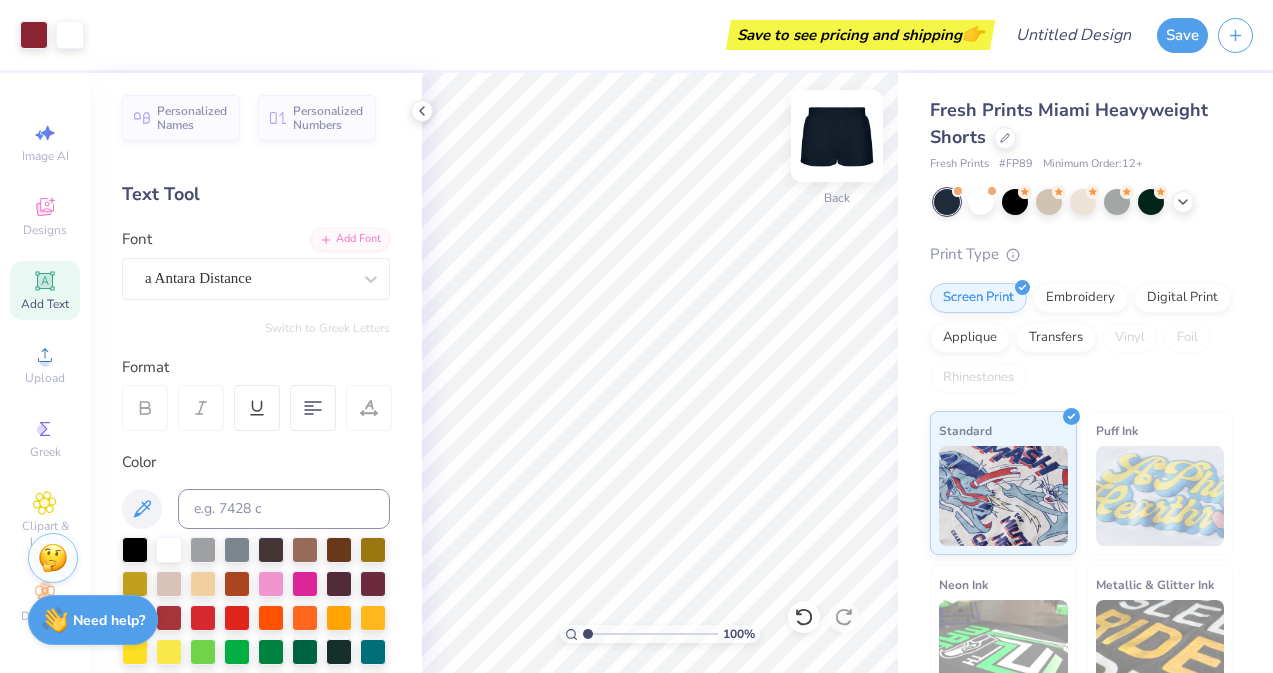 click at bounding box center (837, 136) 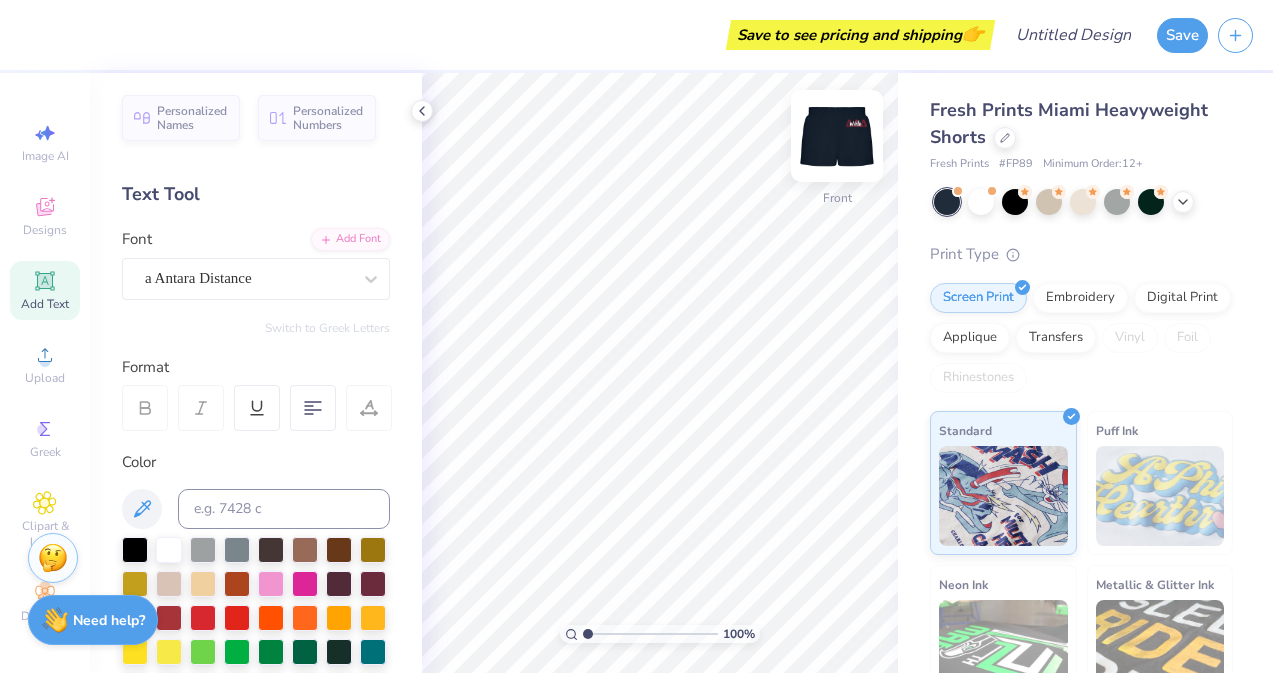 click at bounding box center (837, 136) 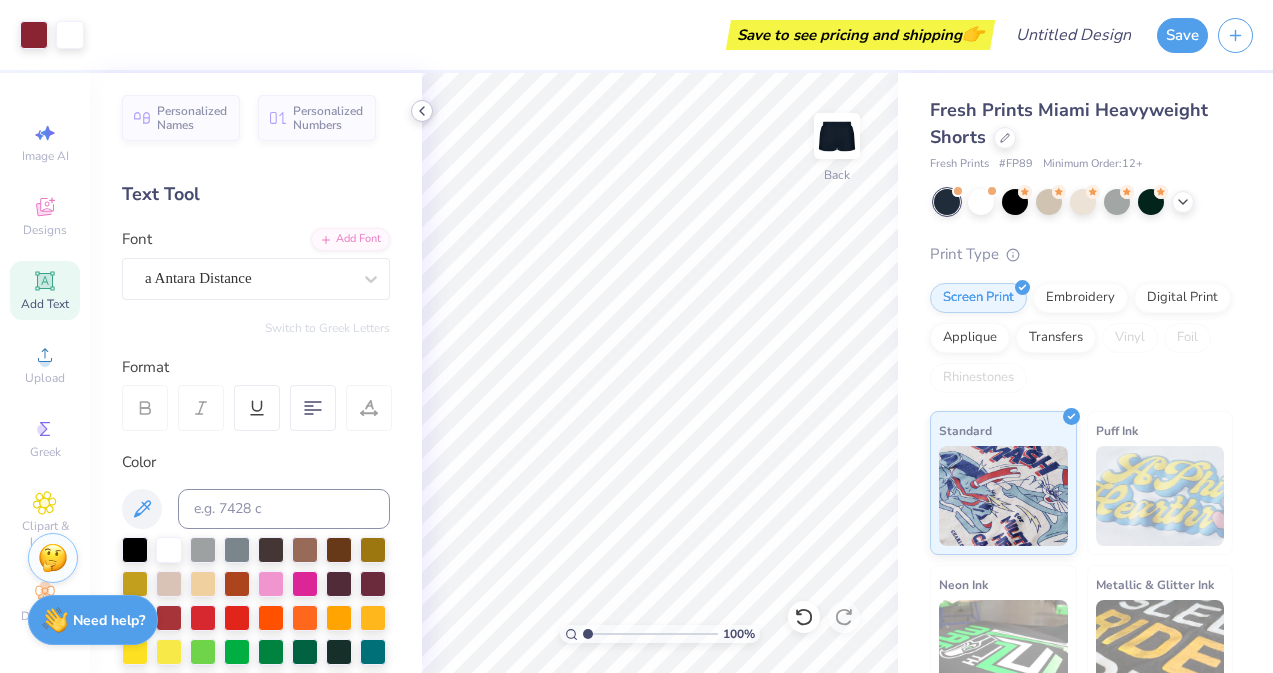 click at bounding box center (422, 111) 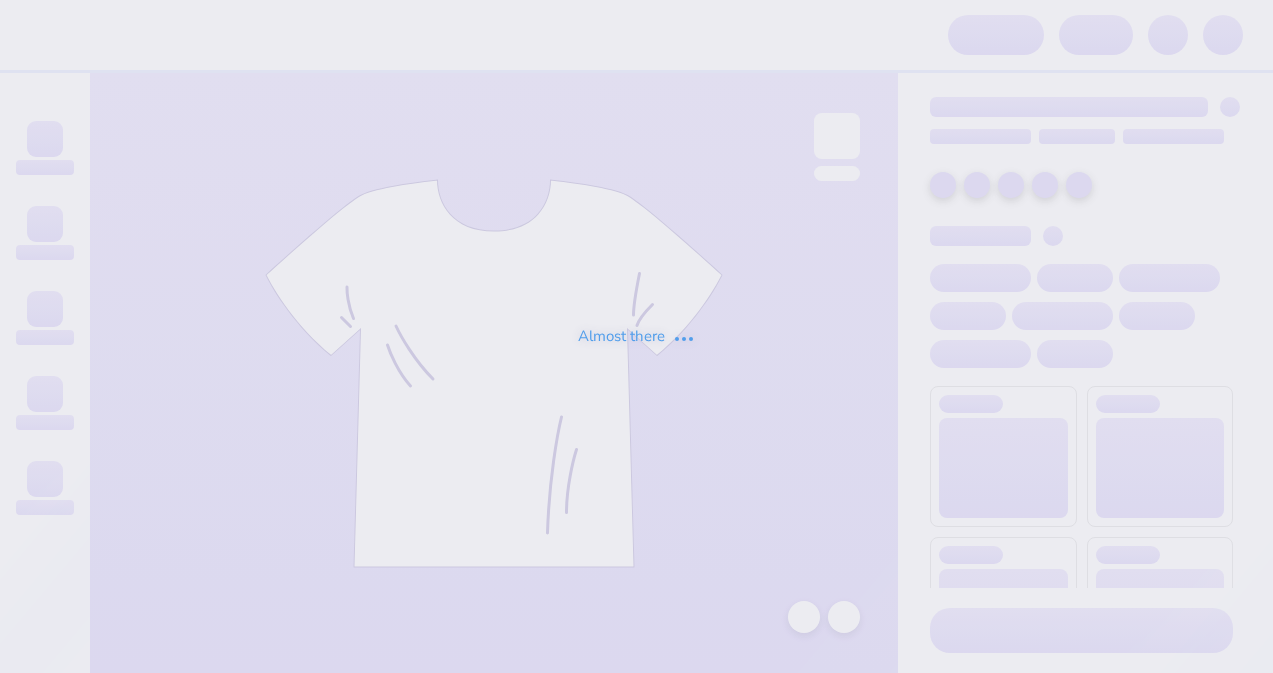 scroll, scrollTop: 0, scrollLeft: 0, axis: both 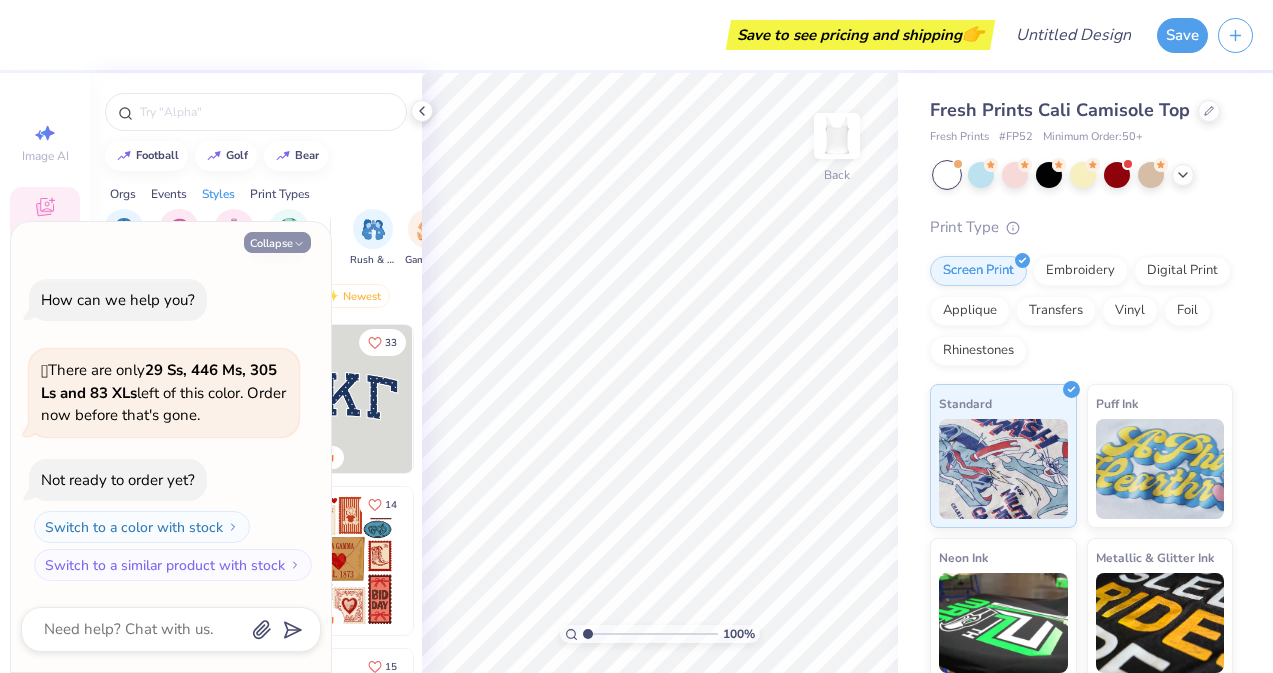click 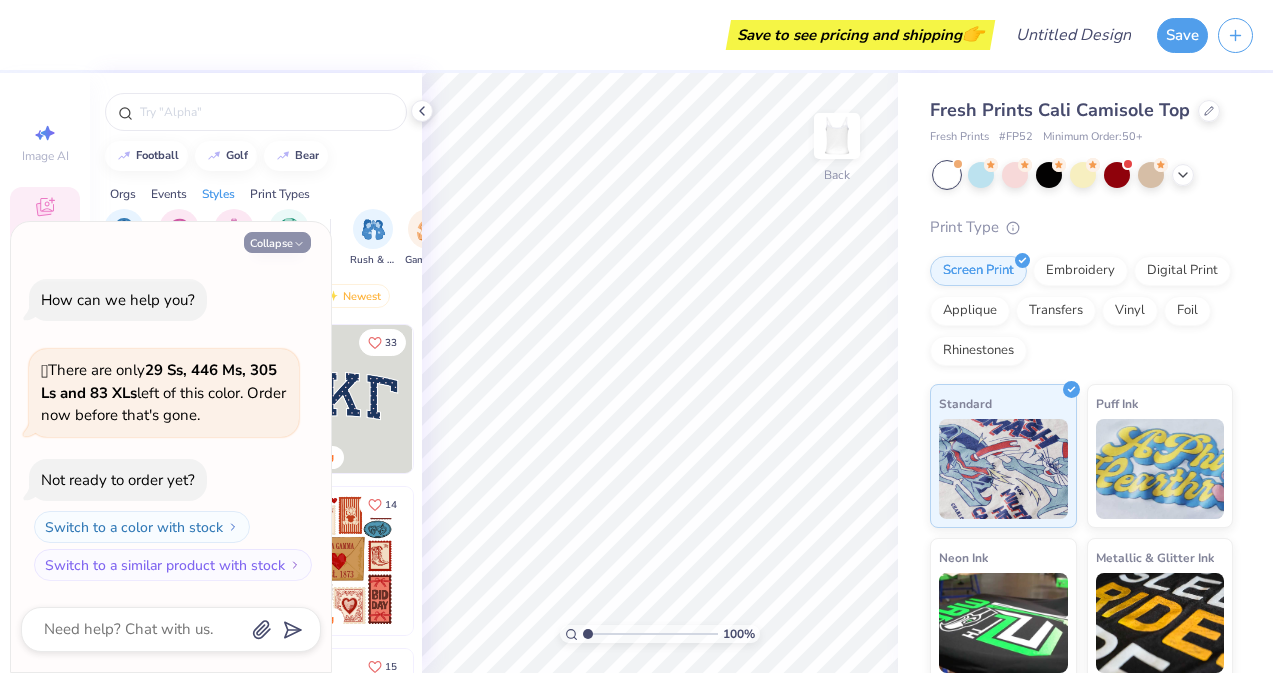 type on "x" 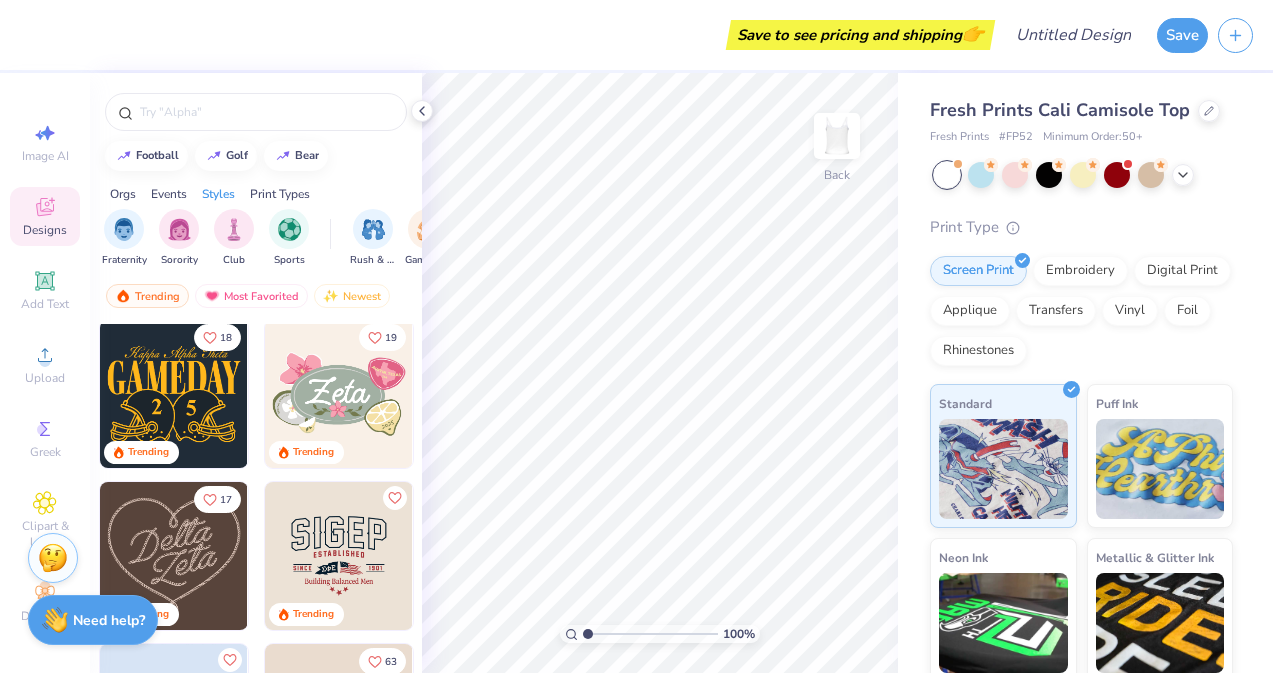 scroll, scrollTop: 490, scrollLeft: 0, axis: vertical 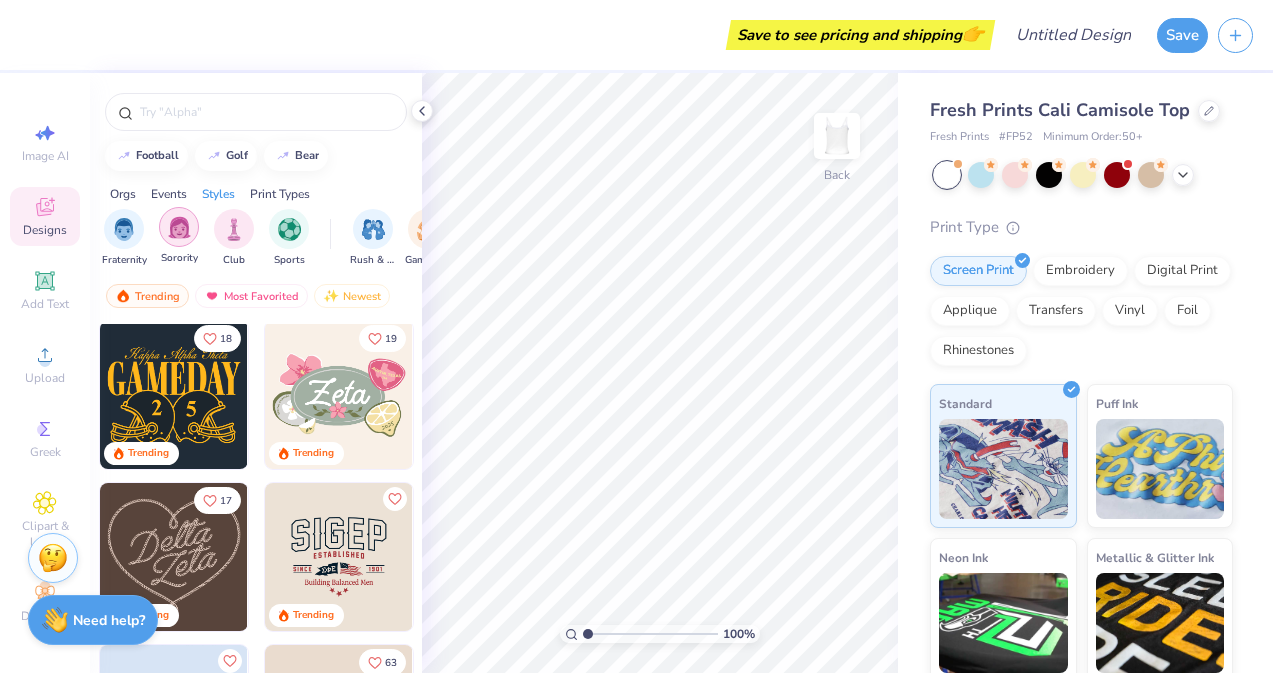 click at bounding box center (179, 227) 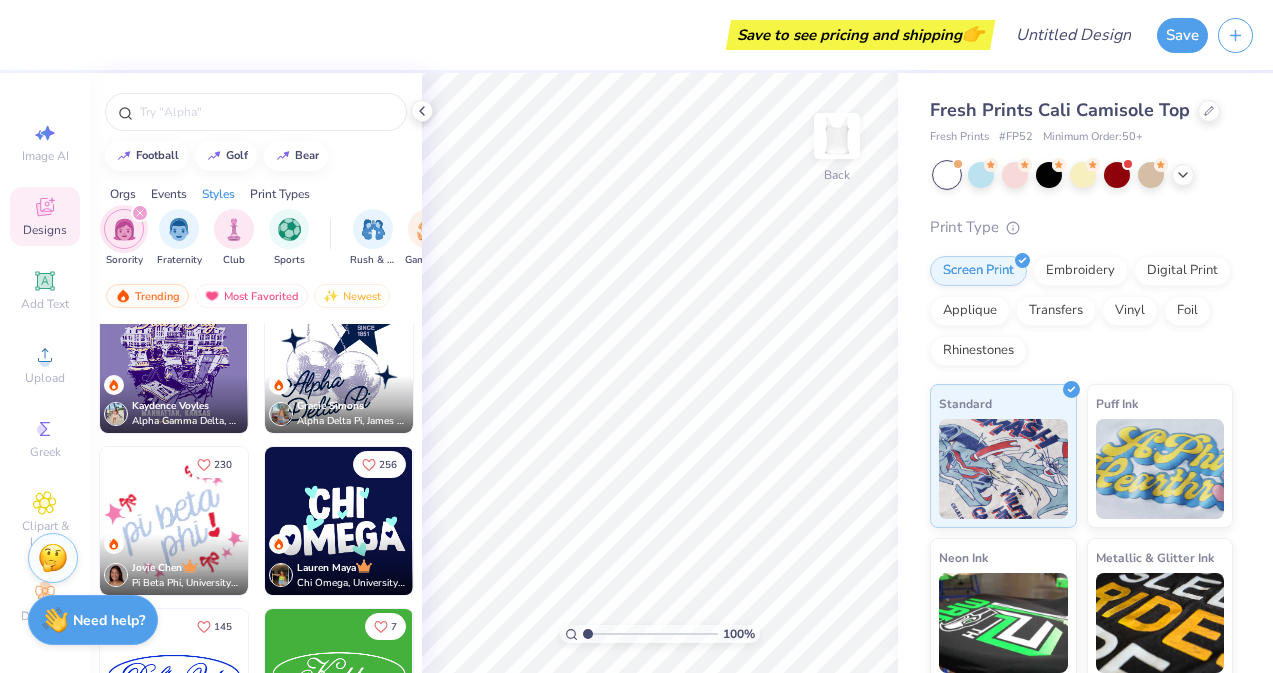 scroll, scrollTop: 2892, scrollLeft: 0, axis: vertical 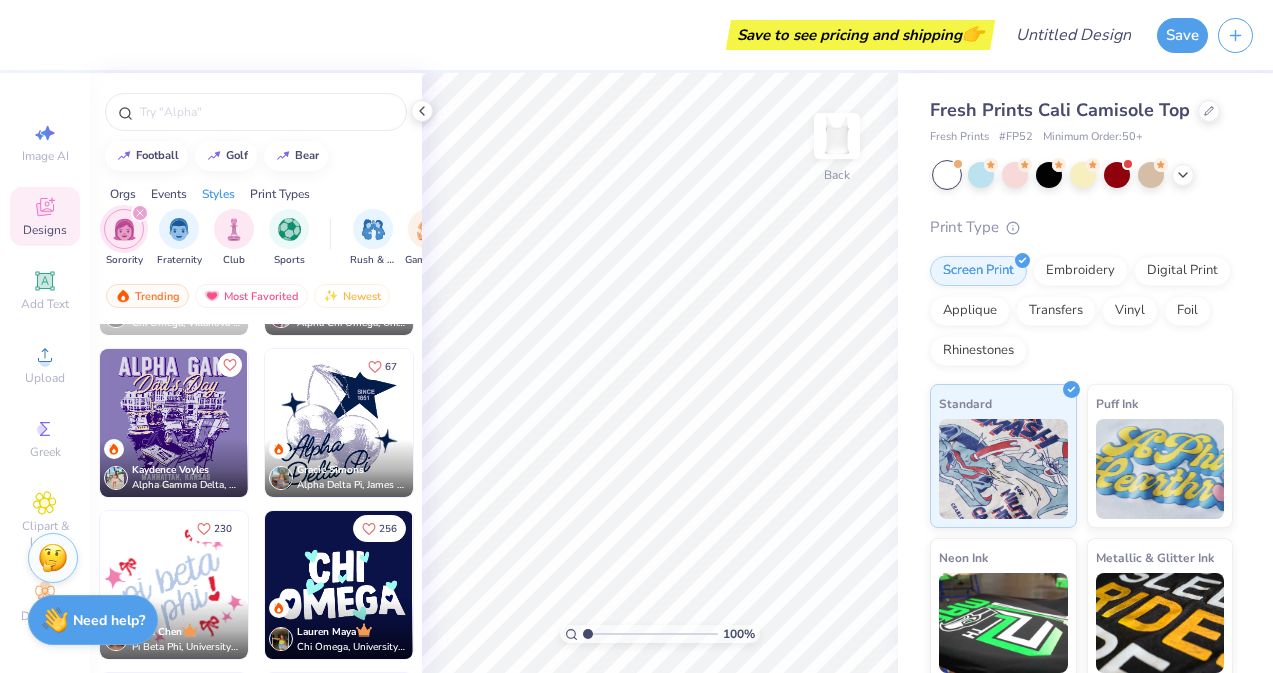 click at bounding box center [339, 423] 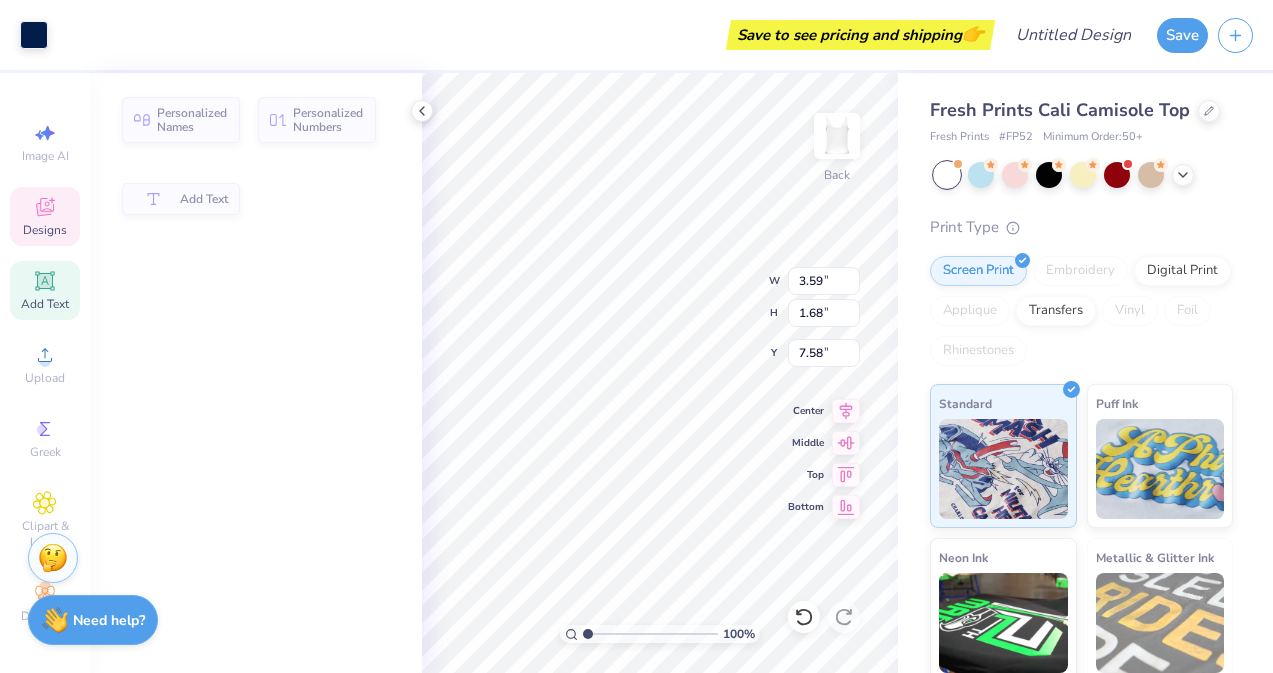 type on "3.59" 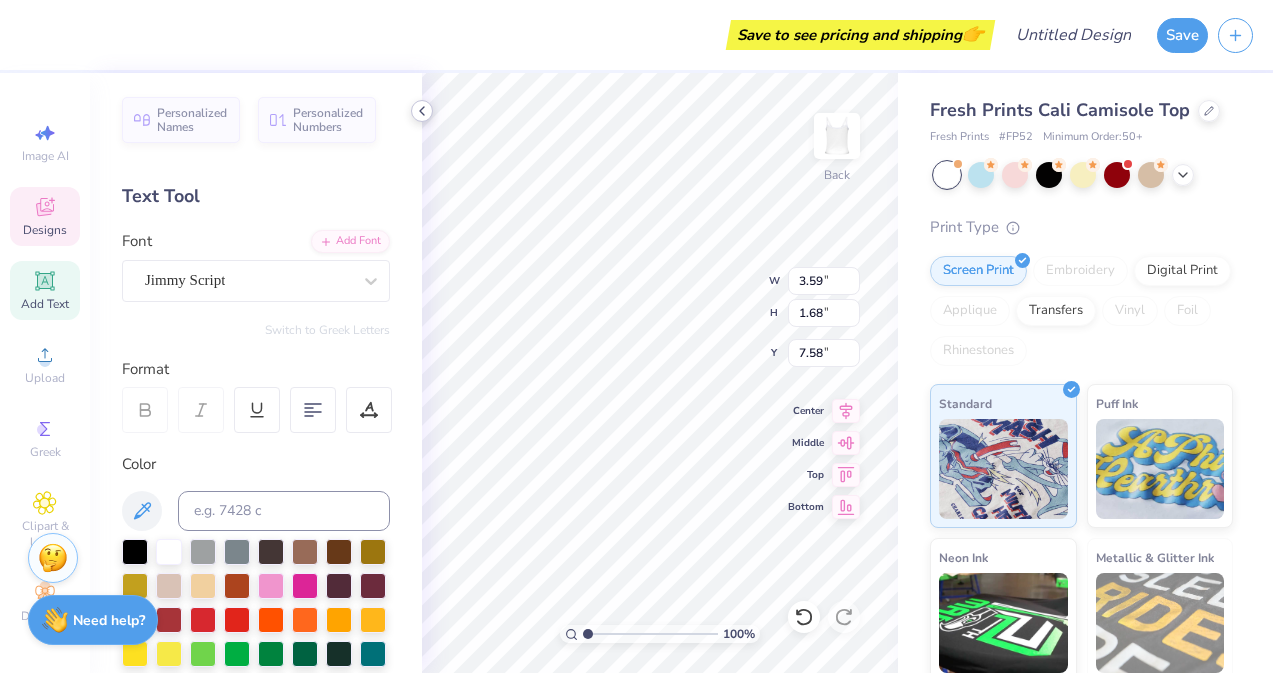 click 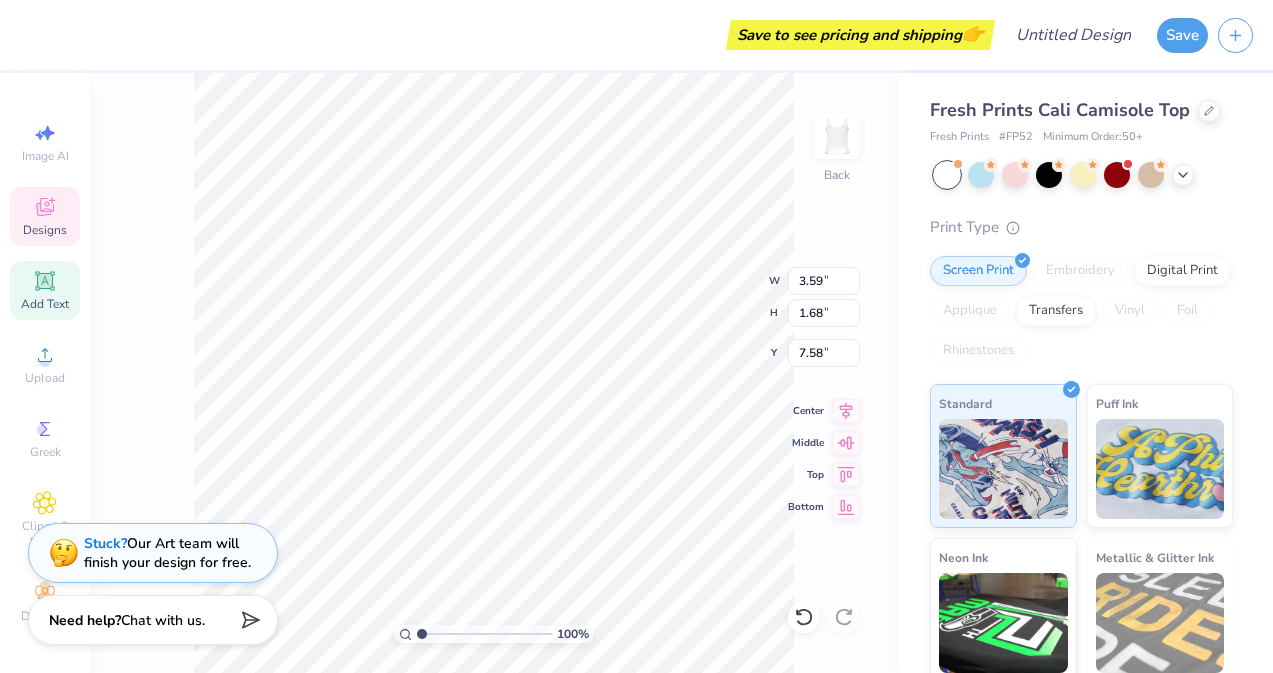 scroll, scrollTop: 0, scrollLeft: 0, axis: both 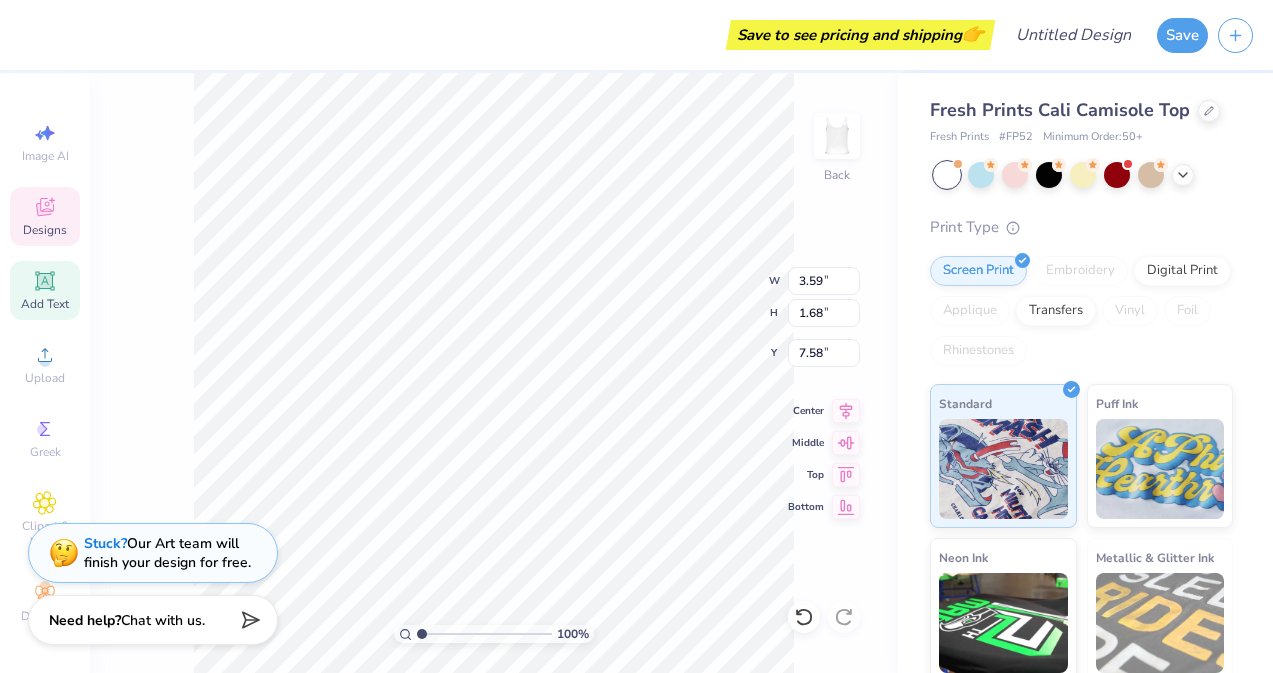 type on "Delta" 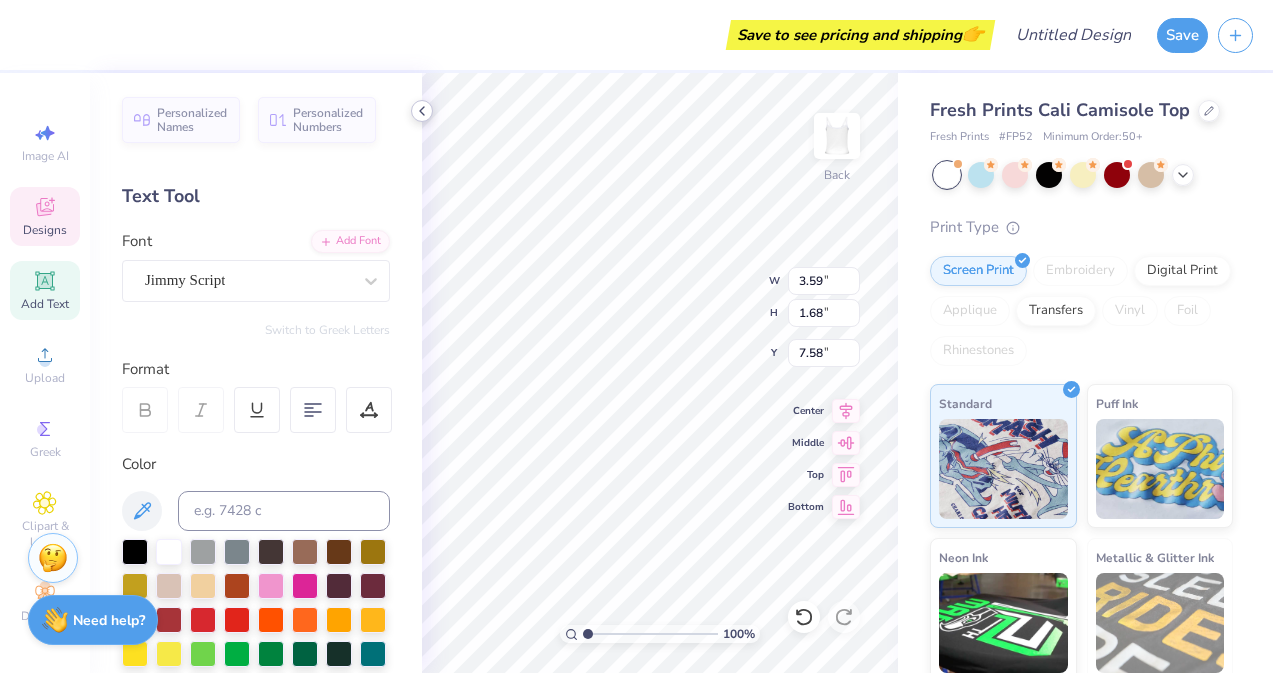 type on "4.98" 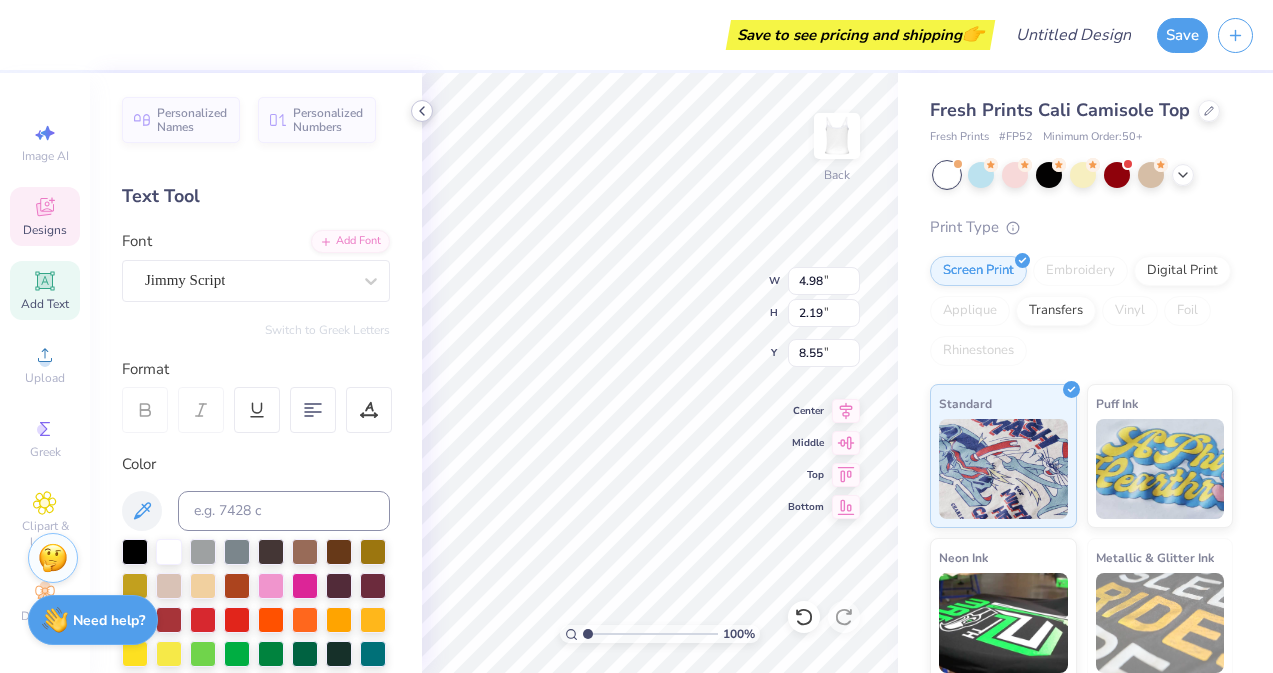 scroll, scrollTop: 0, scrollLeft: 1, axis: horizontal 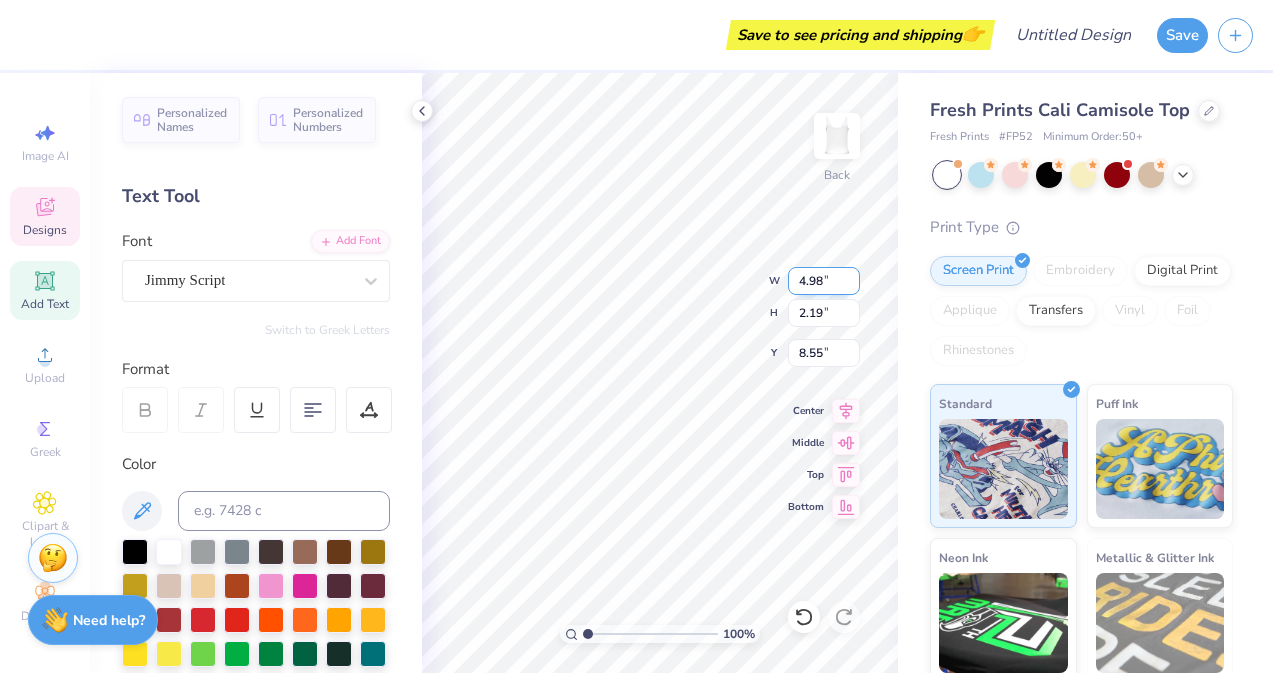 type on "Delta Delta" 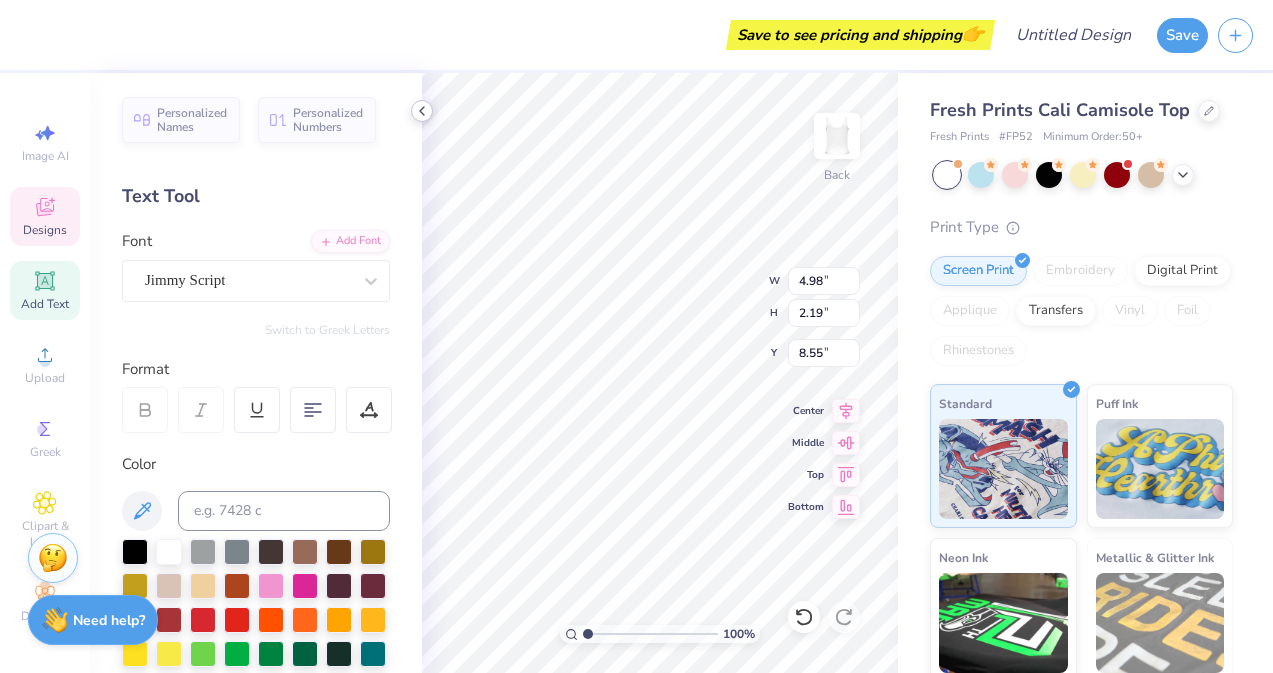 click 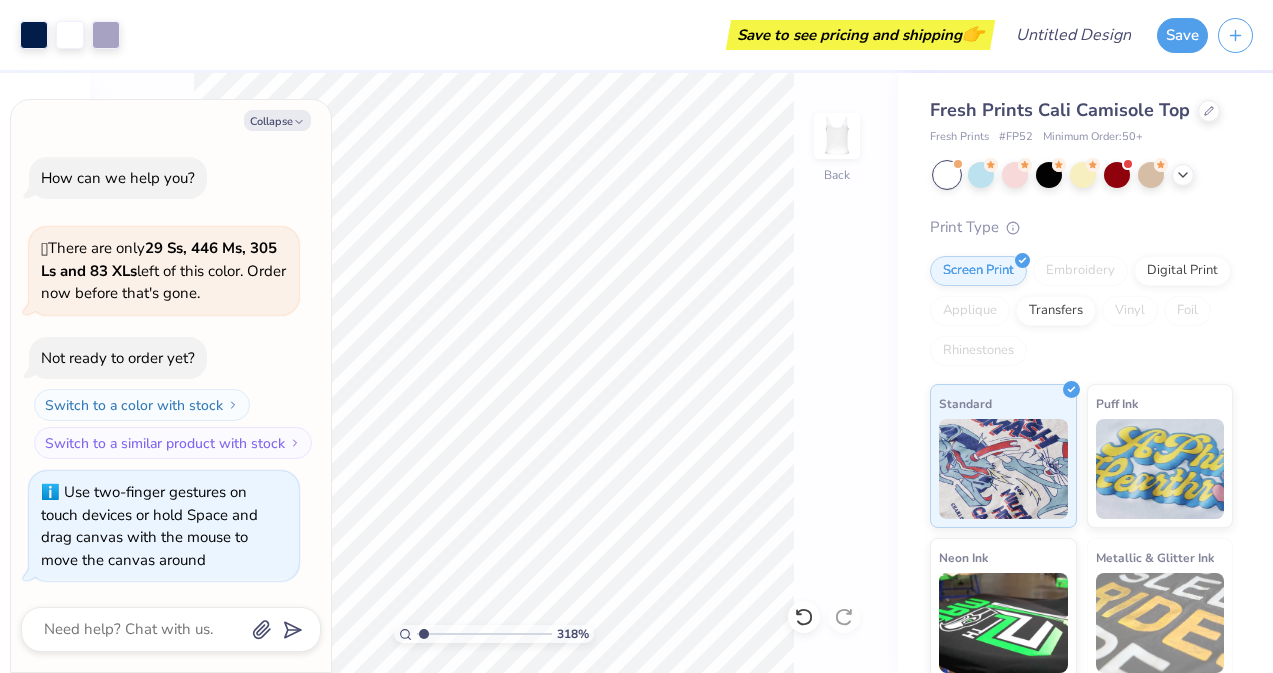 type on "3.18" 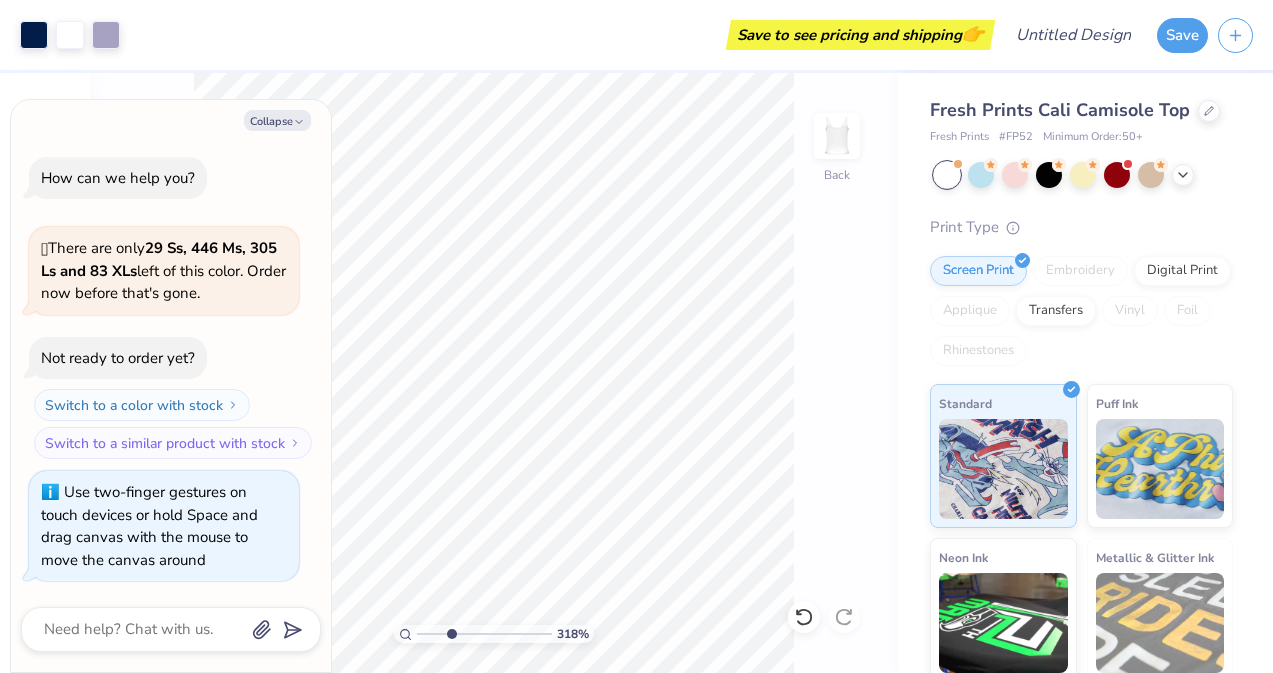 type on "x" 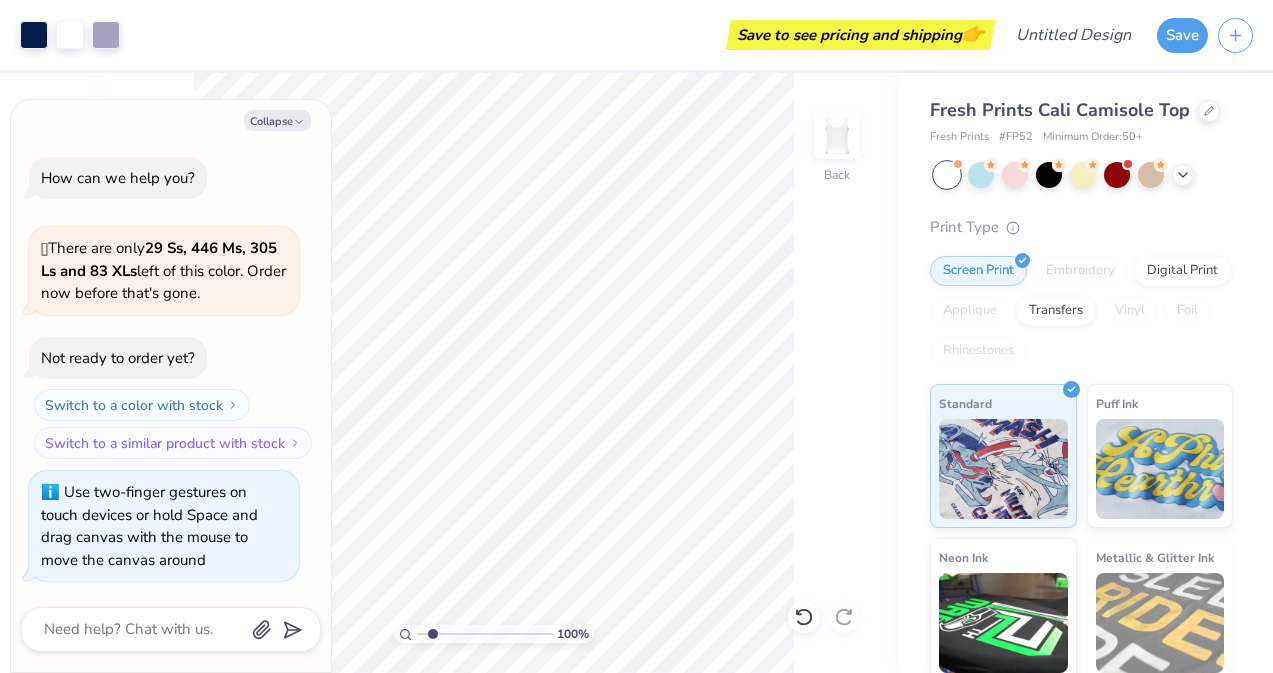 type on "1" 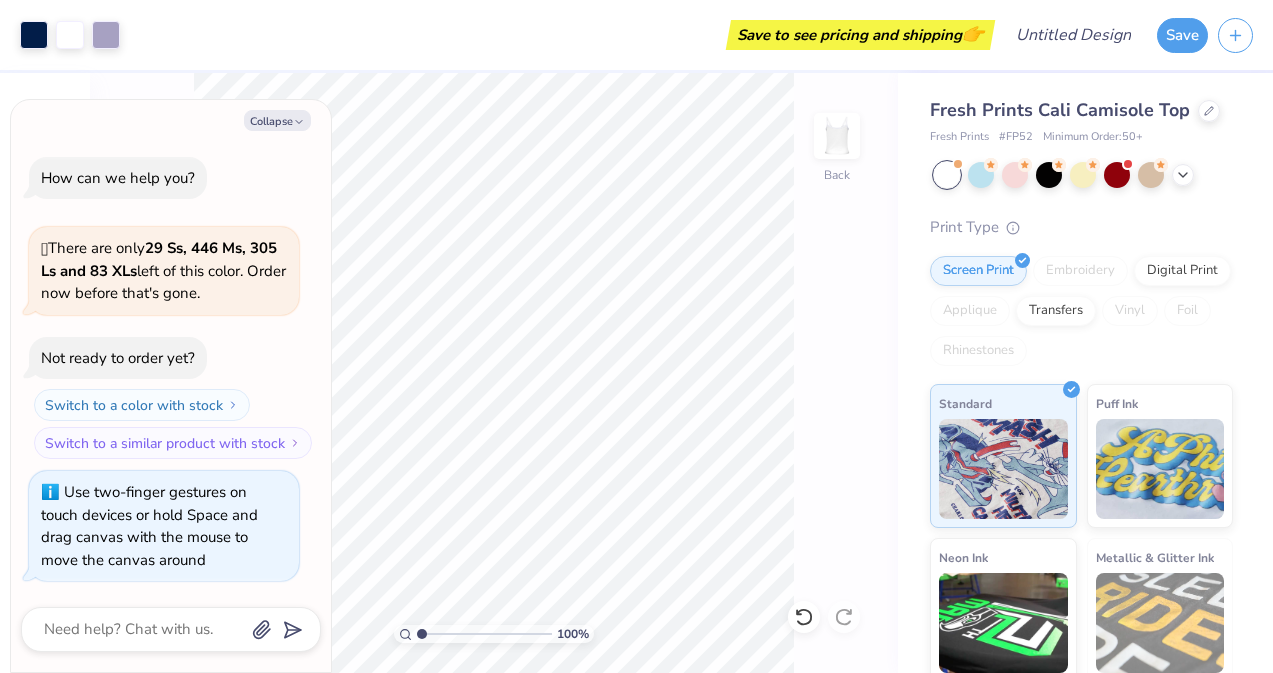 drag, startPoint x: 423, startPoint y: 636, endPoint x: 407, endPoint y: 634, distance: 16.124516 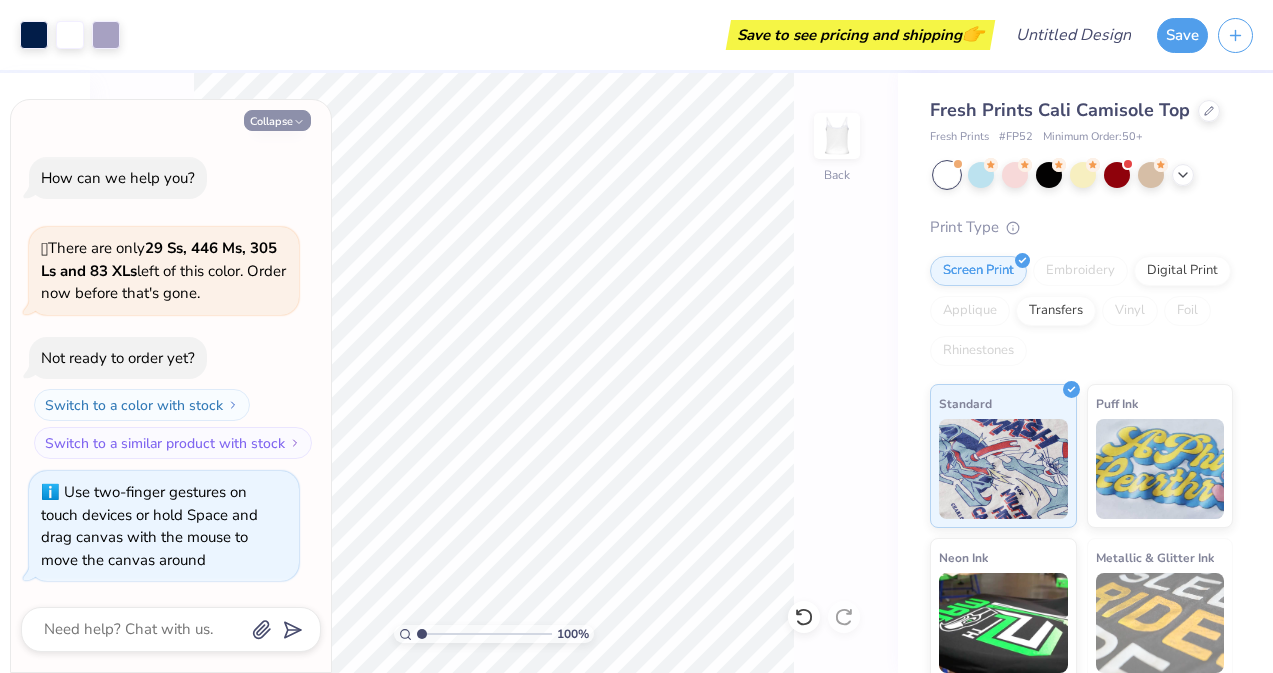 click 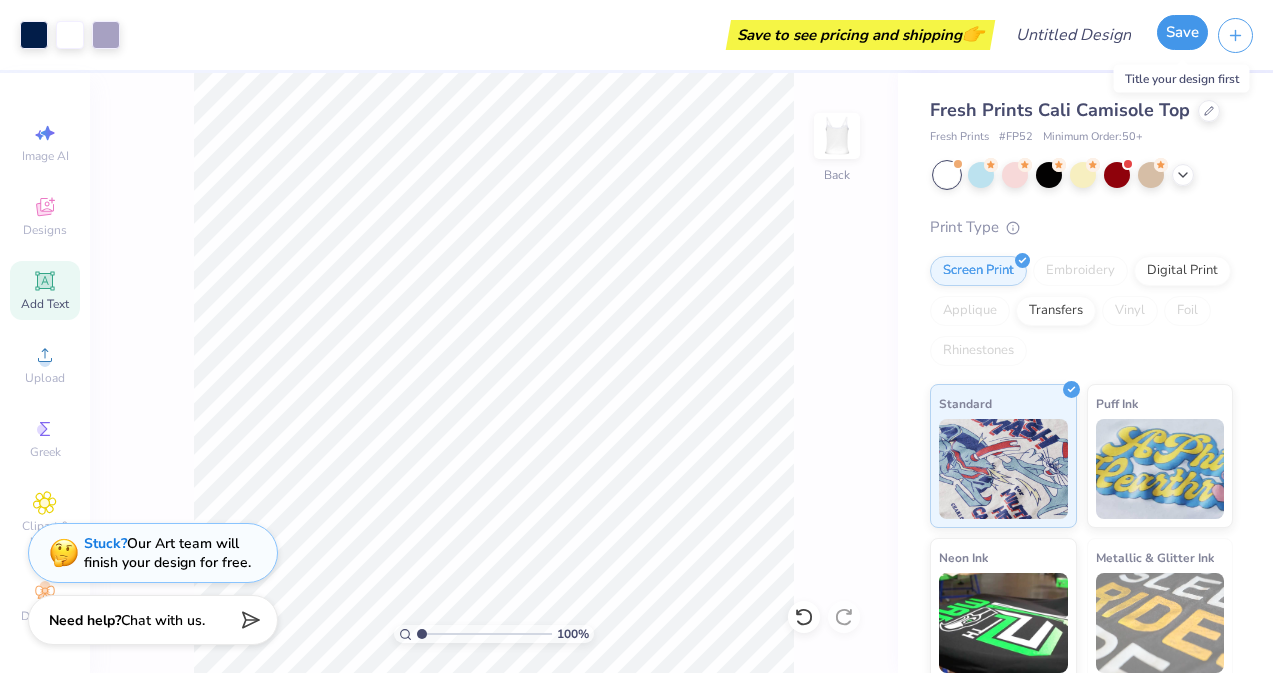 click on "Save" at bounding box center (1182, 32) 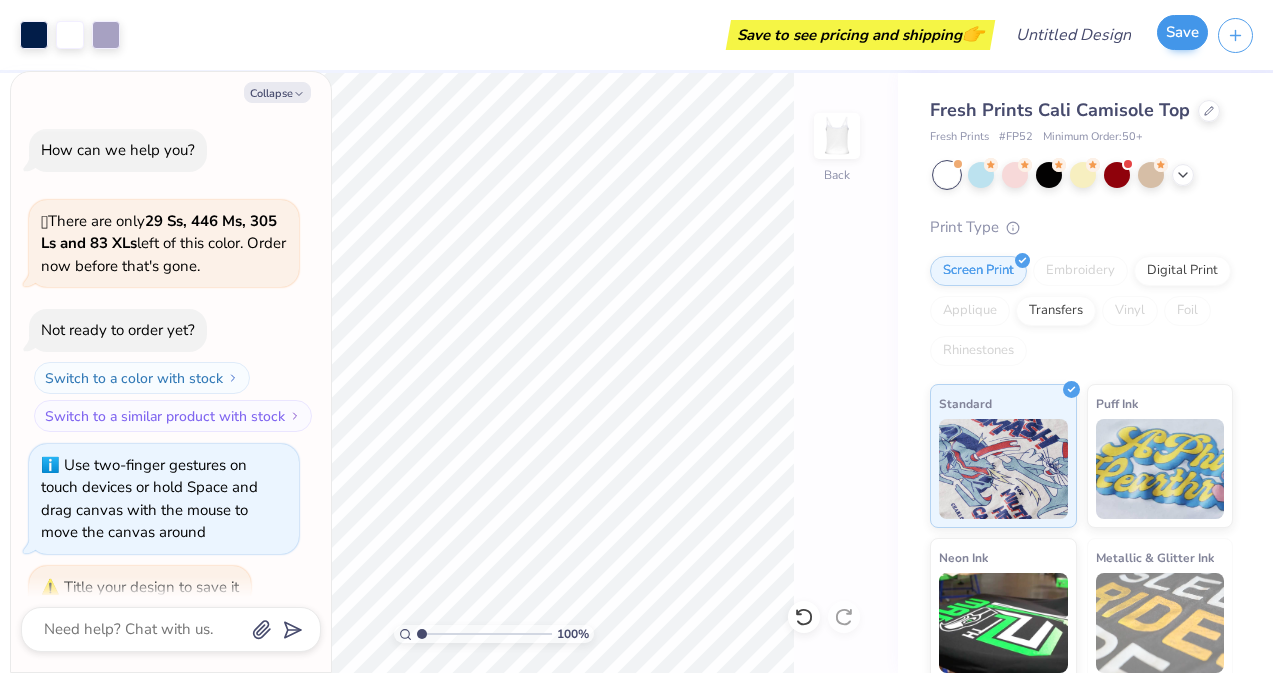 scroll, scrollTop: 27, scrollLeft: 0, axis: vertical 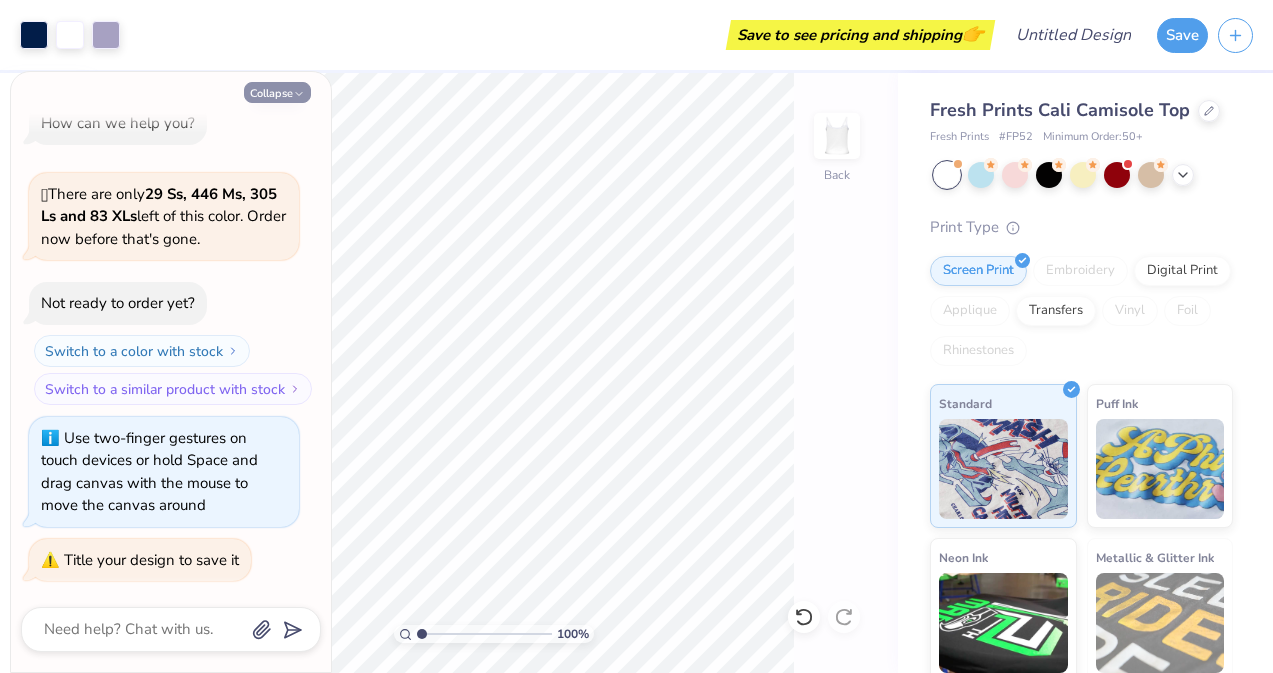 click on "Collapse" at bounding box center (277, 92) 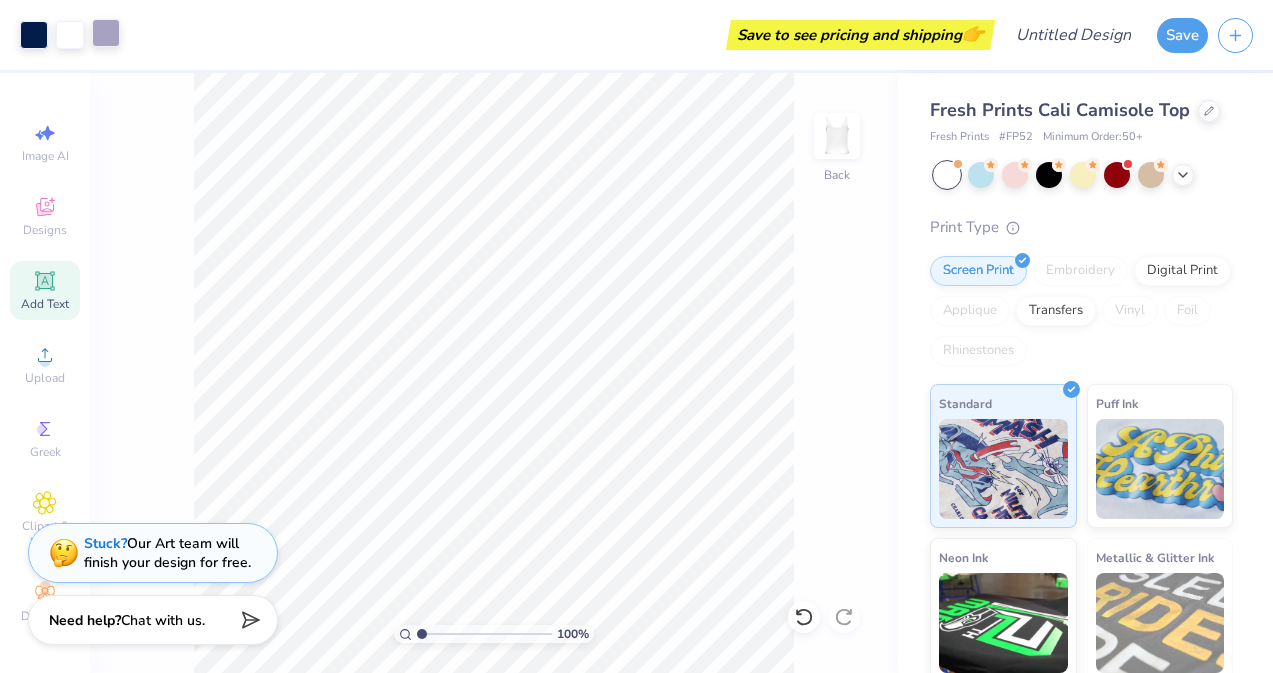 click at bounding box center (106, 33) 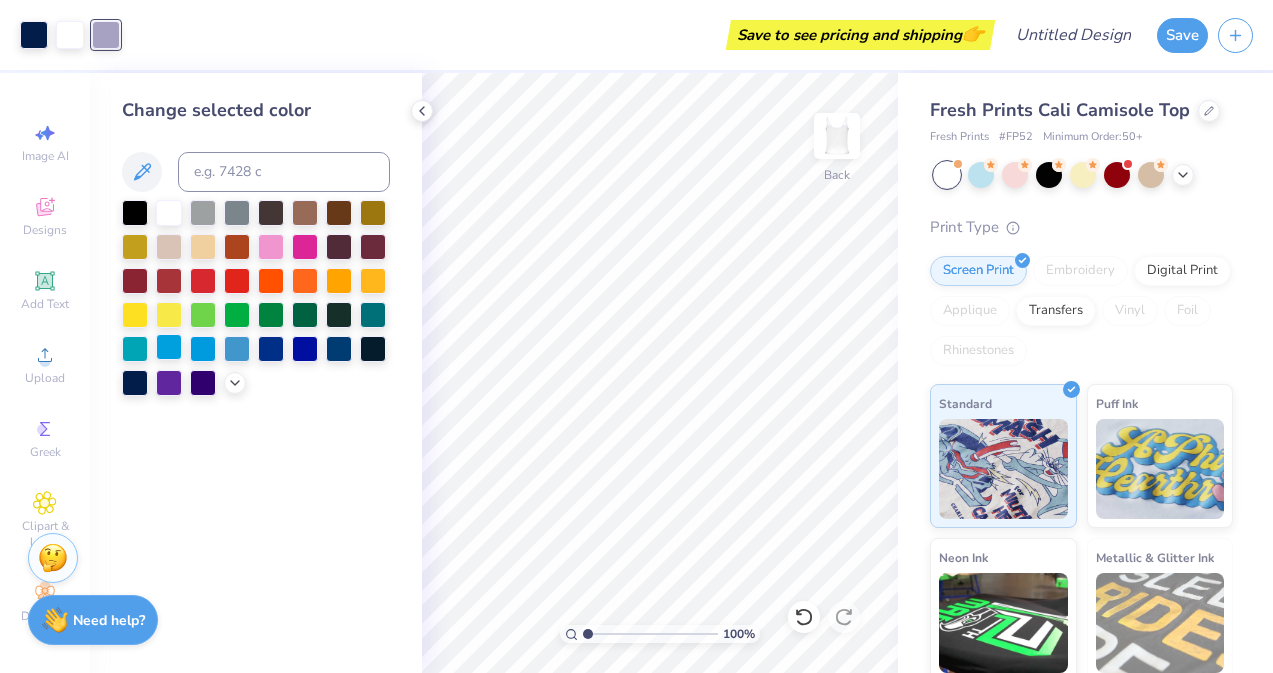 click at bounding box center [169, 347] 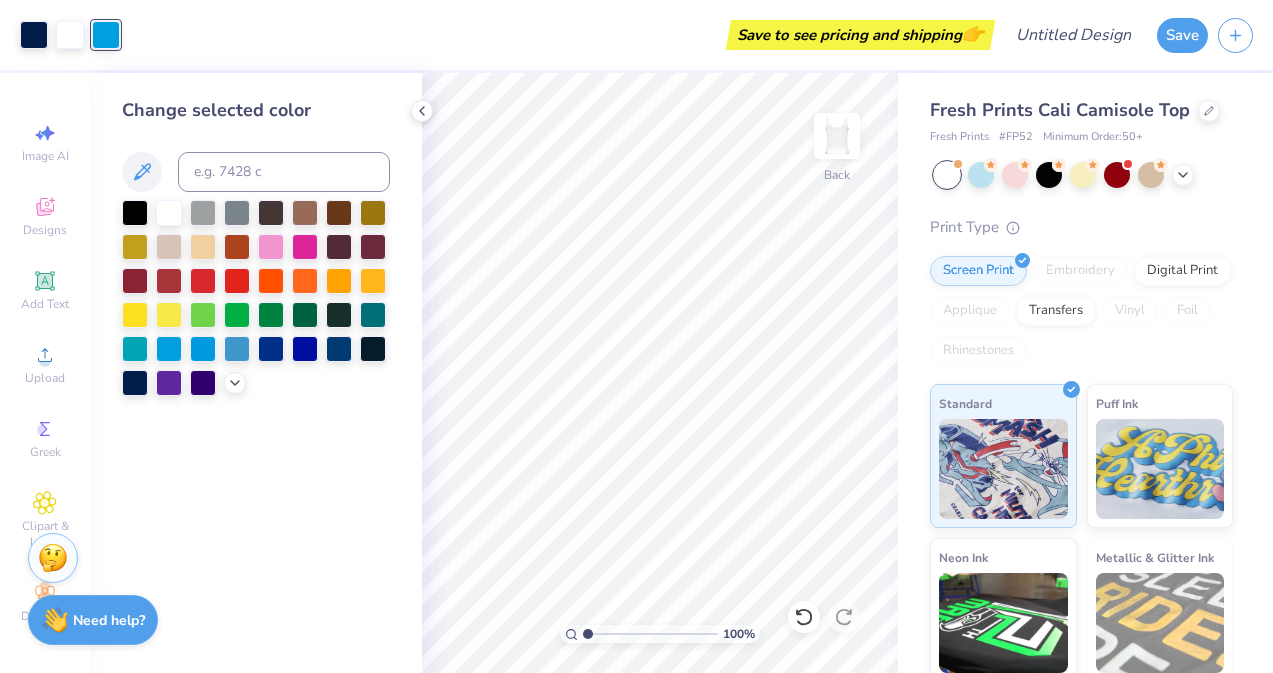 click at bounding box center (256, 298) 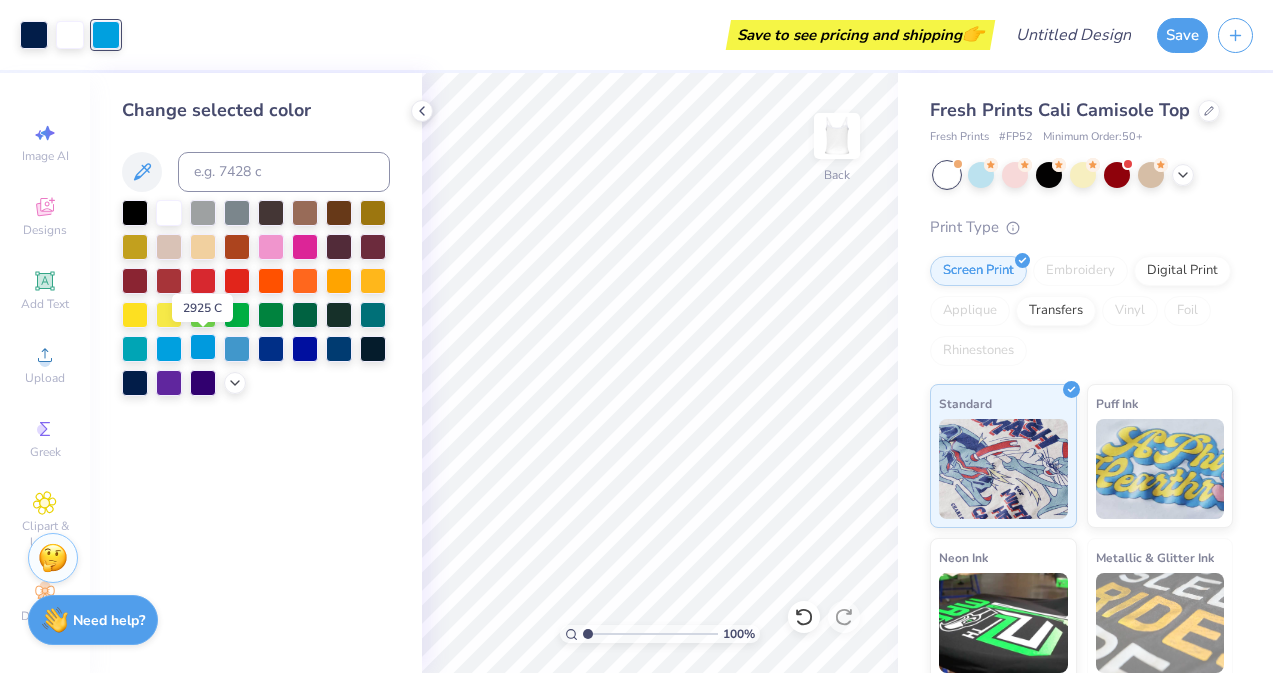 click at bounding box center [203, 347] 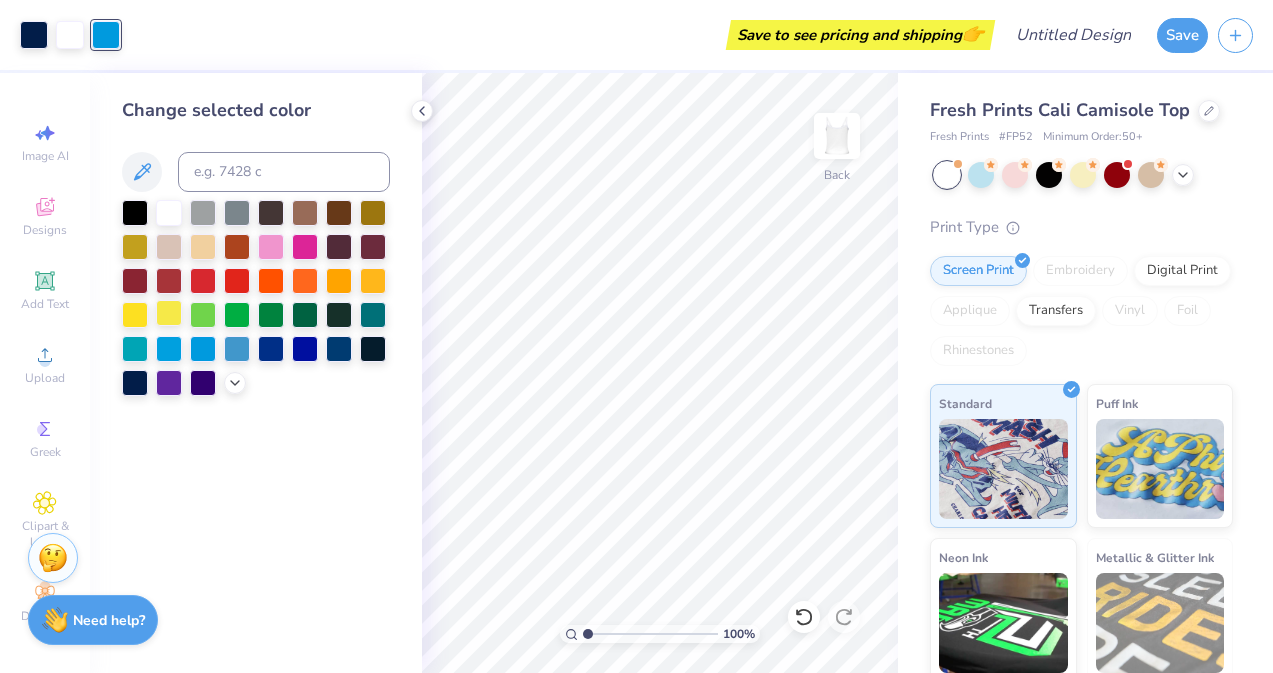 click at bounding box center [169, 313] 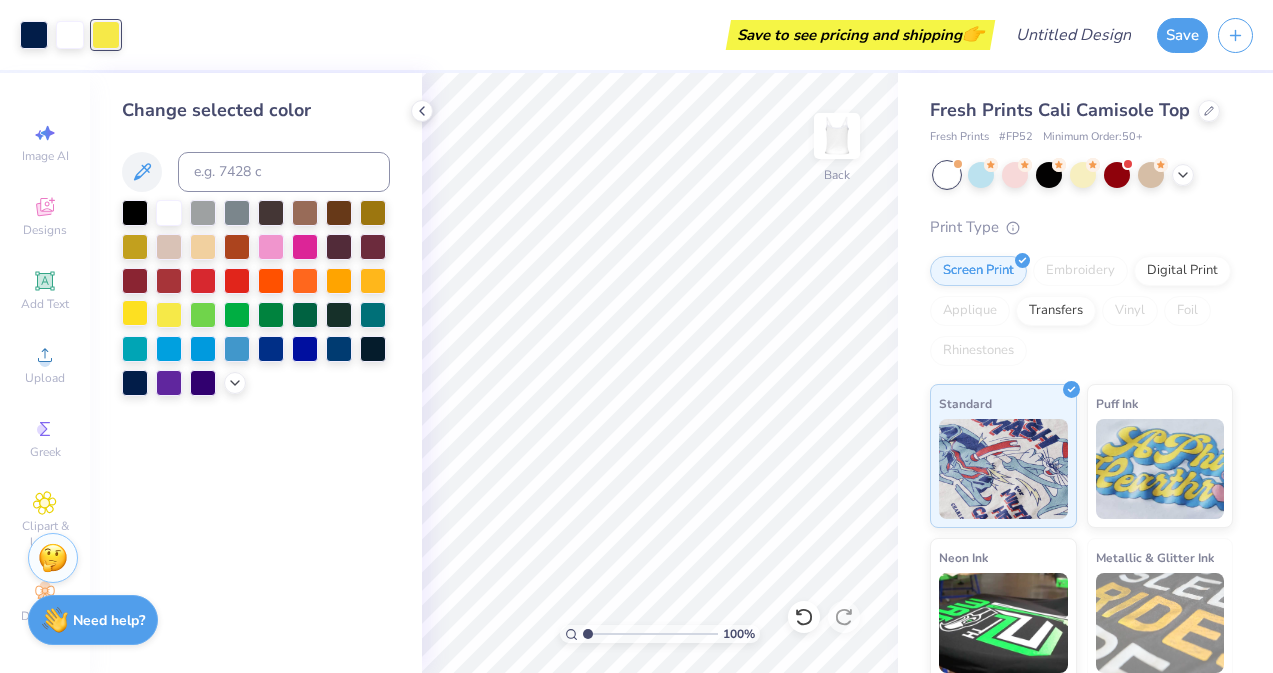 click at bounding box center [135, 313] 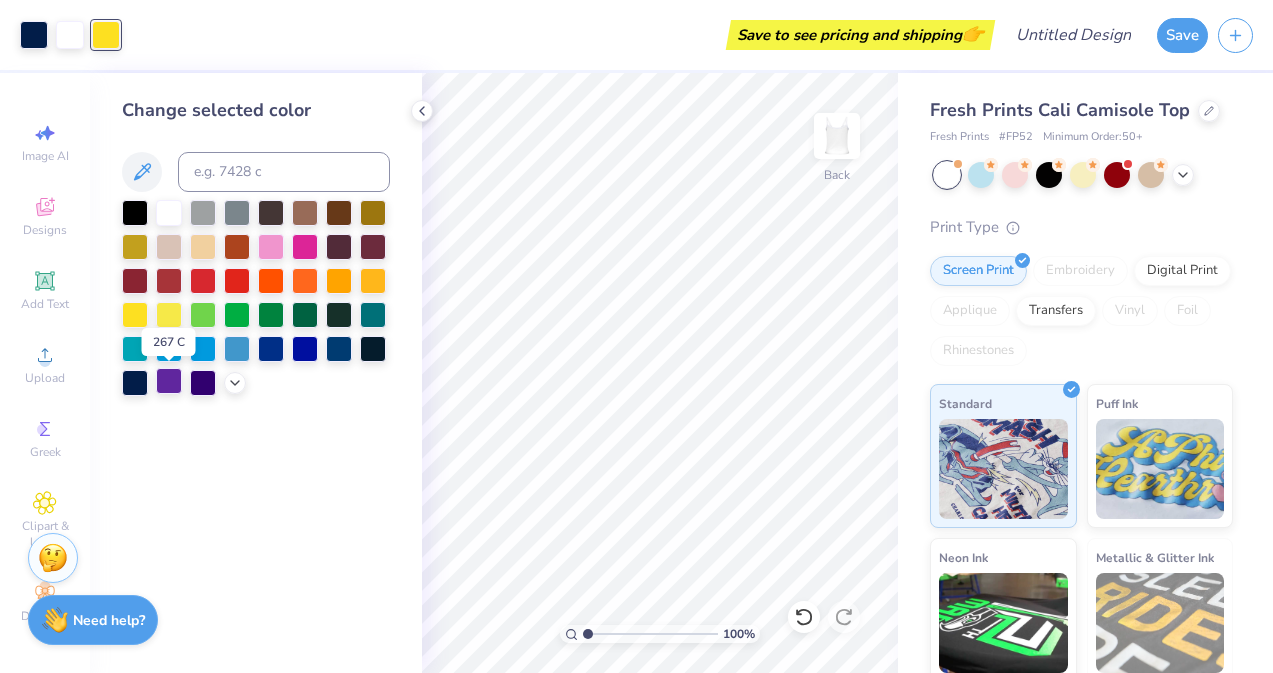 click at bounding box center (169, 381) 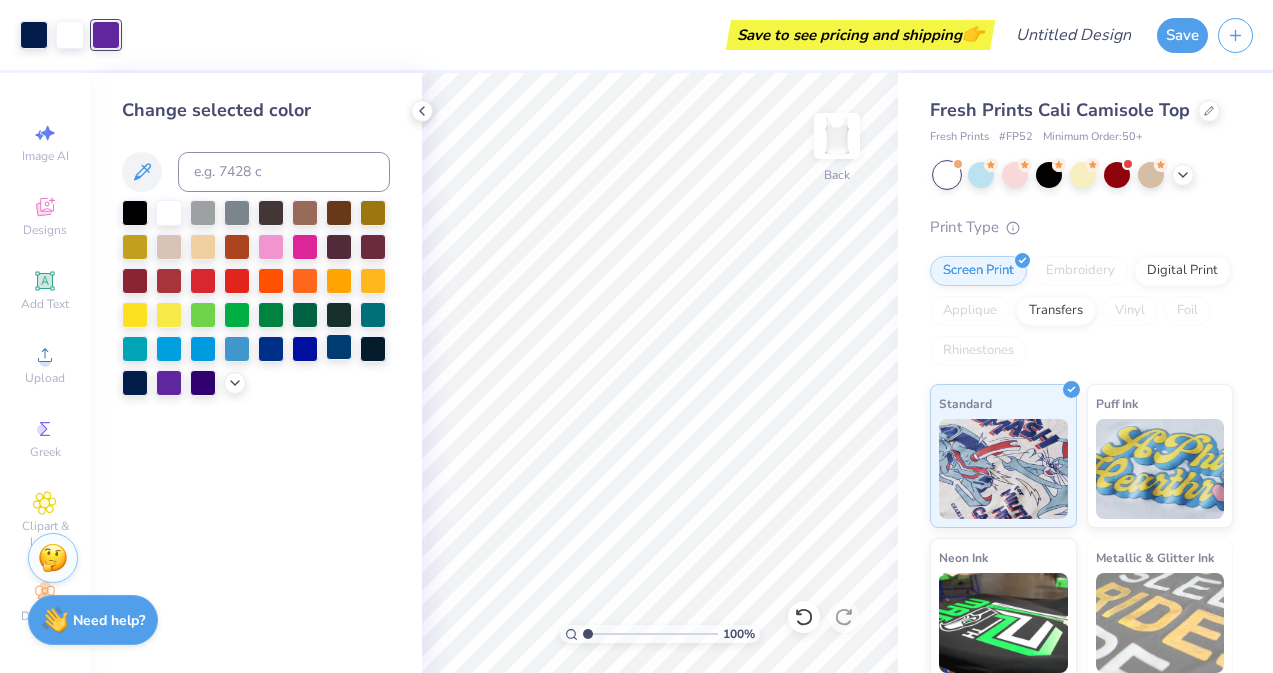click at bounding box center (339, 347) 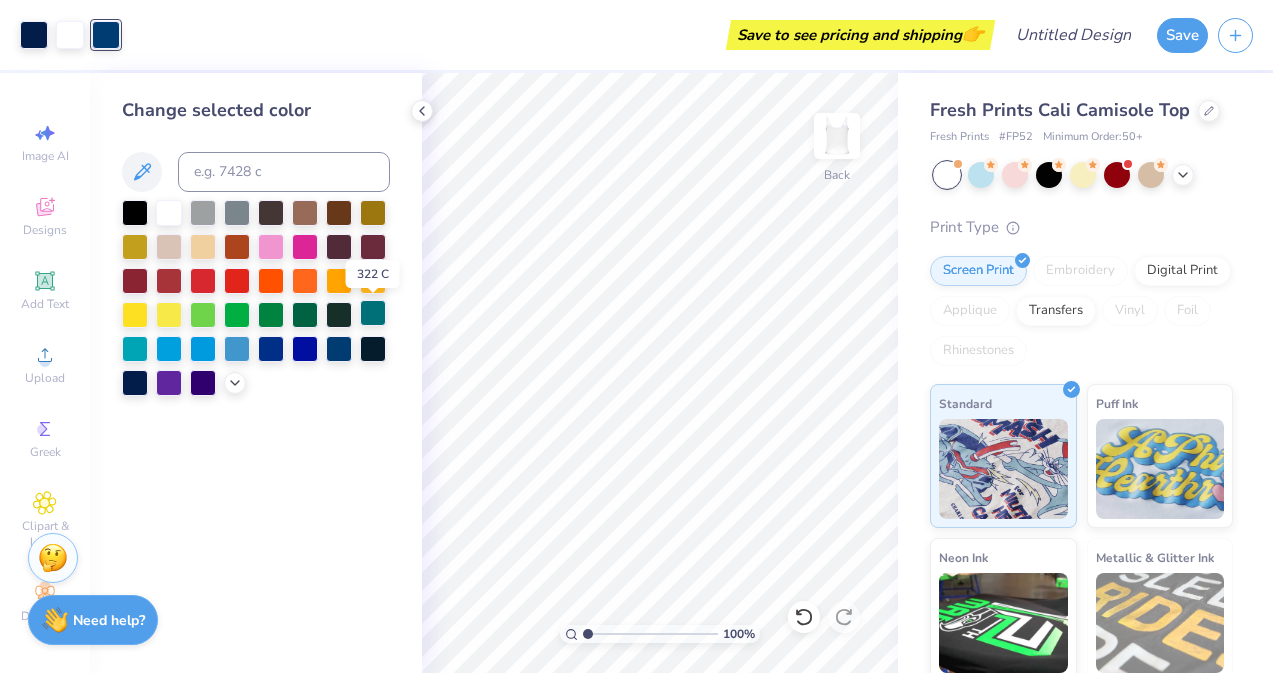 click at bounding box center (373, 313) 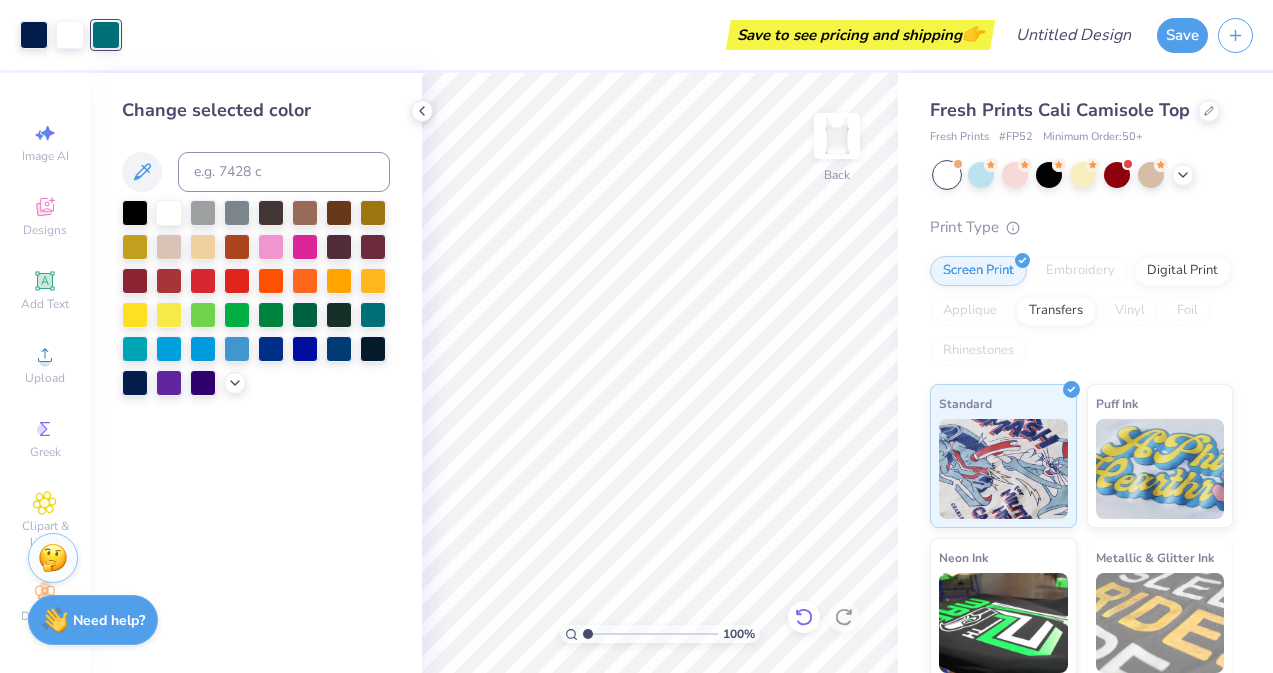 click 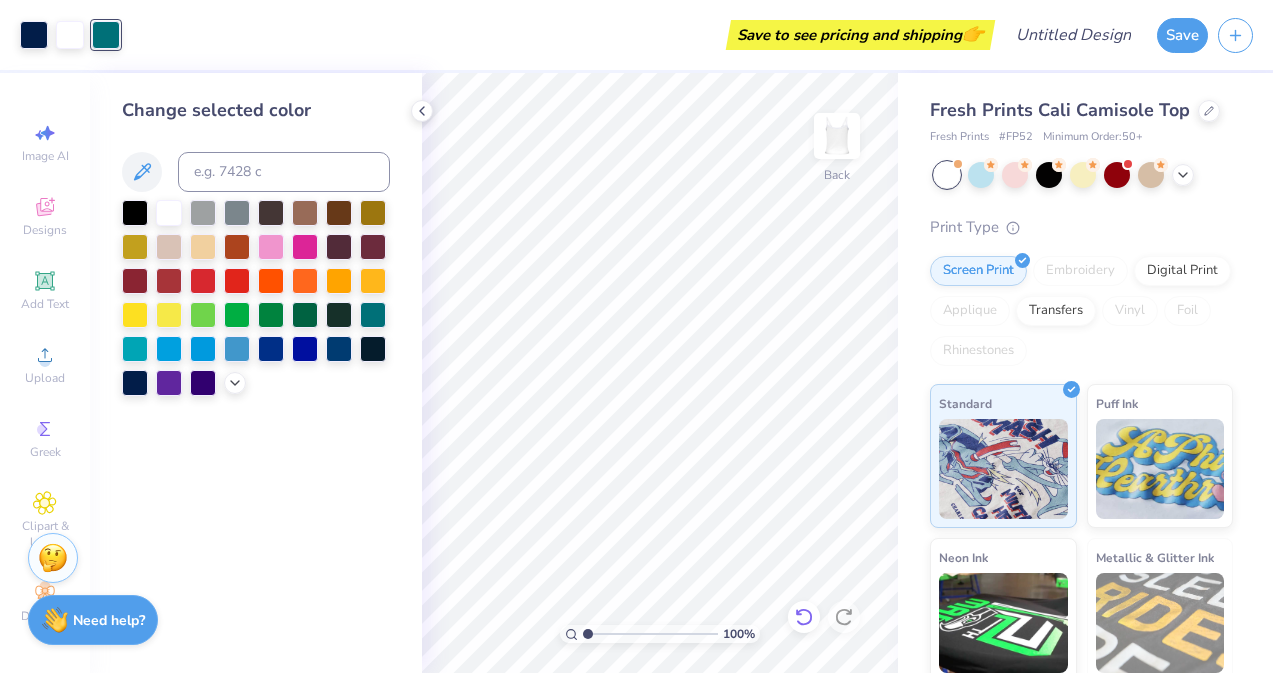 click 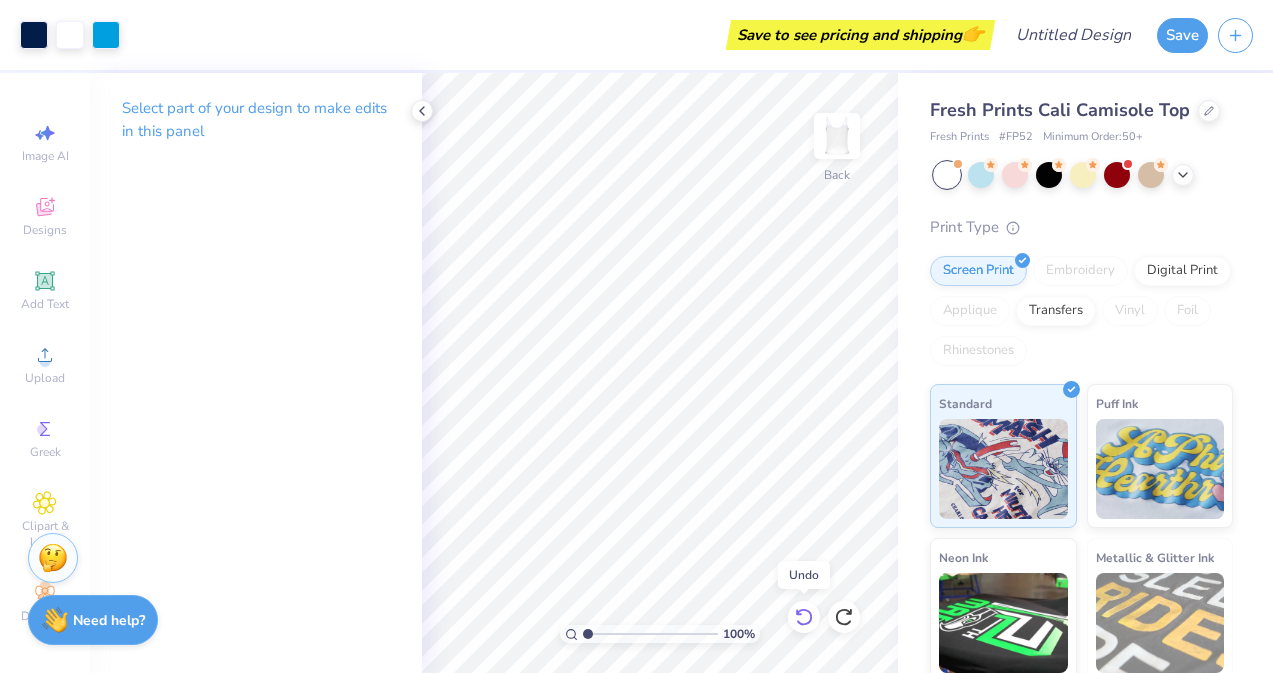 click 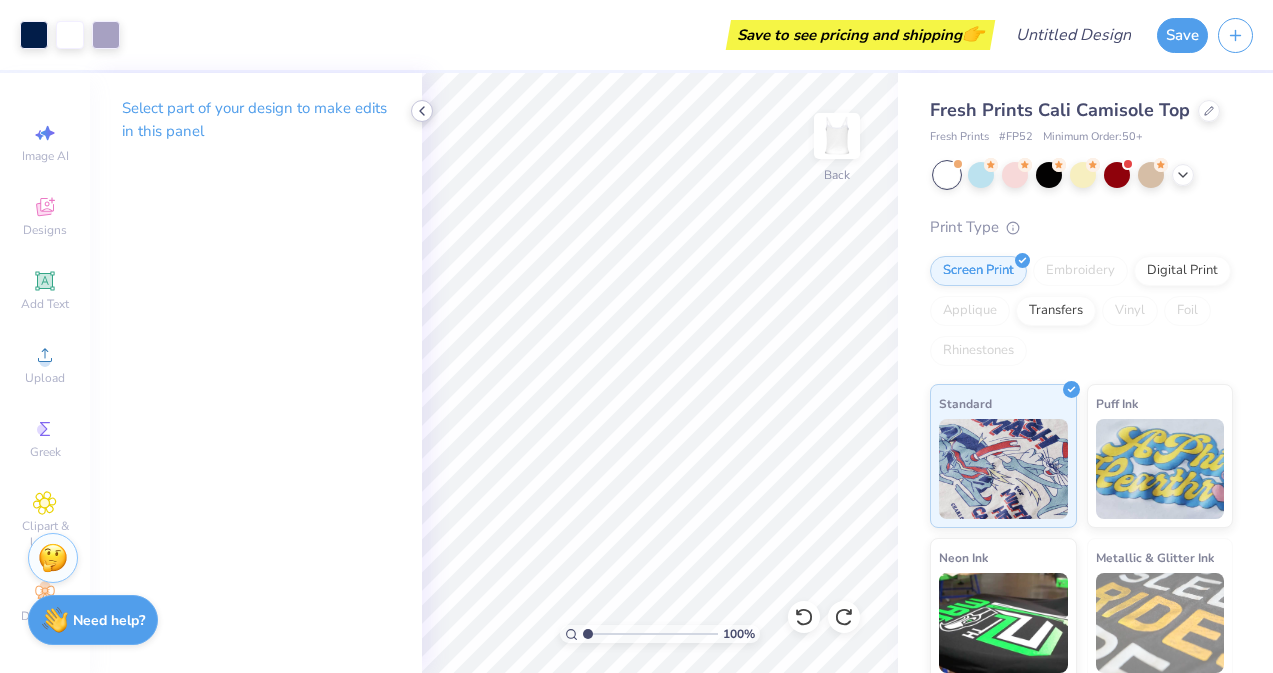 click 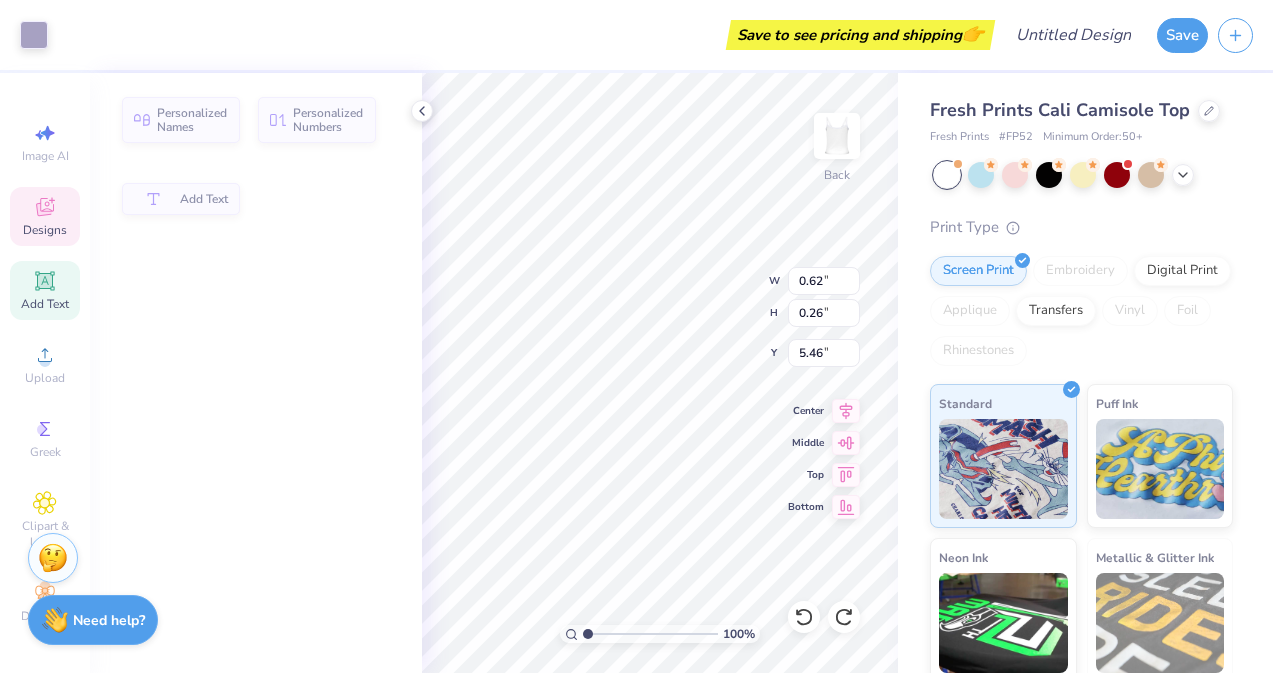 type on "0.62" 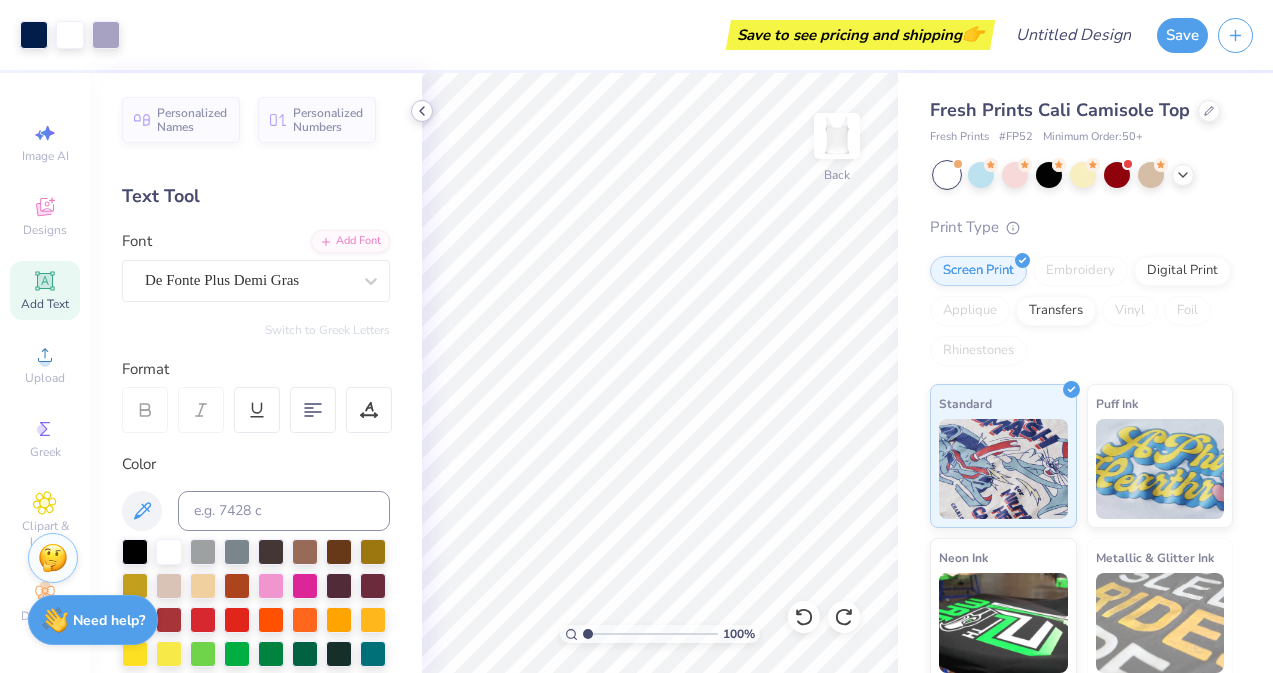 click 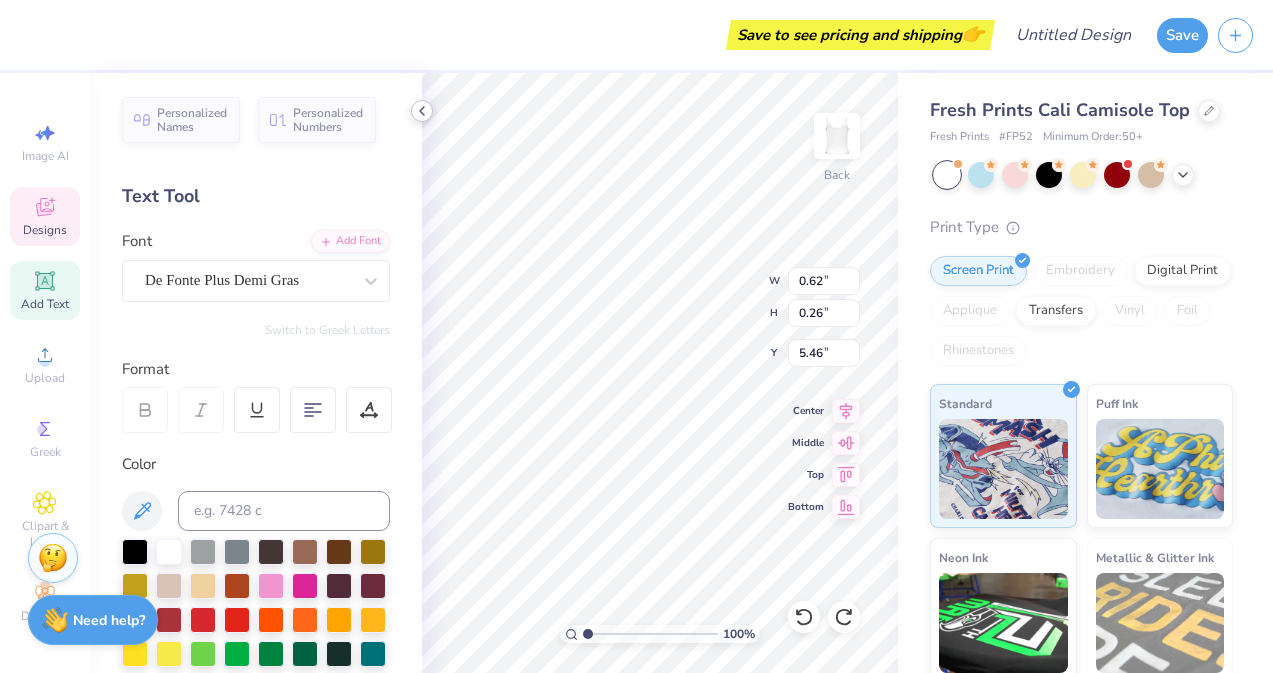 type on "1888" 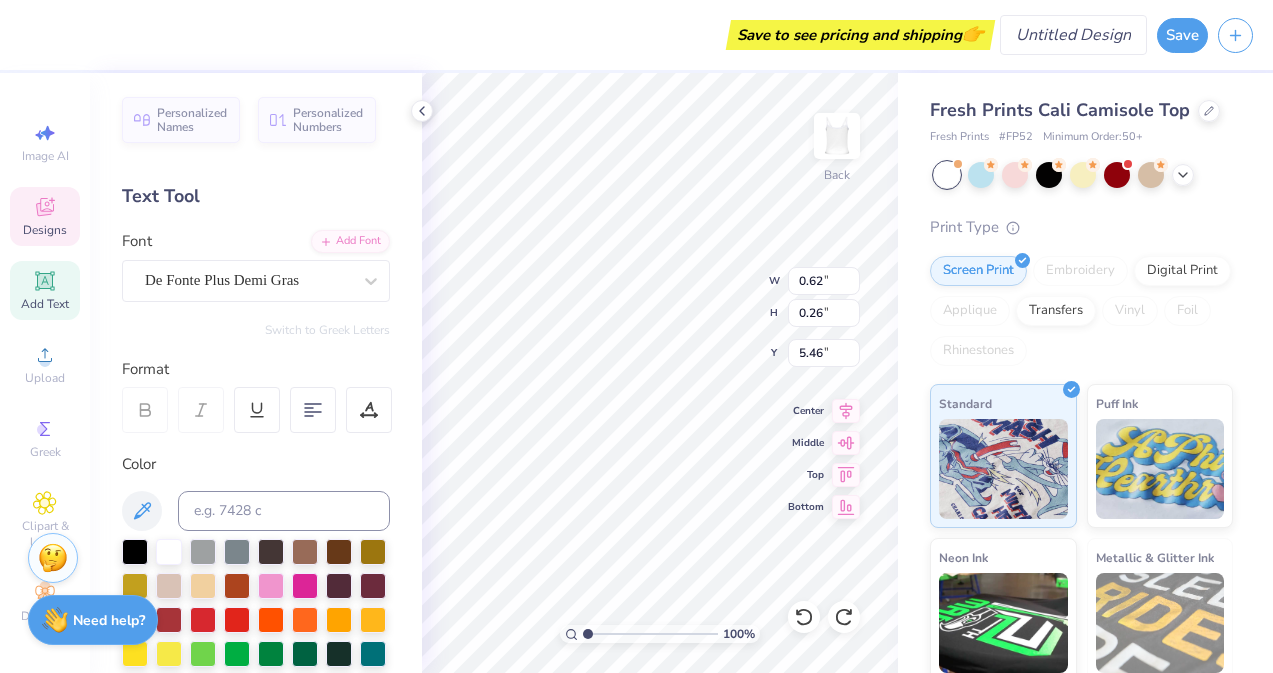 click 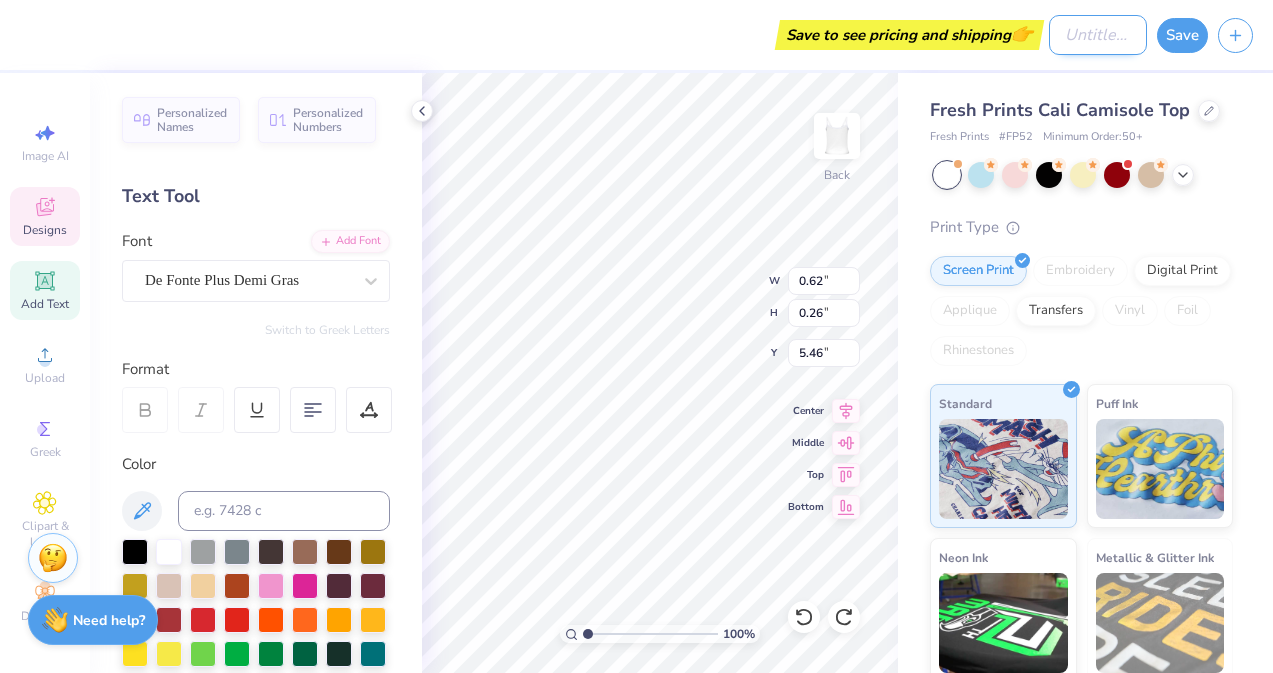 click on "Design Title" at bounding box center [1098, 35] 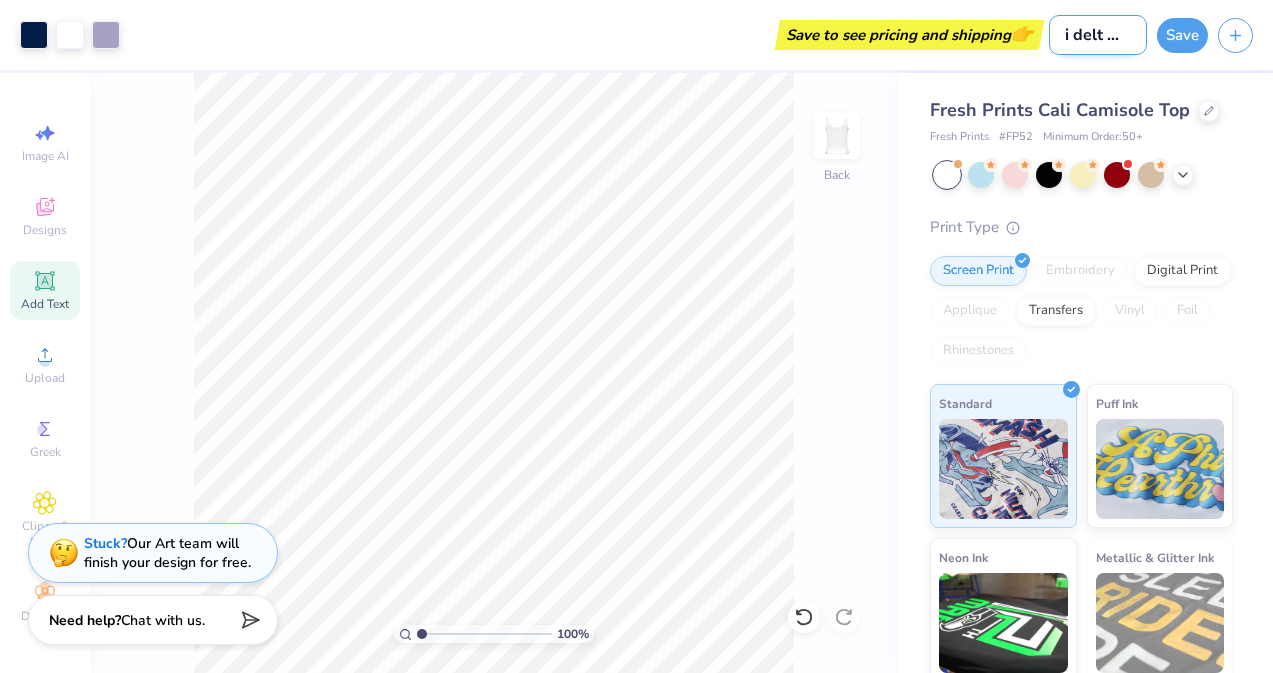 scroll, scrollTop: 0, scrollLeft: 21, axis: horizontal 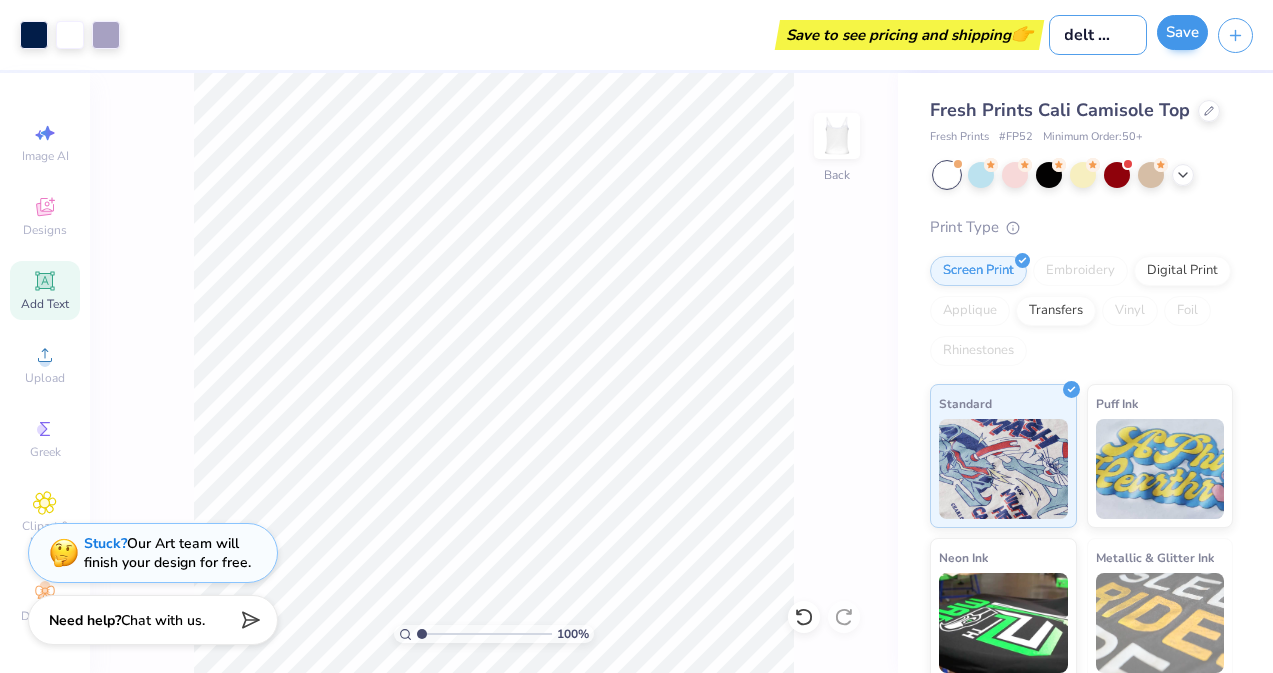 type on "tri delt tank" 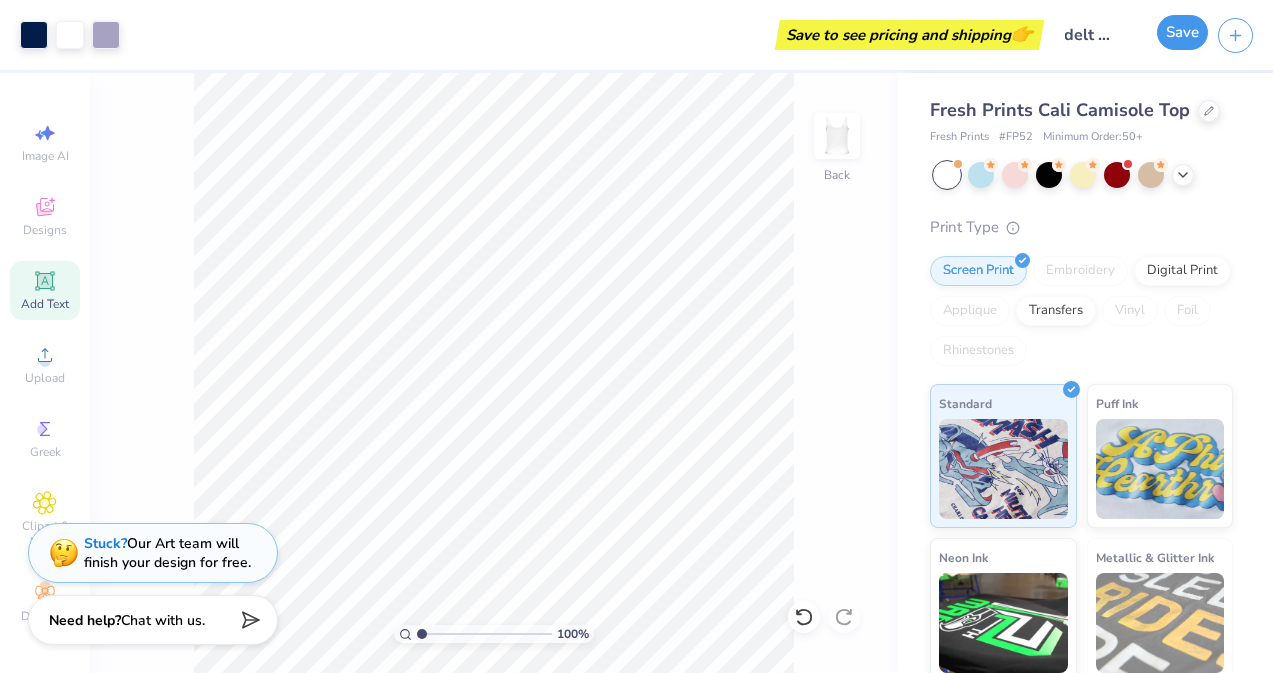 click on "Save" at bounding box center [1182, 32] 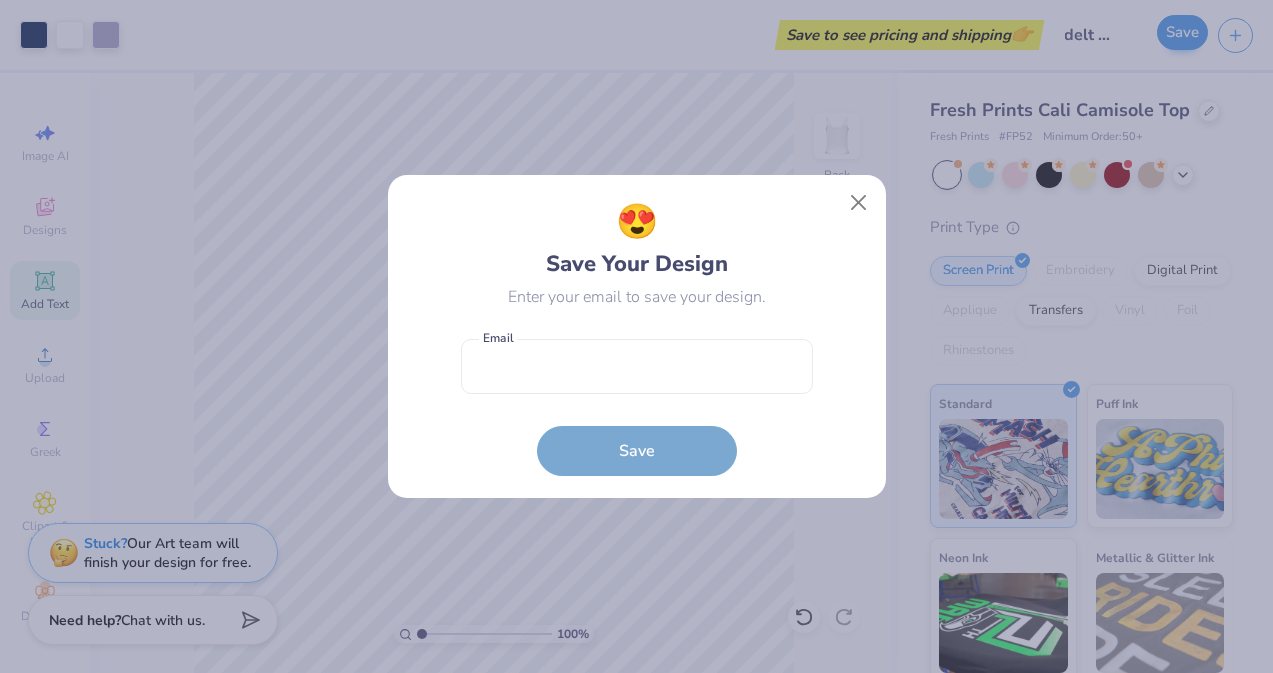 scroll, scrollTop: 0, scrollLeft: 0, axis: both 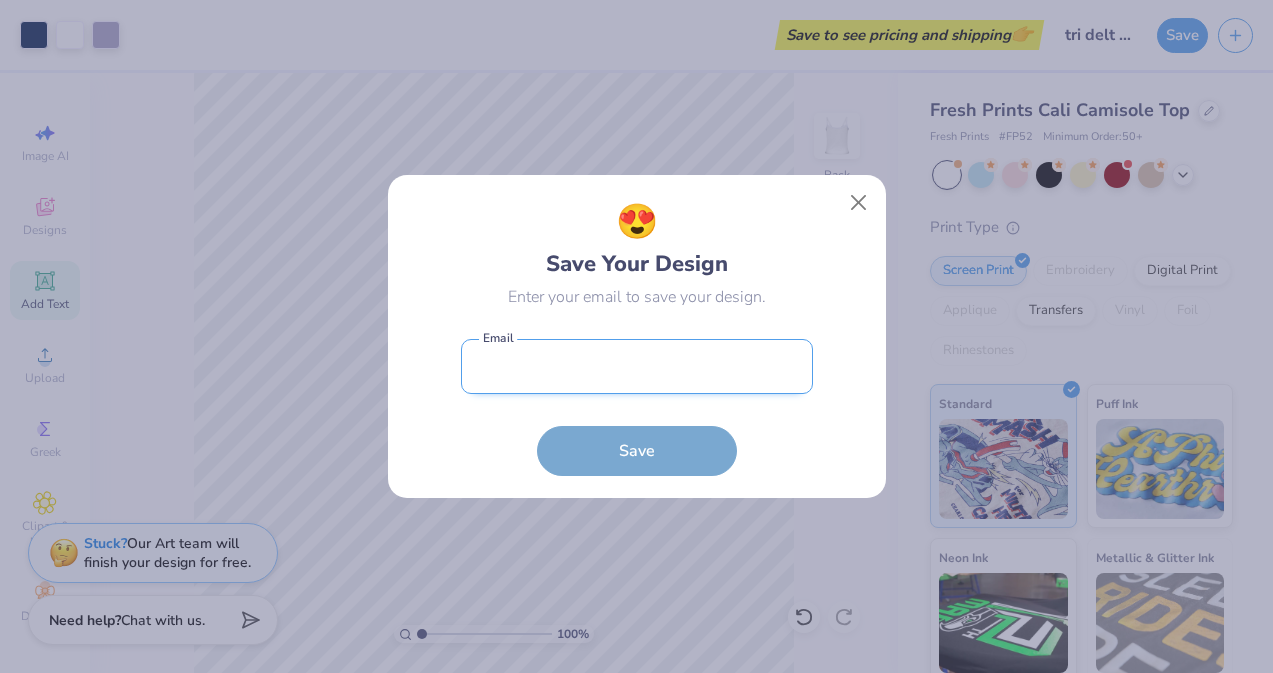 click at bounding box center [637, 366] 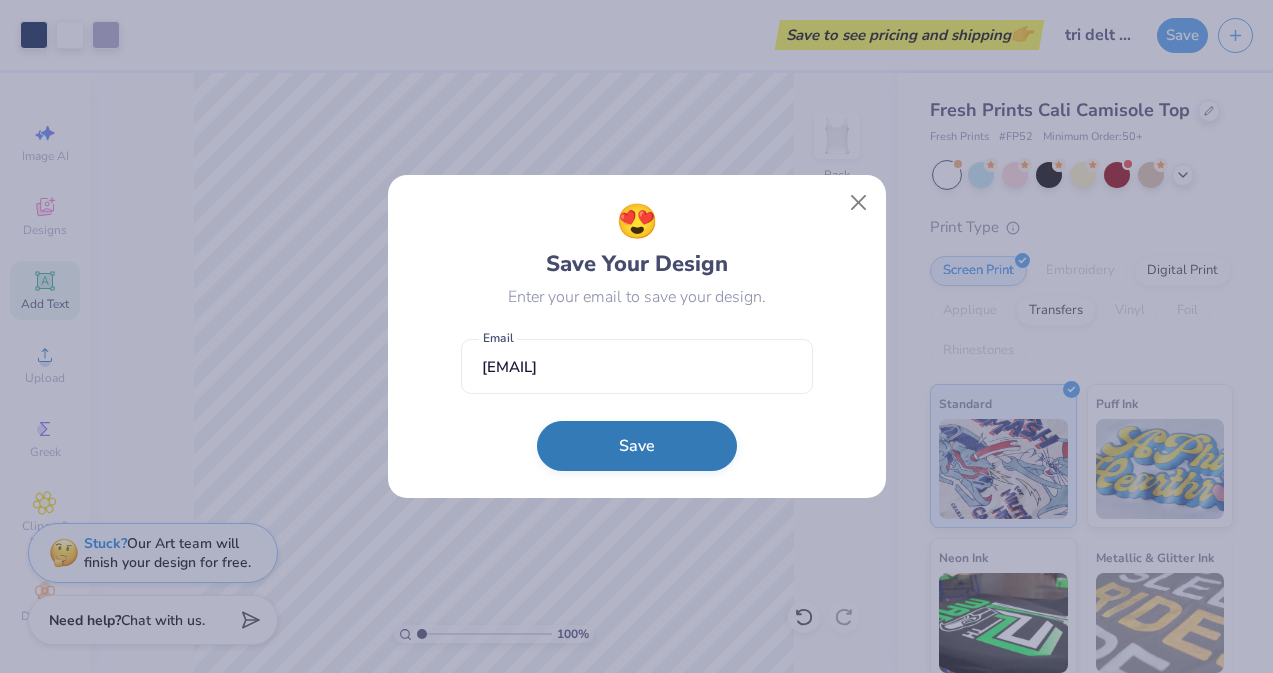 click on "Save" at bounding box center [637, 446] 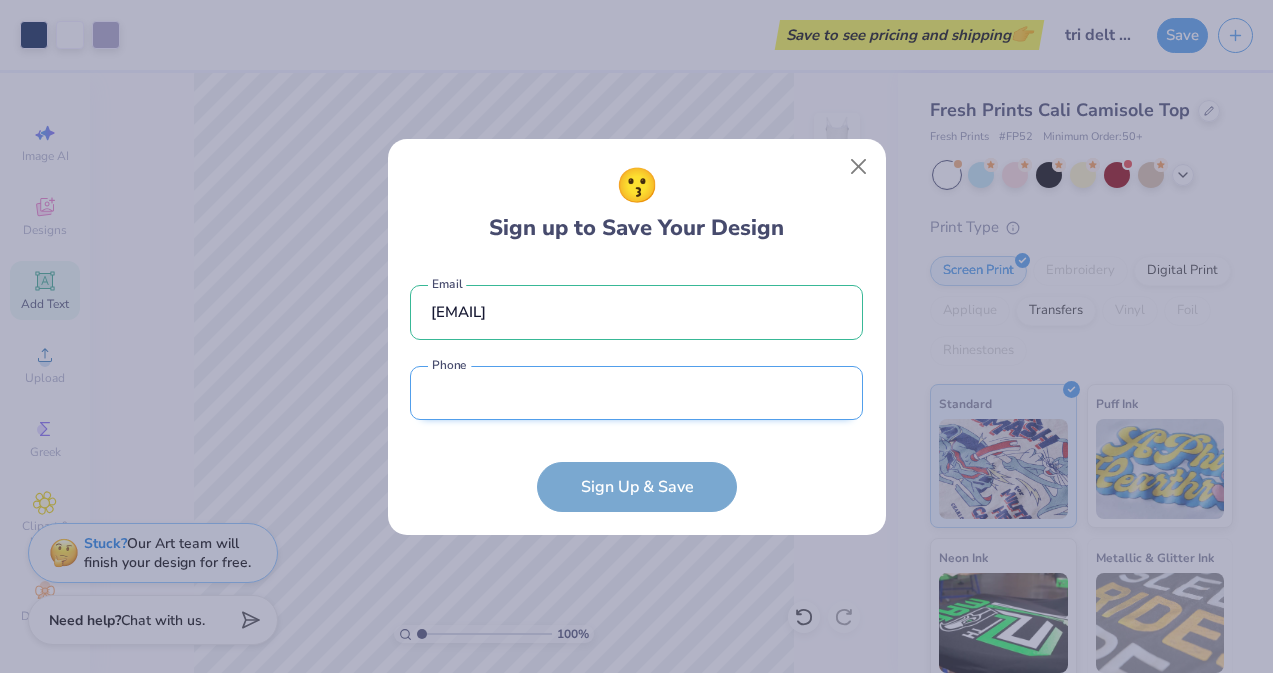 click at bounding box center (636, 393) 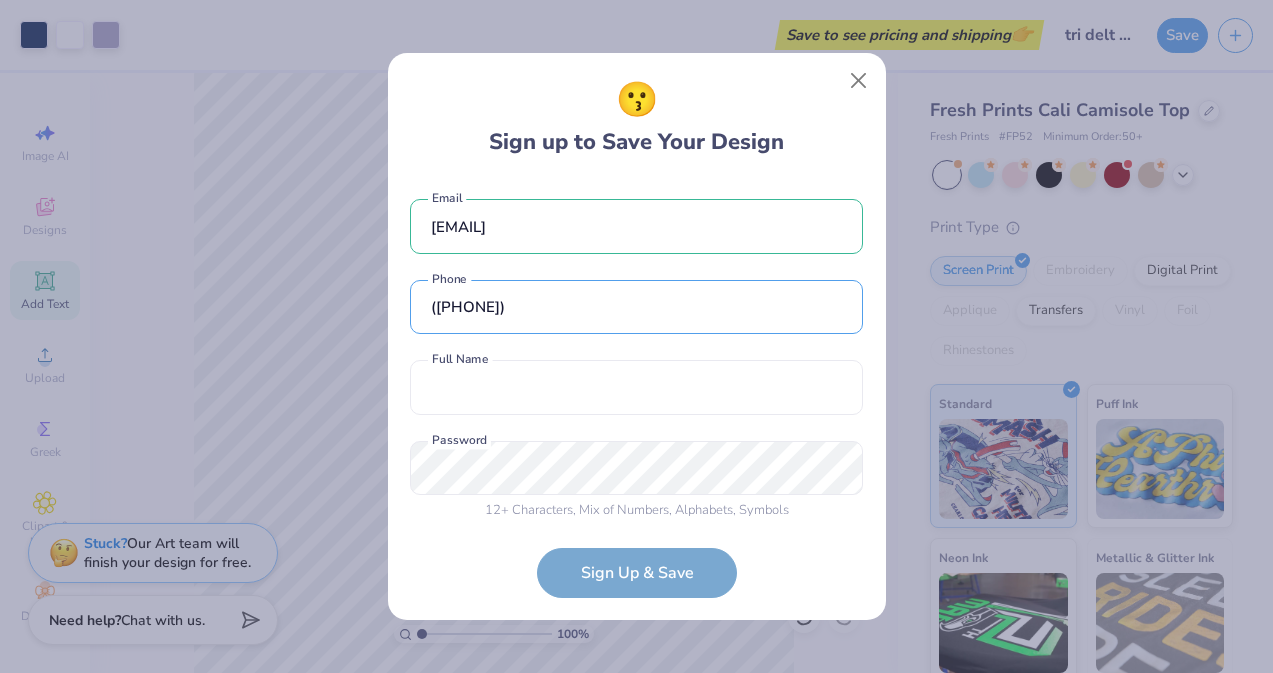 scroll, scrollTop: 15, scrollLeft: 0, axis: vertical 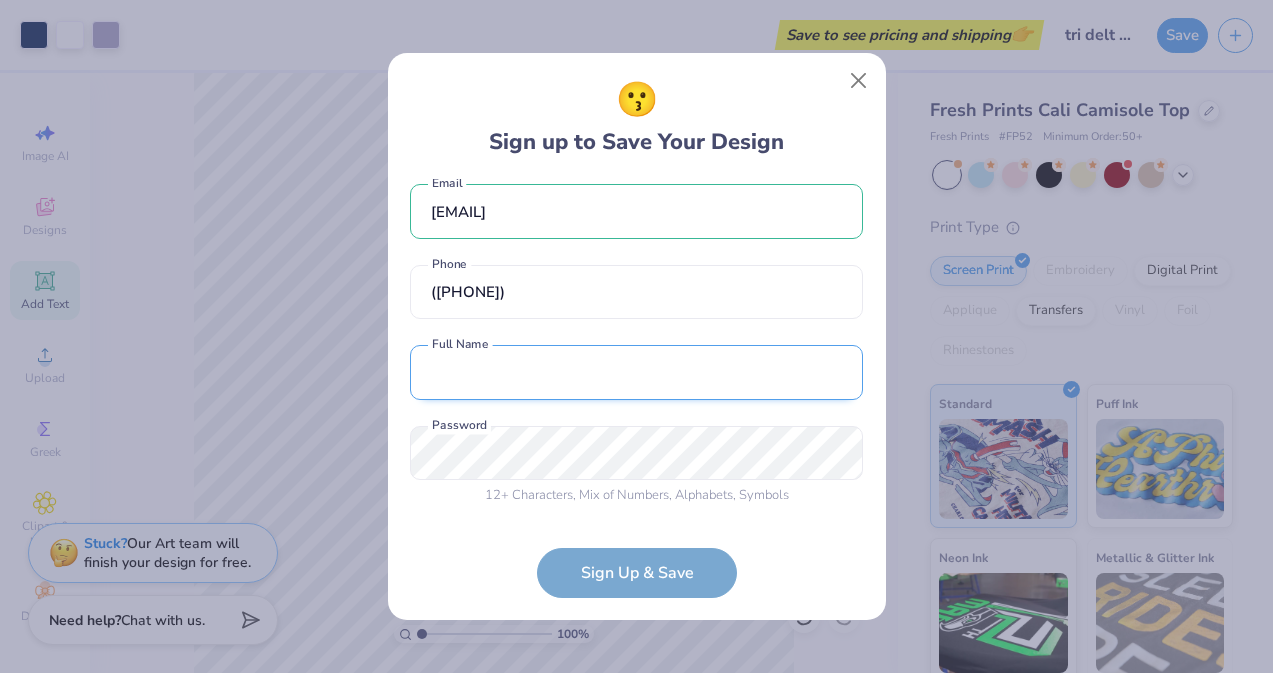 click at bounding box center (636, 372) 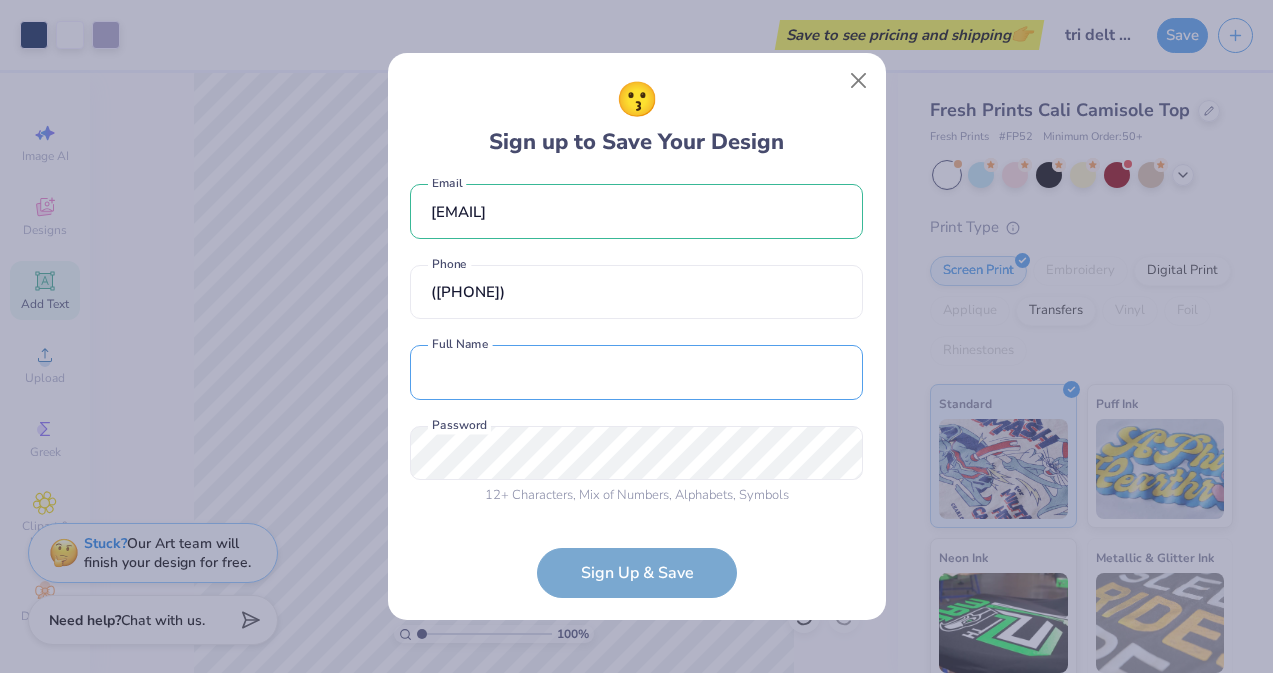 type on "[FIRST] [LAST]" 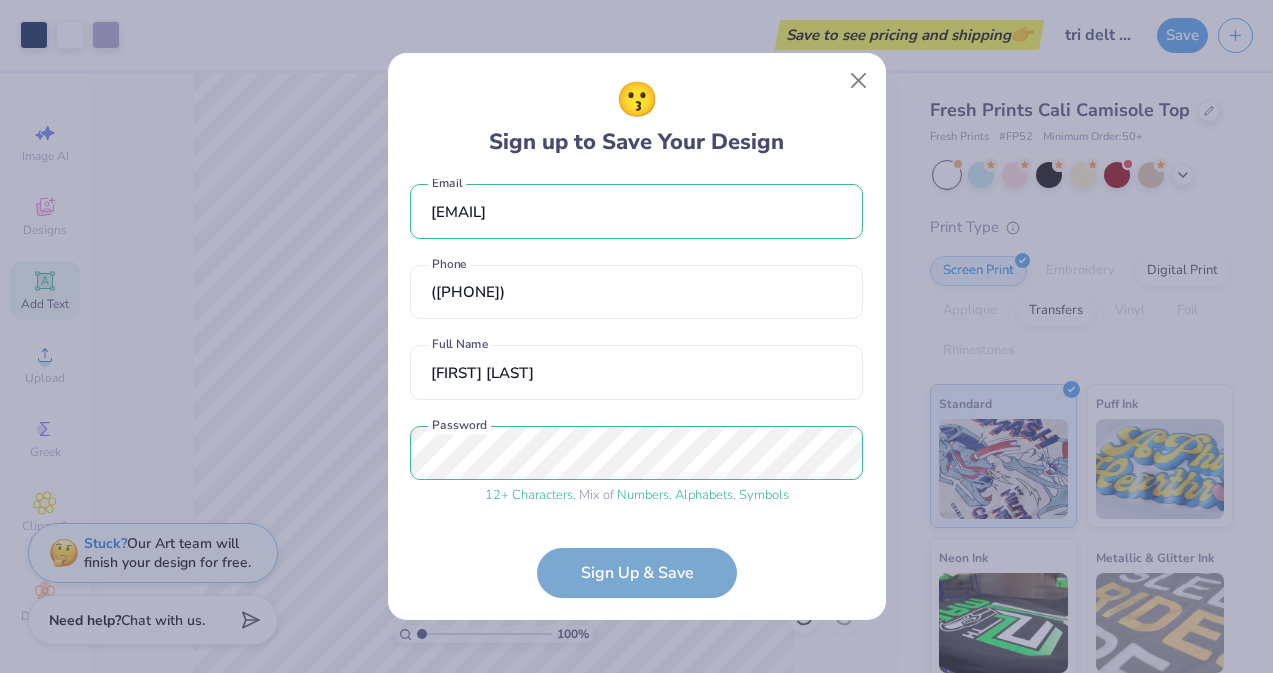 scroll, scrollTop: 91, scrollLeft: 0, axis: vertical 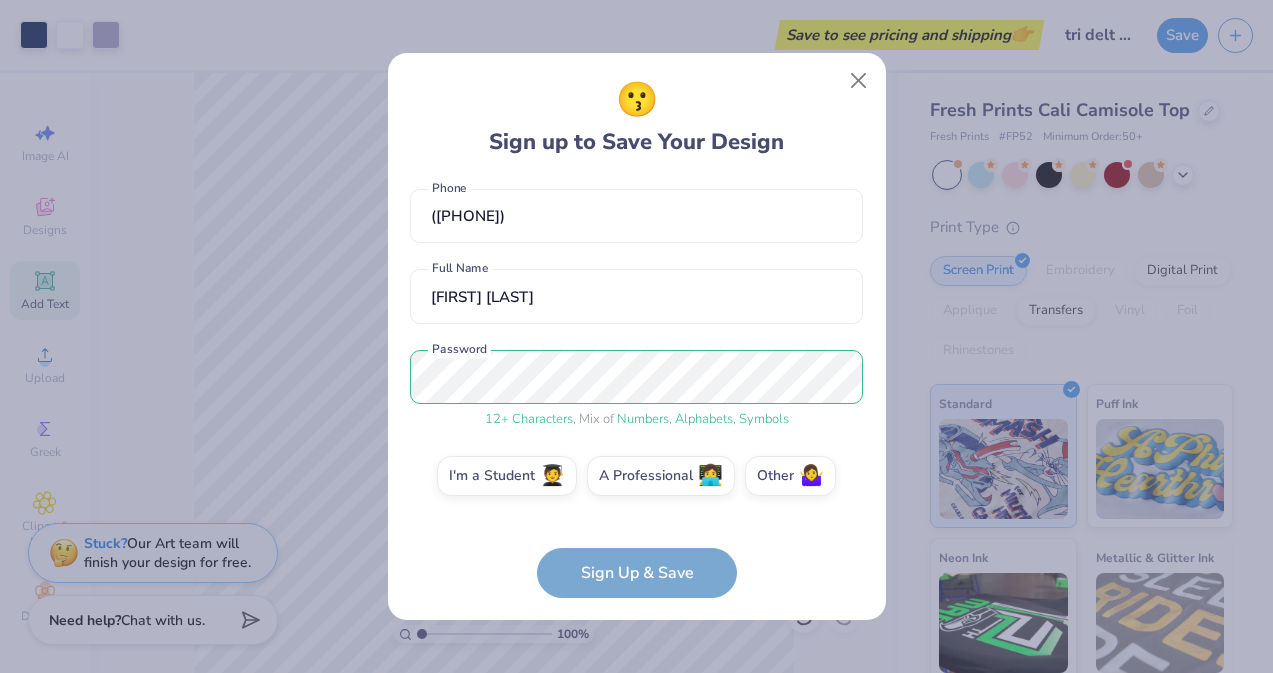 click on "[EMAIL] ([PHONE]) [FIRST] [LAST]" at bounding box center (636, 388) 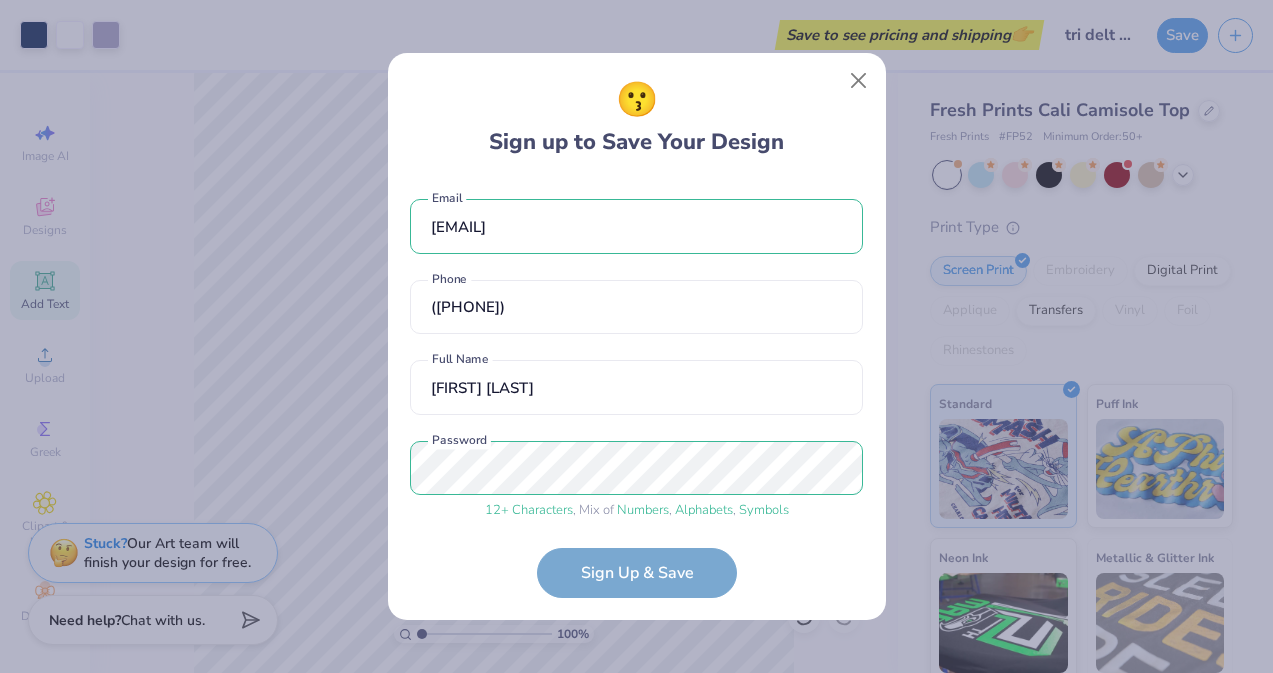 scroll, scrollTop: 91, scrollLeft: 0, axis: vertical 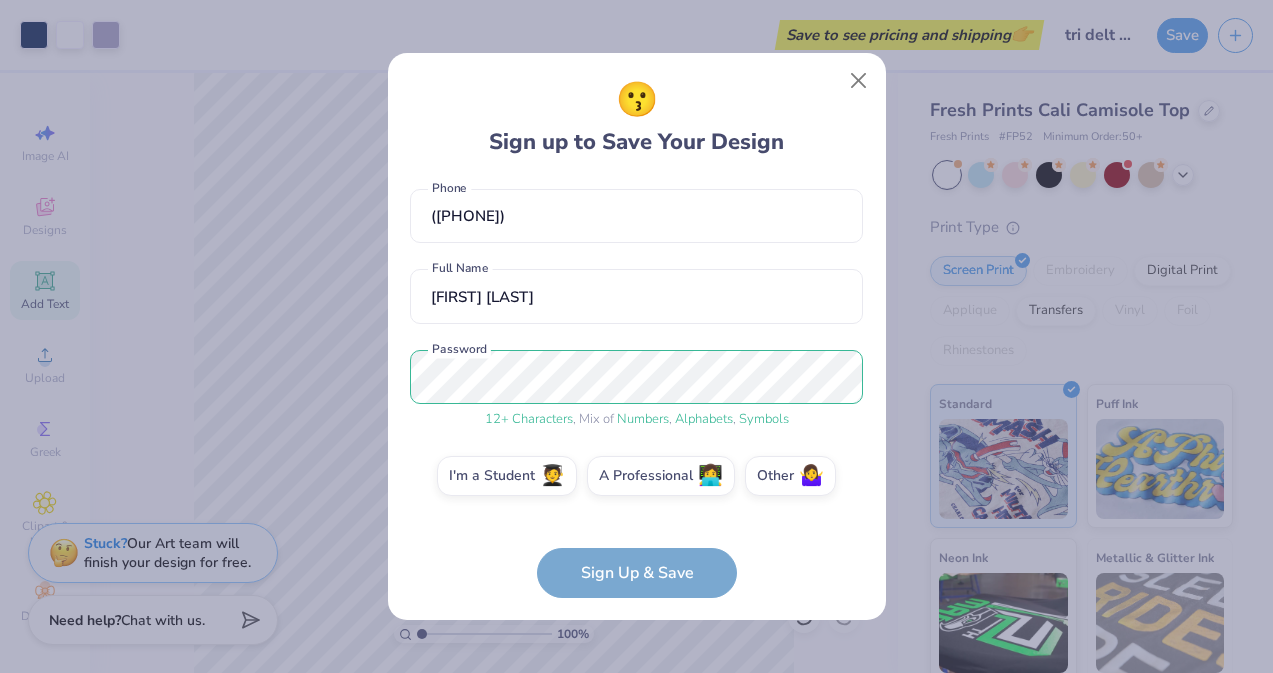 click on "[EMAIL] ([PHONE]) [FIRST] [LAST]" at bounding box center (636, 388) 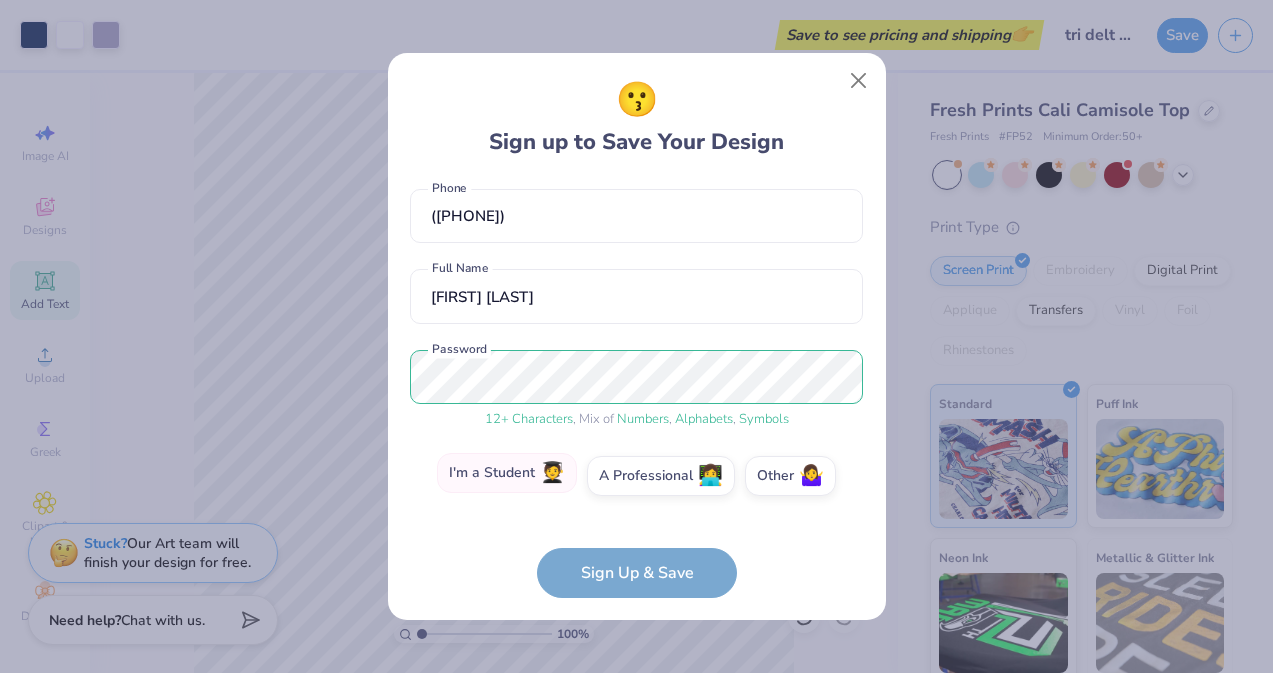 click on "🧑‍🎓" at bounding box center [552, 473] 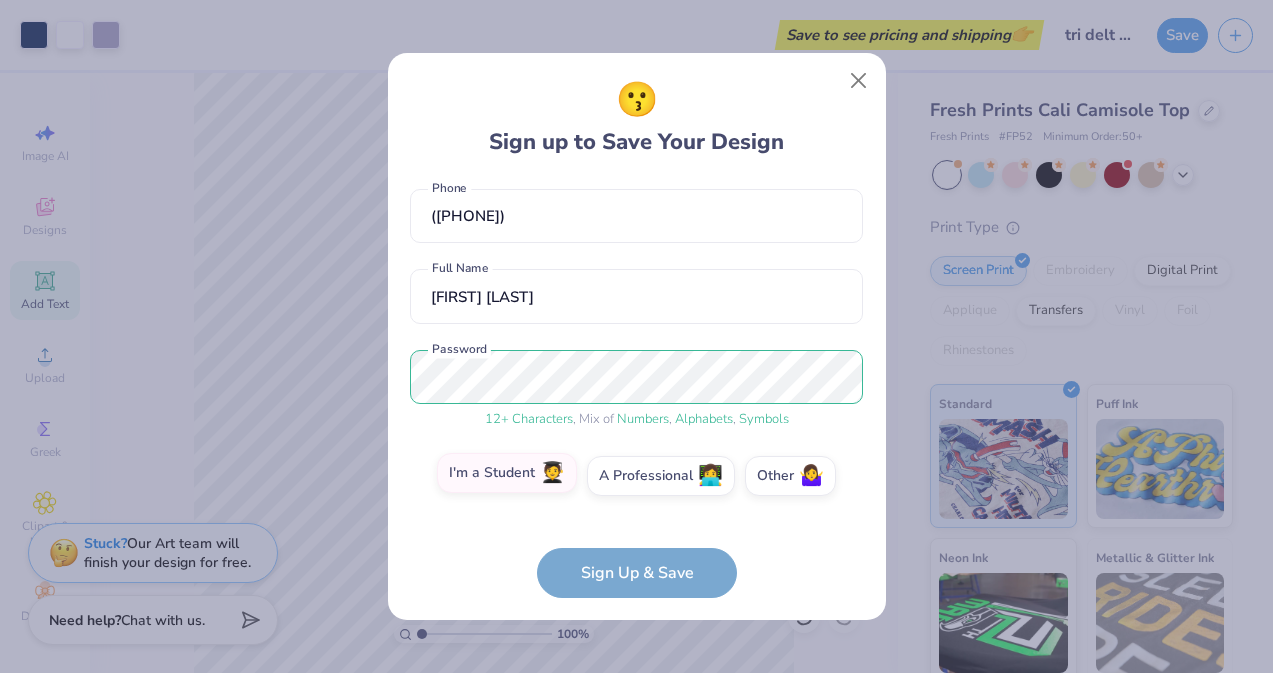 click on "I'm a Student 🧑‍🎓" at bounding box center [636, 571] 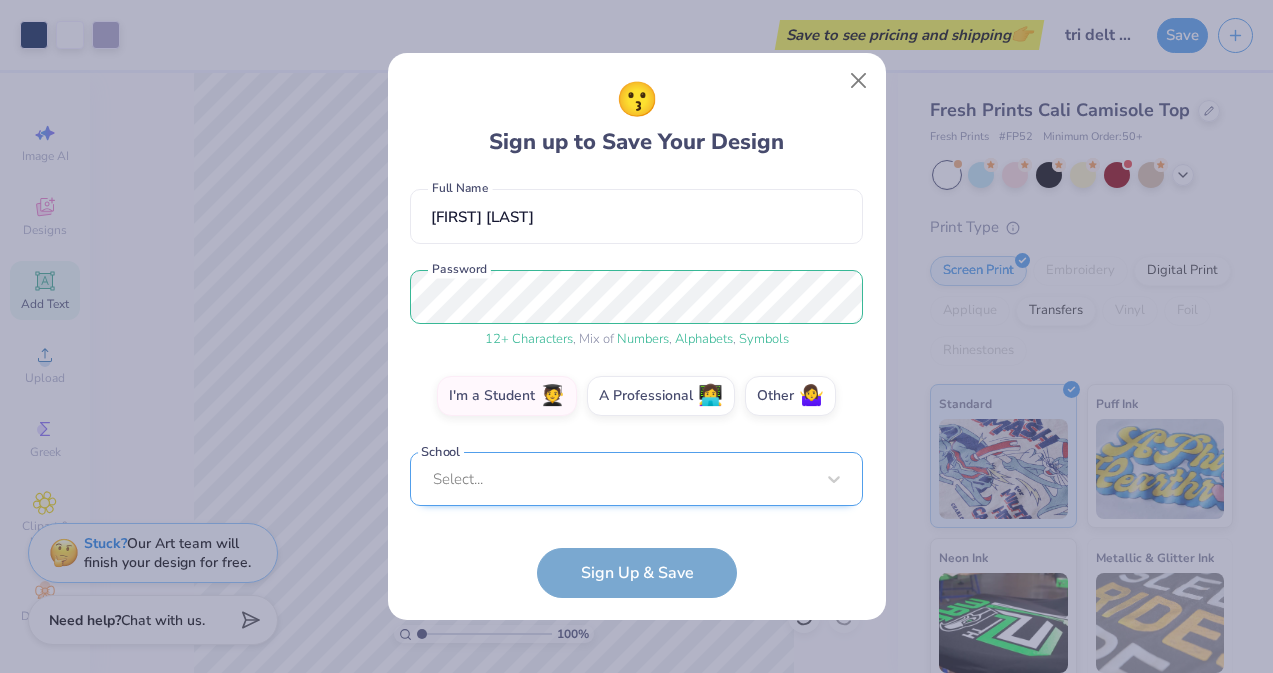 click on "Select..." at bounding box center [636, 479] 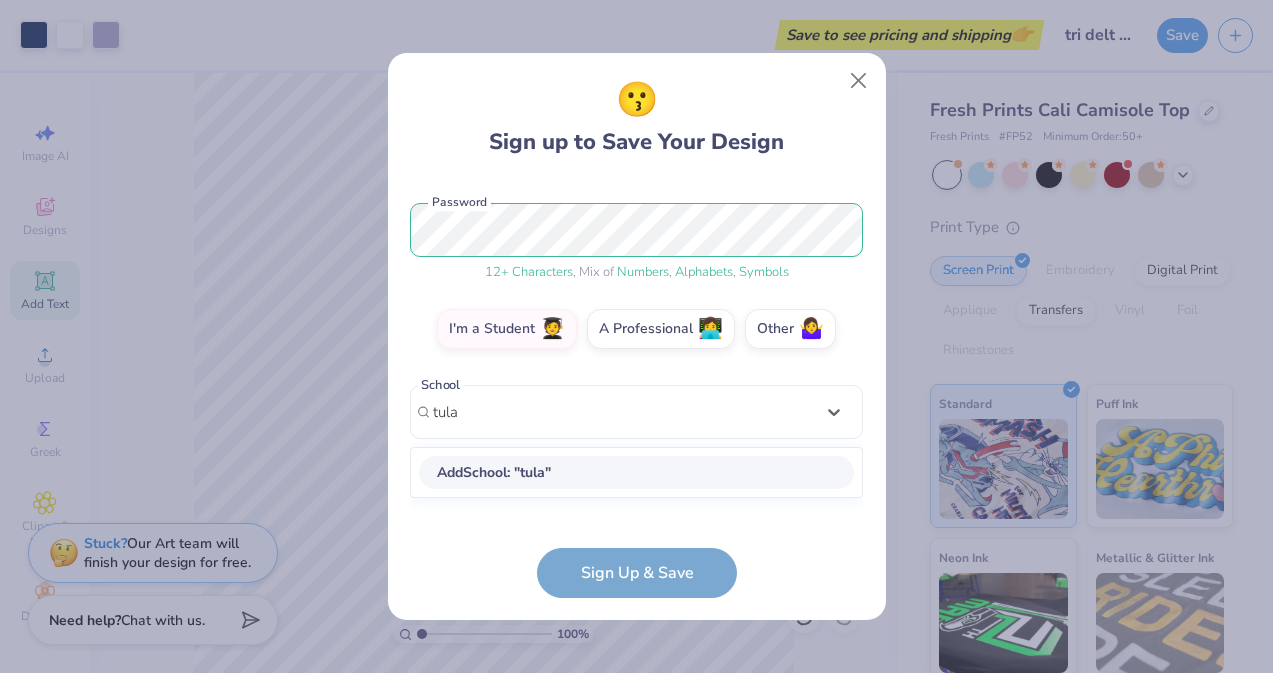 type on "tula" 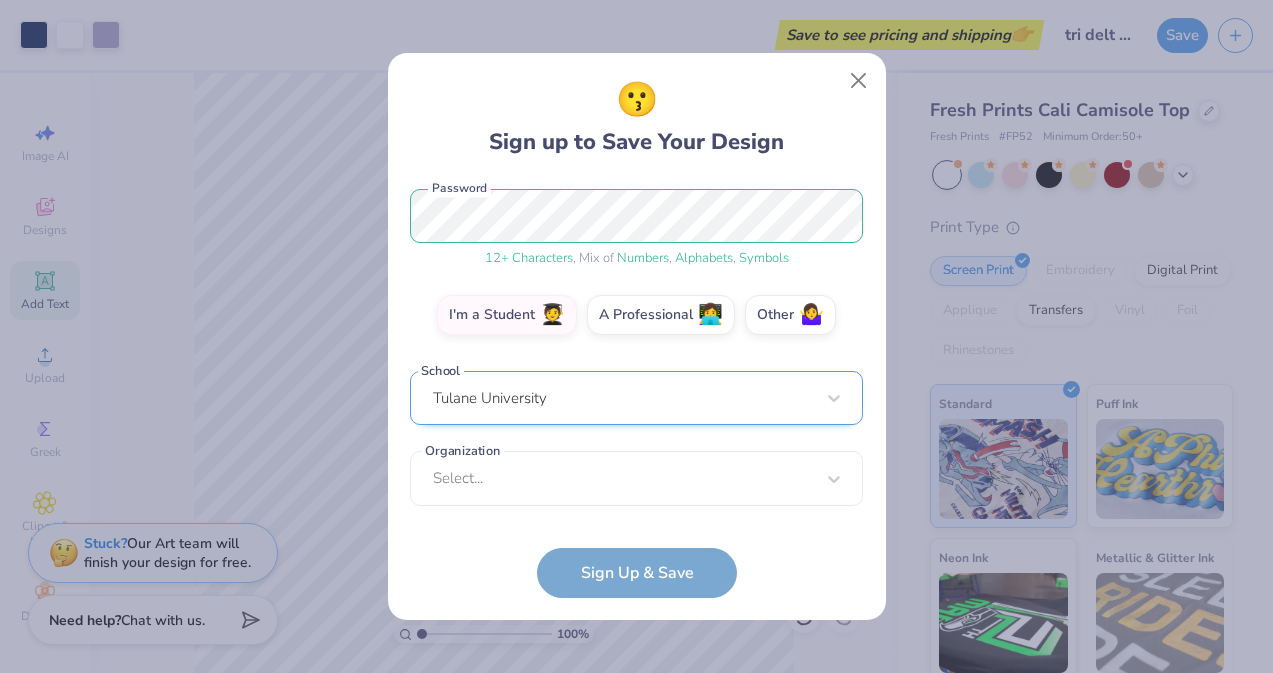 click on "Tulane University" at bounding box center [636, 398] 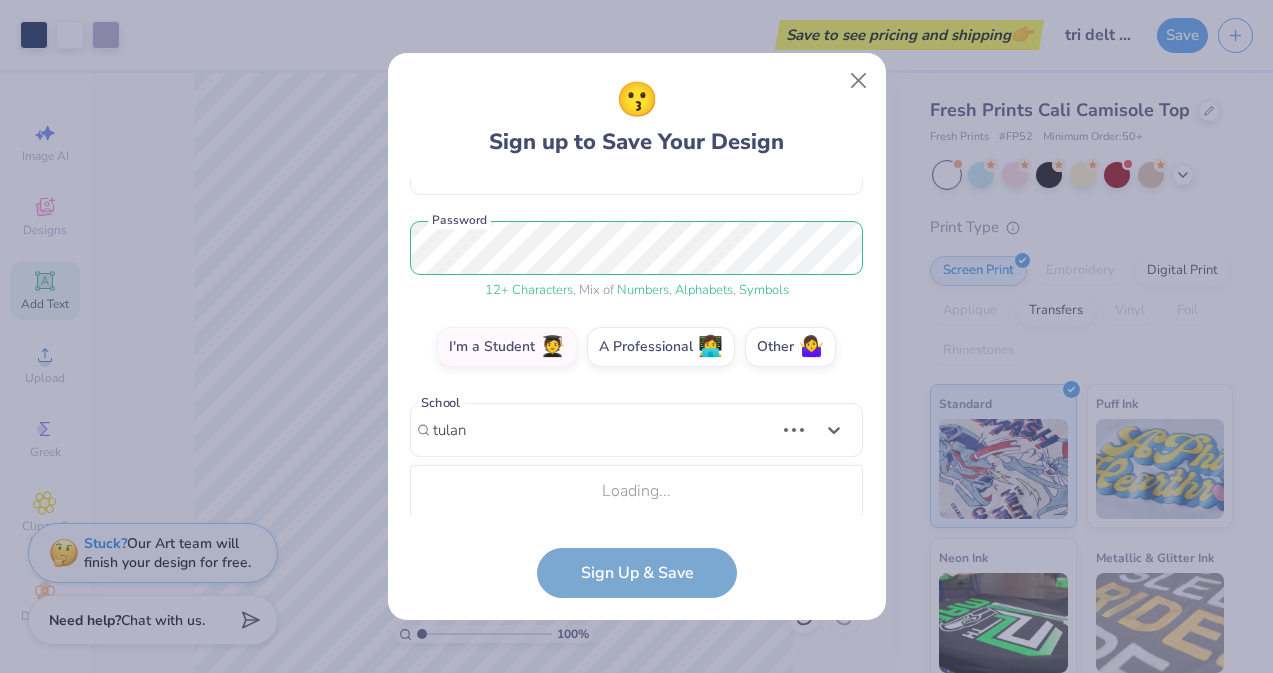 scroll, scrollTop: 471, scrollLeft: 0, axis: vertical 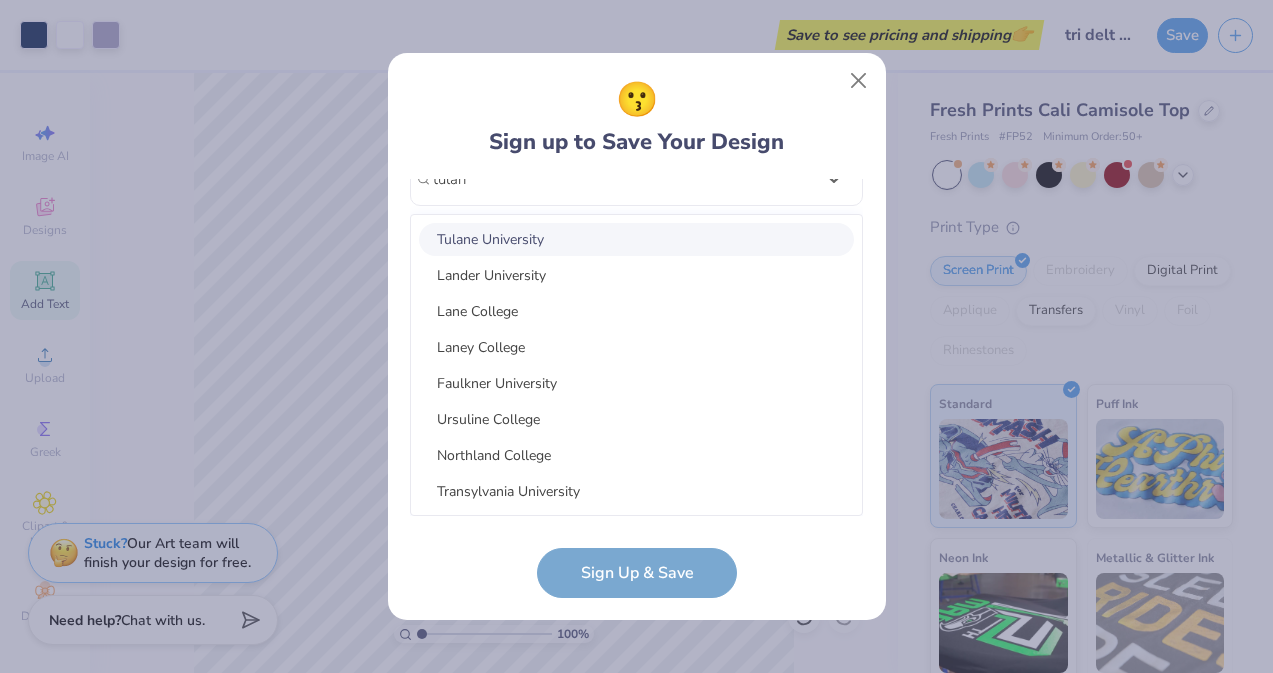 click on "Tulane University" at bounding box center [636, 239] 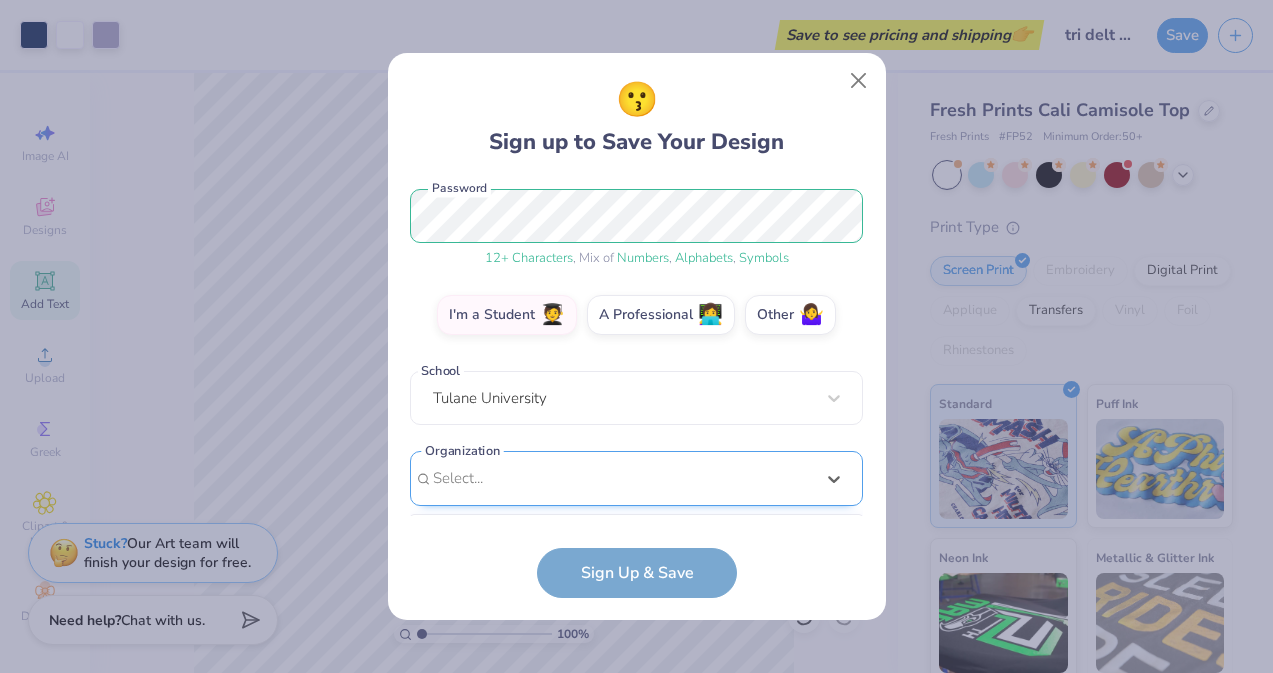 click on "option  focused, 1 of 15. 15 results available. Use Up and Down to choose options, press Enter to select the currently focused option, press Escape to exit the menu, press Tab to select the option and exit the menu. Select... 100 Collegiate Women 14 East Magazine 180 Degrees Consulting 202 Society 2025 class council 2025 Class Office 2026 Class Council 22 West Media 27 Heartbeats 314 Action 3D4E 4 Paws for Ability 4-H 45 Kings 49er Racing Club" at bounding box center (636, 633) 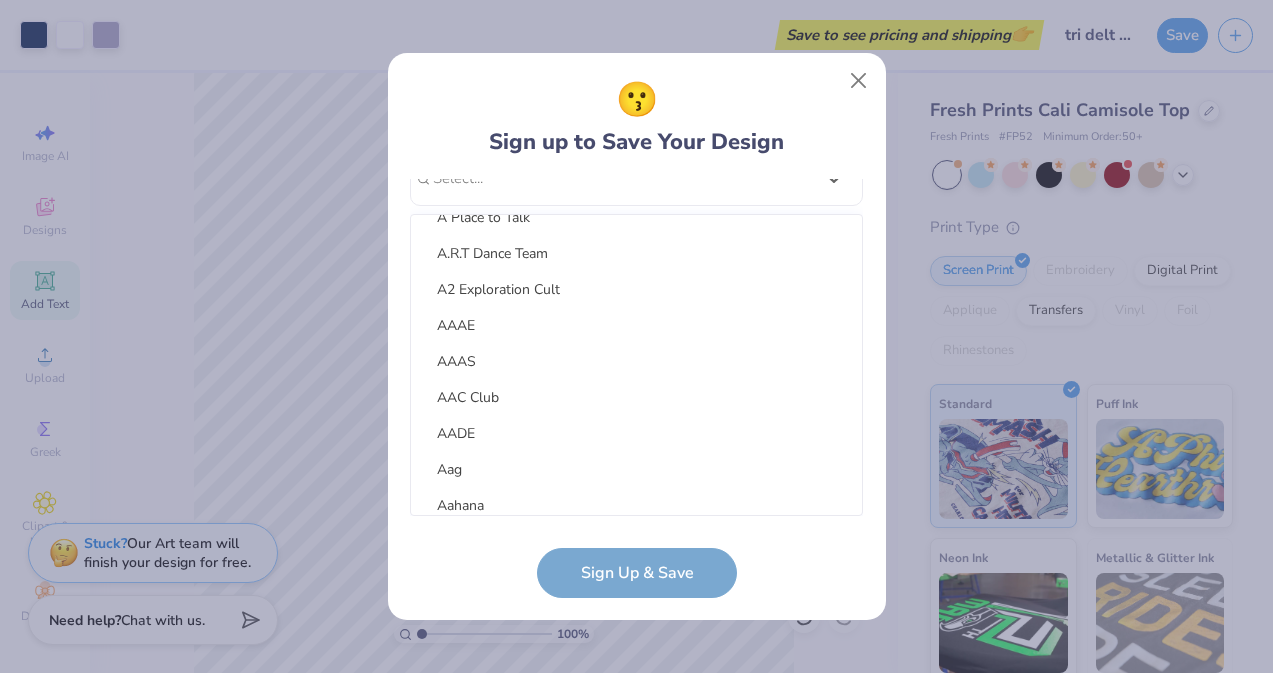 scroll, scrollTop: 0, scrollLeft: 0, axis: both 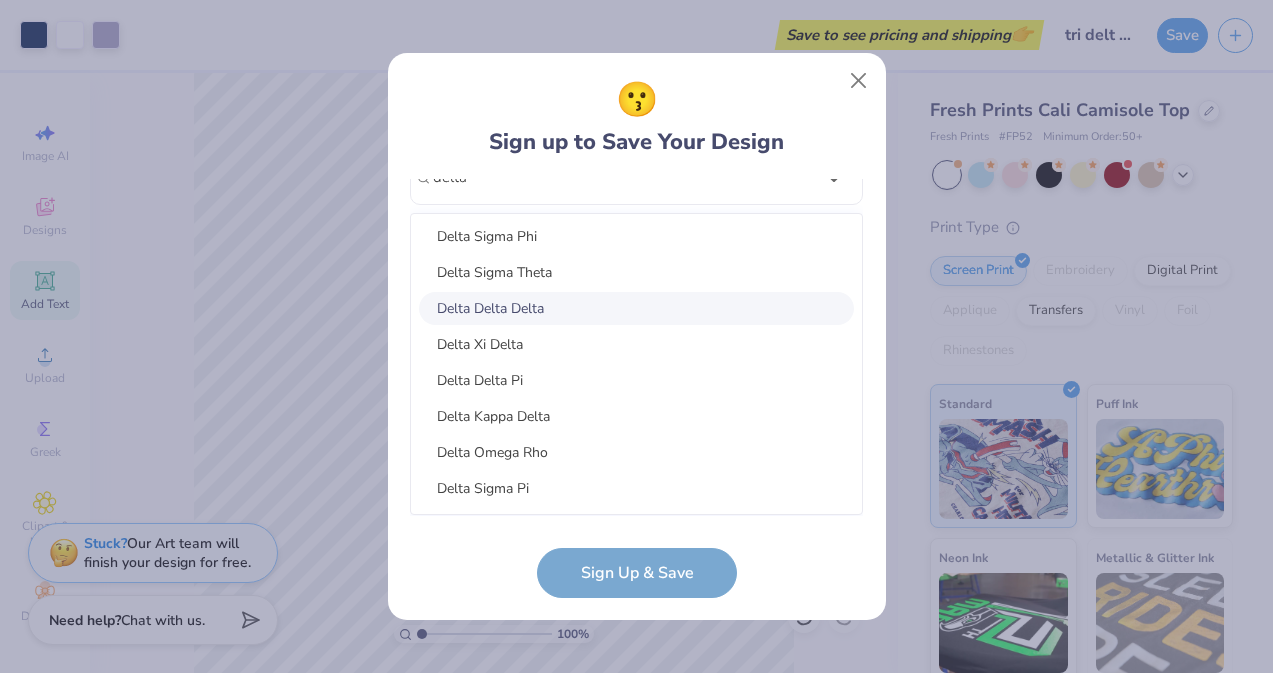 click on "Delta Delta Delta" at bounding box center (636, 308) 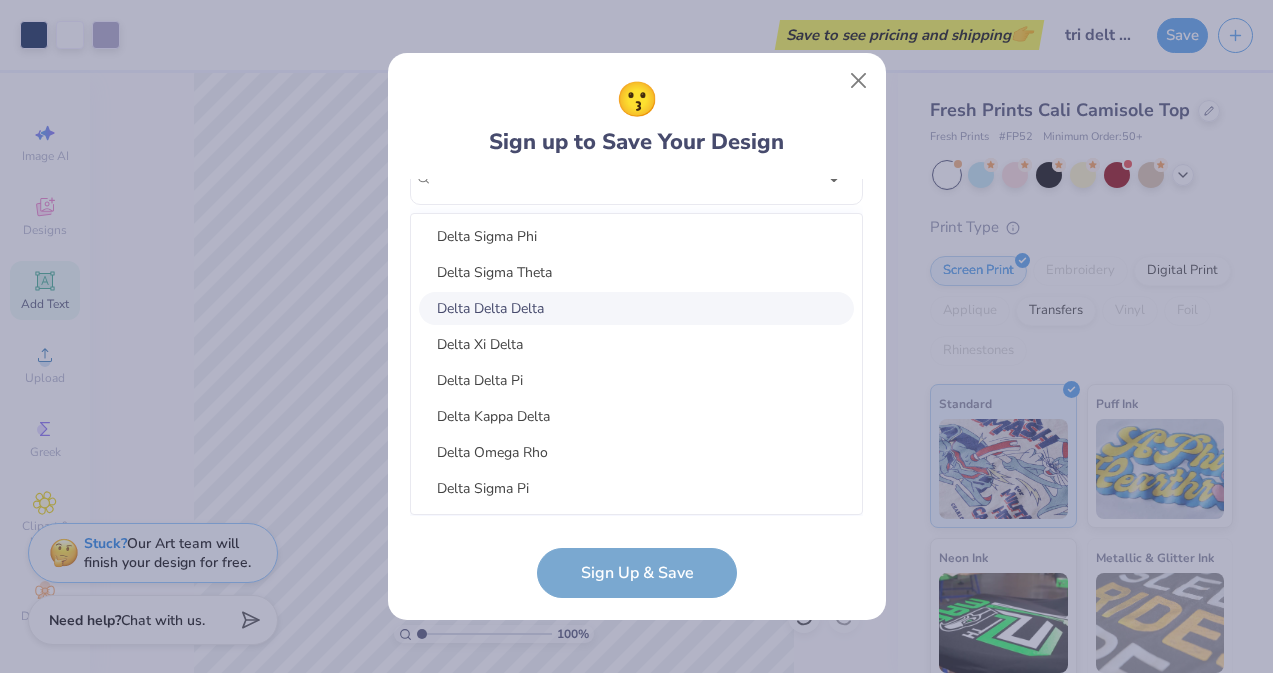 scroll, scrollTop: 333, scrollLeft: 0, axis: vertical 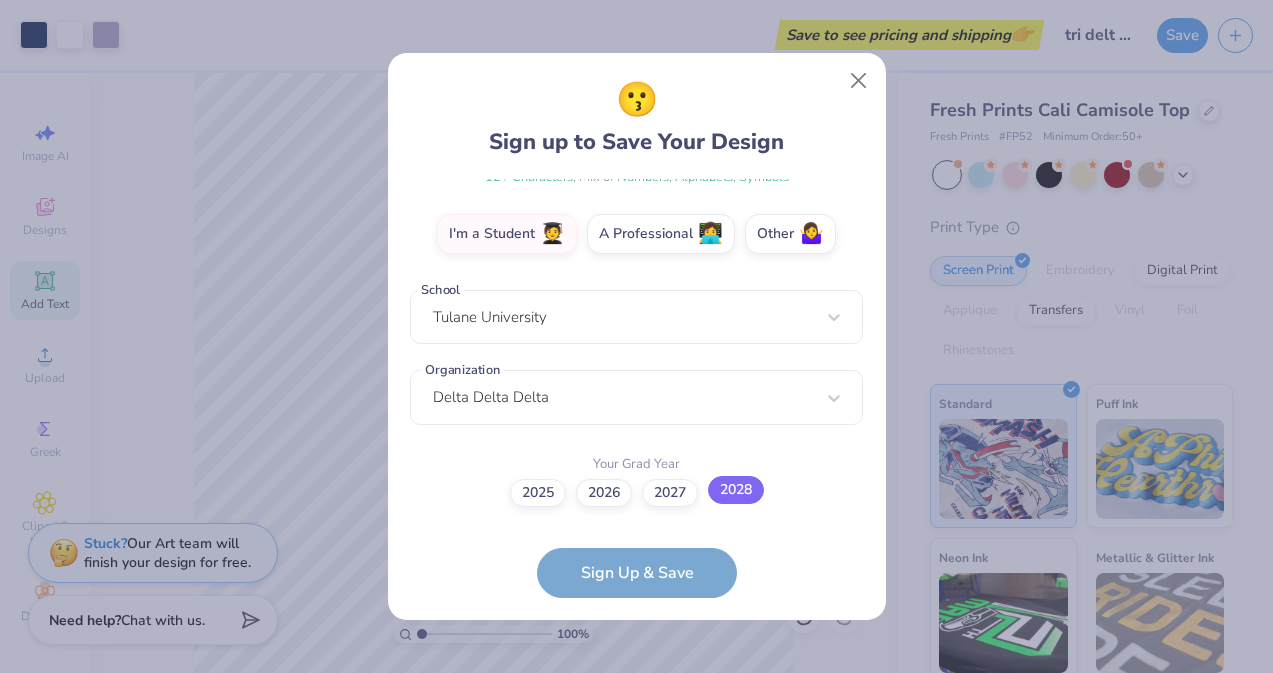 click on "2028" at bounding box center (736, 490) 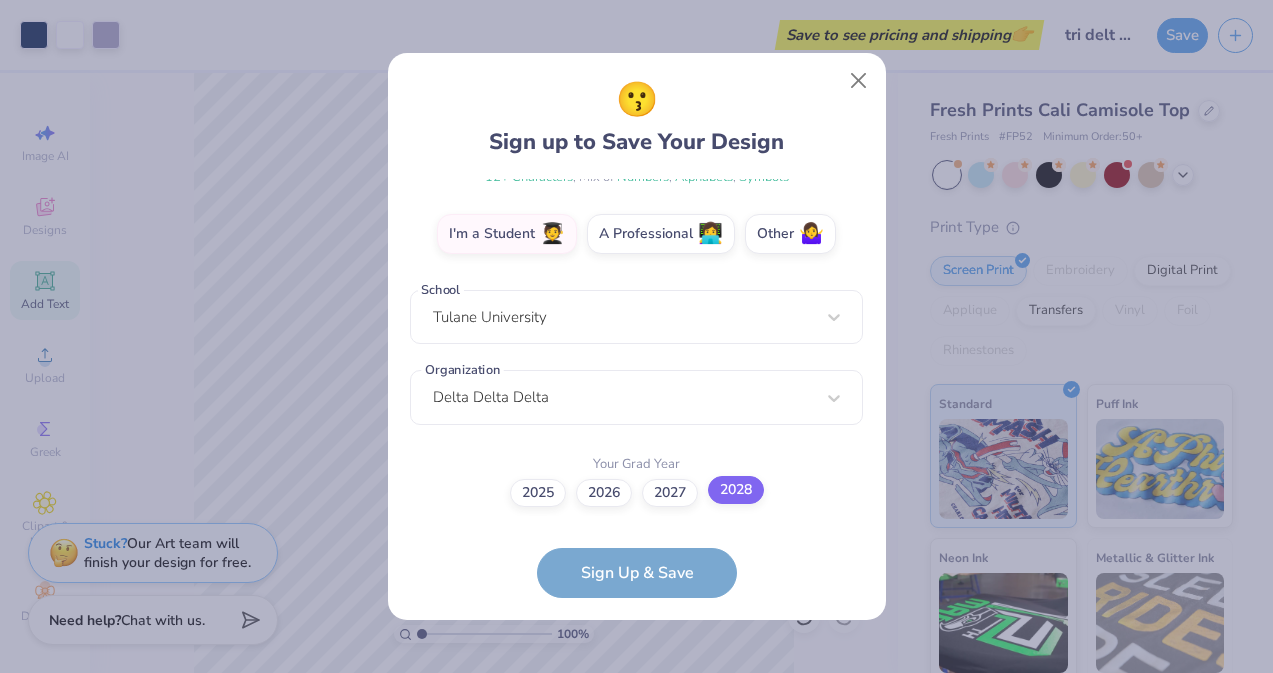 click on "2028" at bounding box center [636, 826] 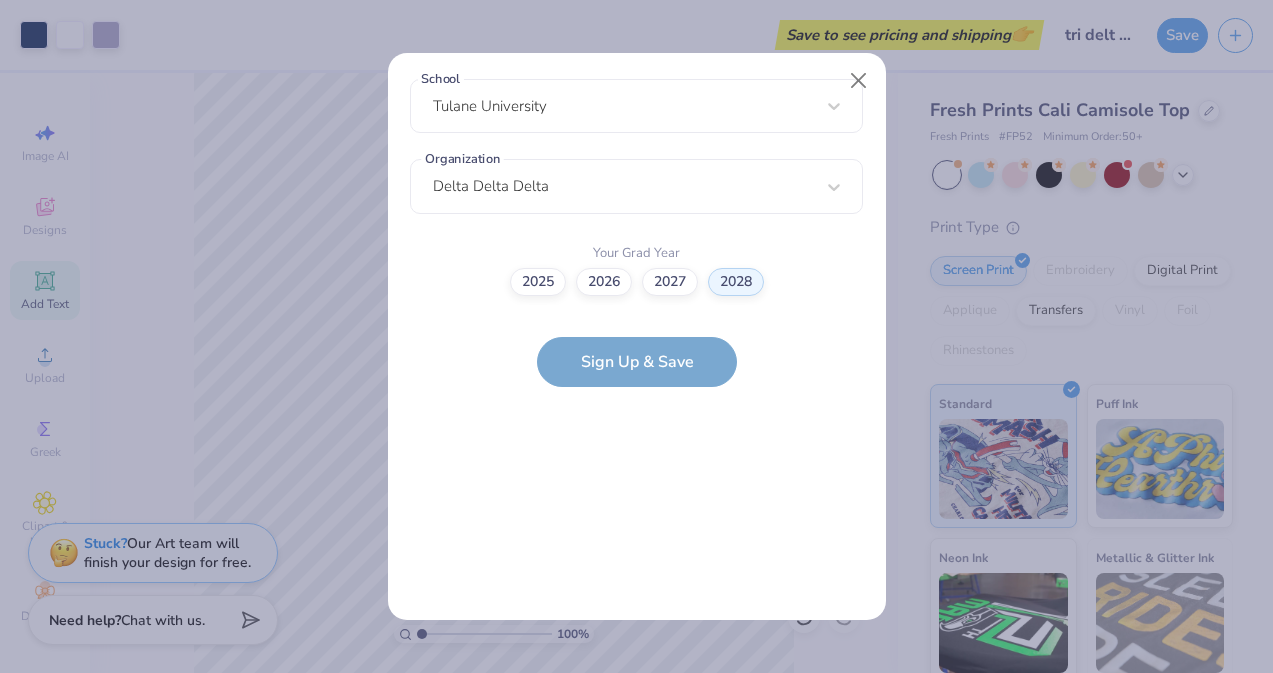 scroll, scrollTop: 453, scrollLeft: 0, axis: vertical 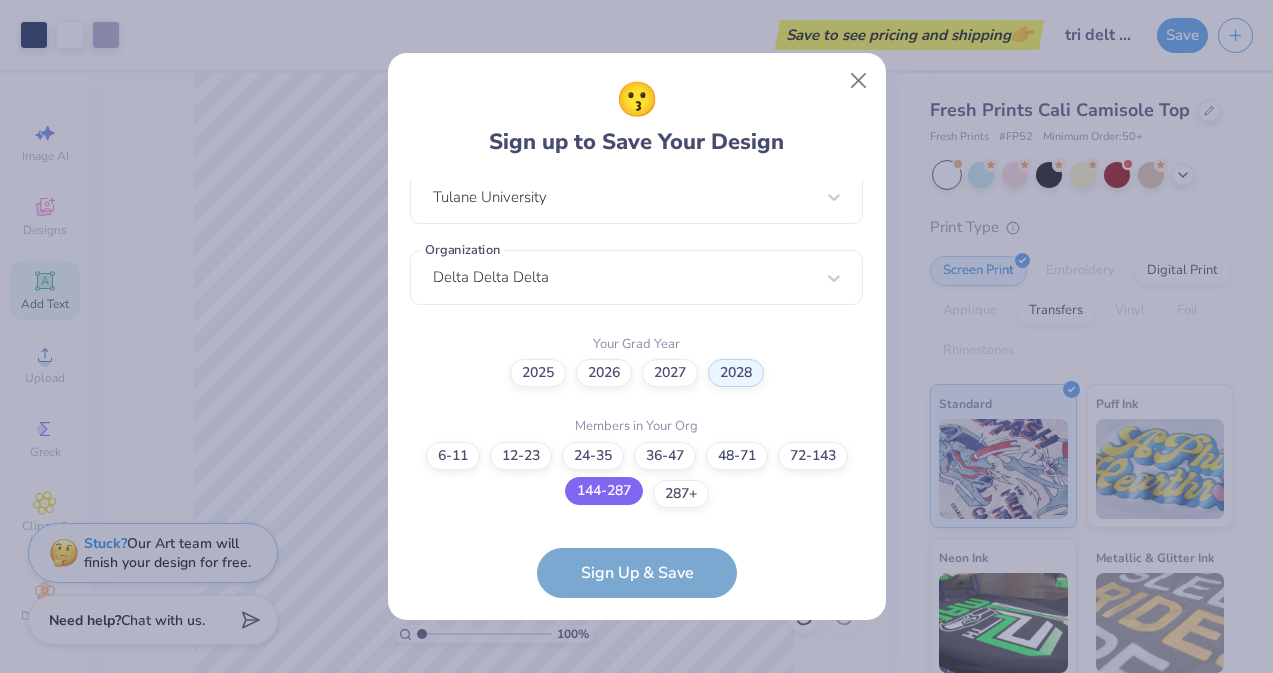 click on "144-287" at bounding box center (604, 491) 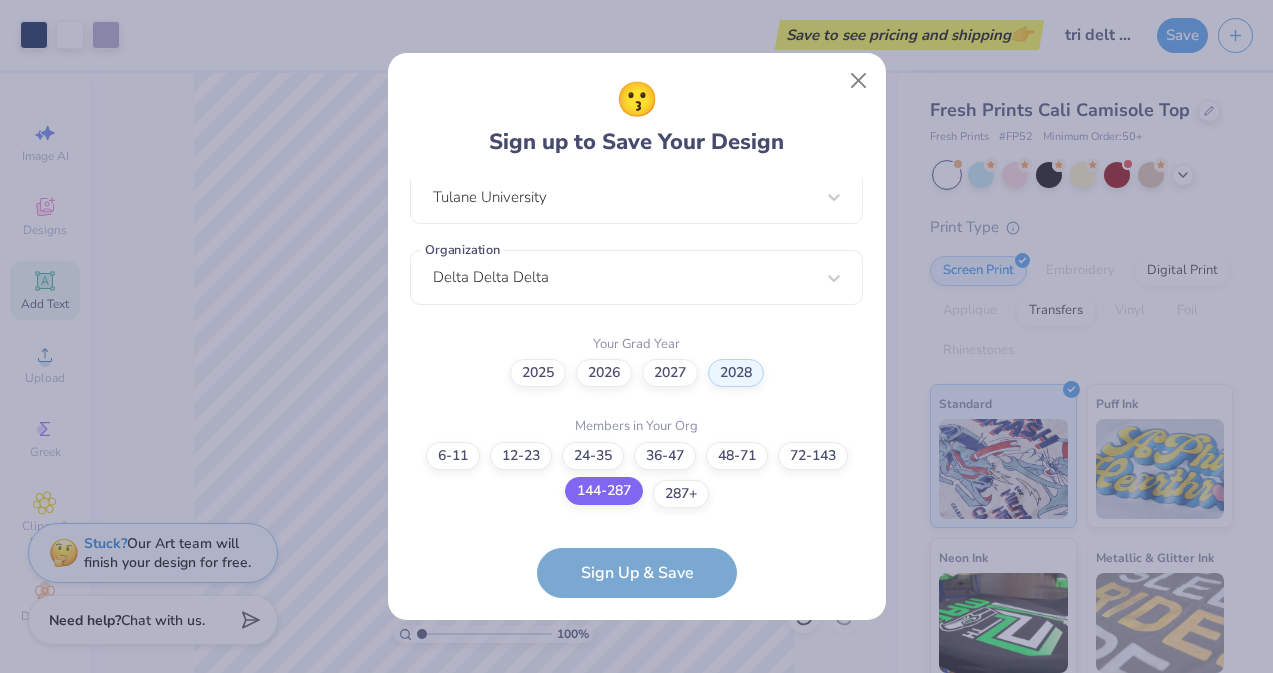 click on "144-287" at bounding box center [636, 927] 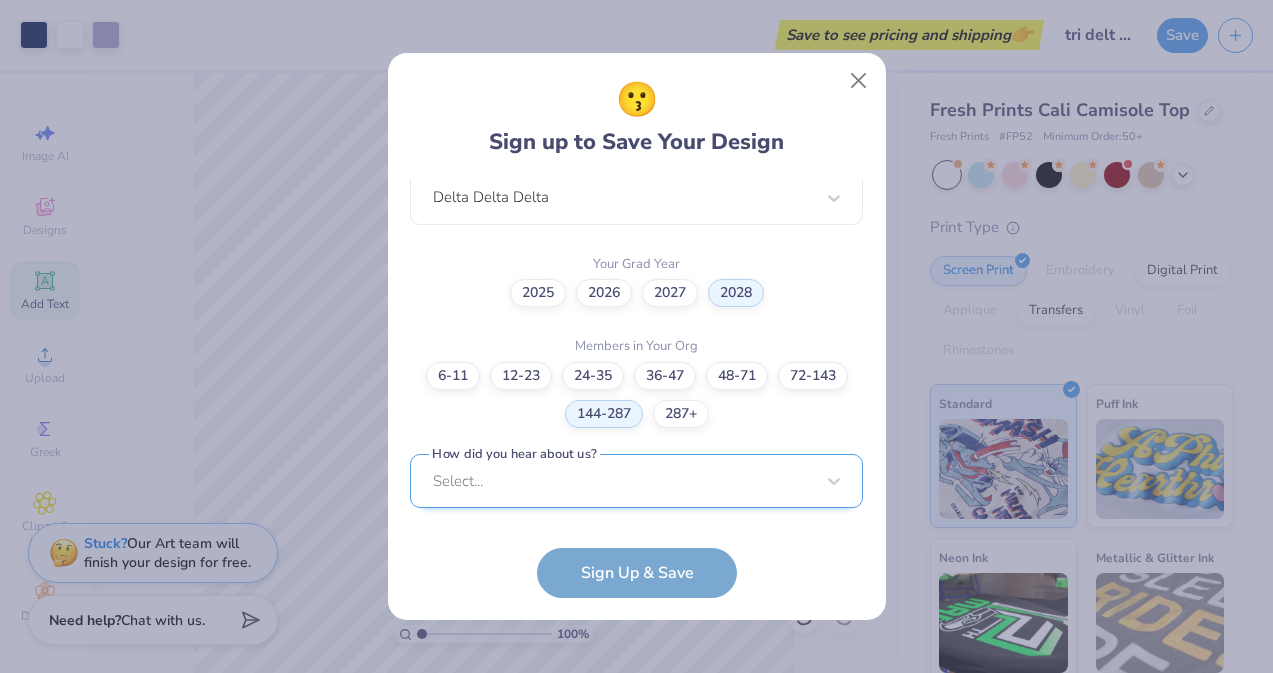 click on "Select..." at bounding box center (636, 481) 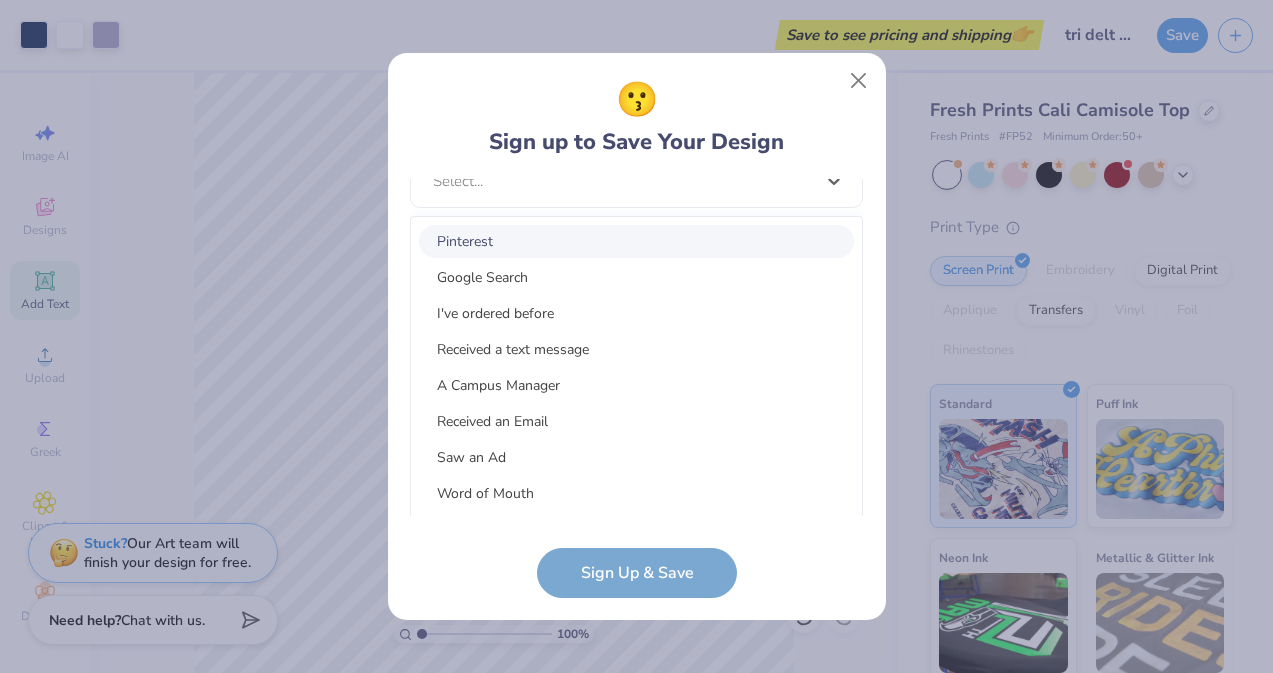 click on "Pinterest" at bounding box center [636, 241] 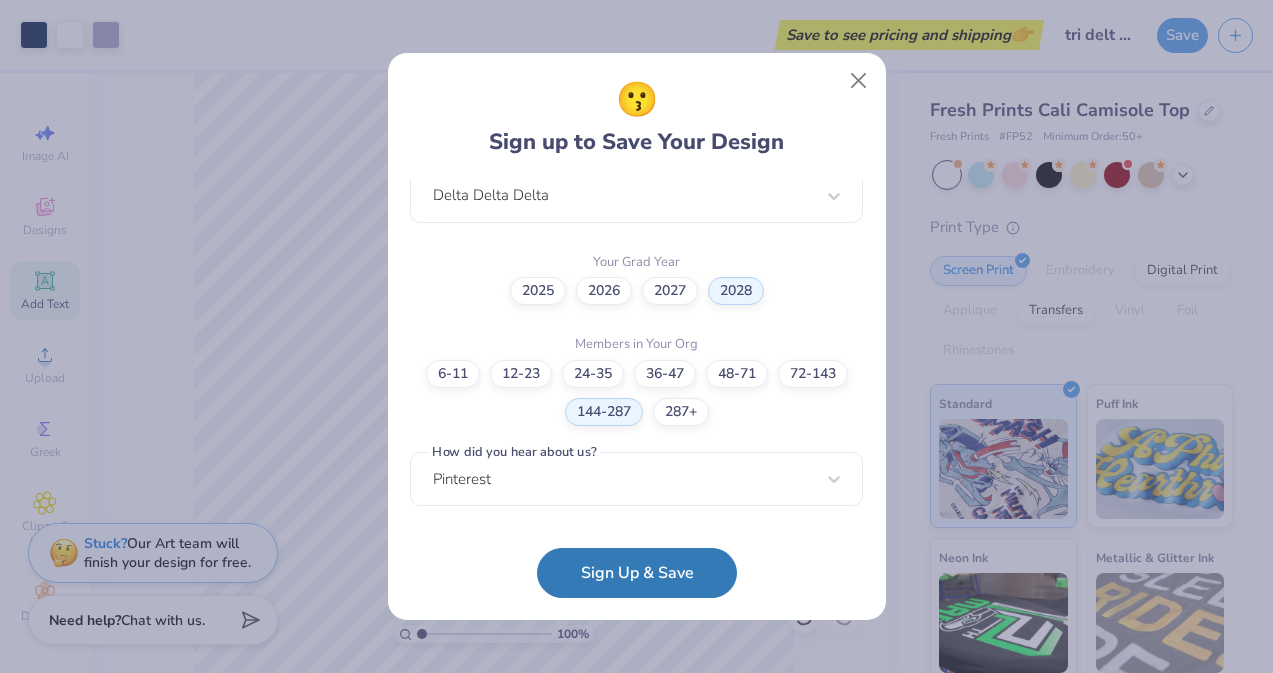 scroll, scrollTop: 533, scrollLeft: 0, axis: vertical 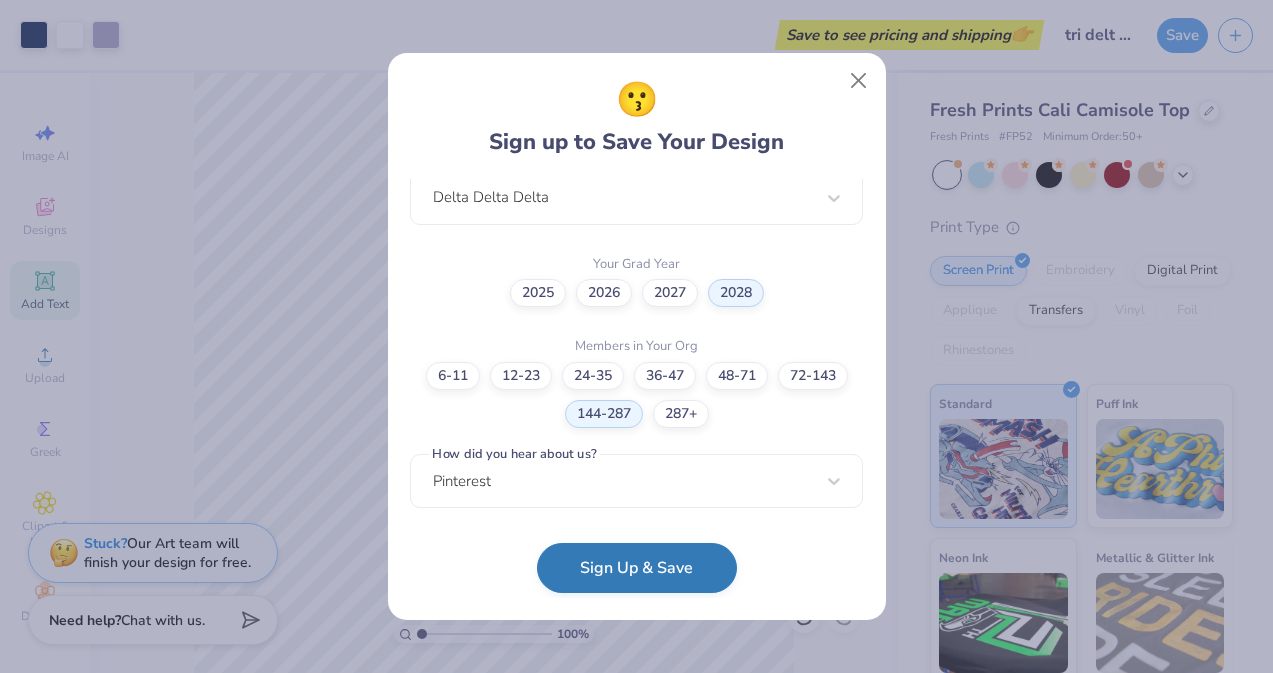 click on "Sign Up & Save" at bounding box center [637, 568] 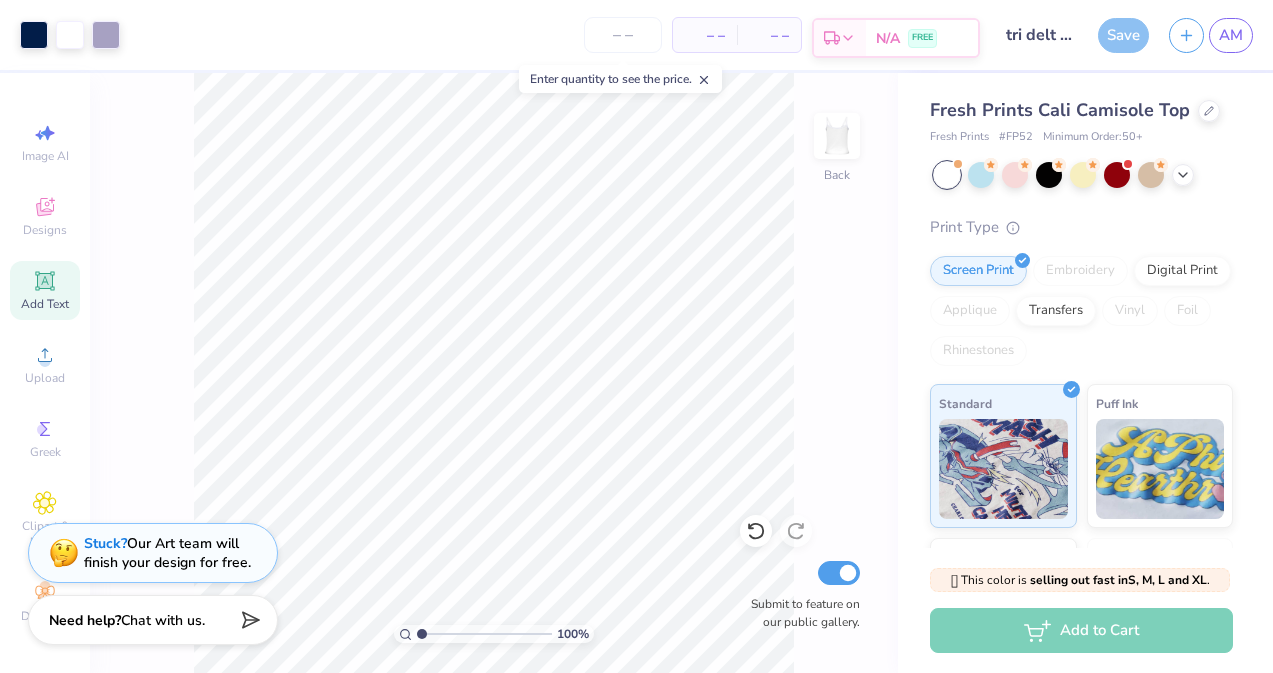 click on "Save" at bounding box center (1123, 35) 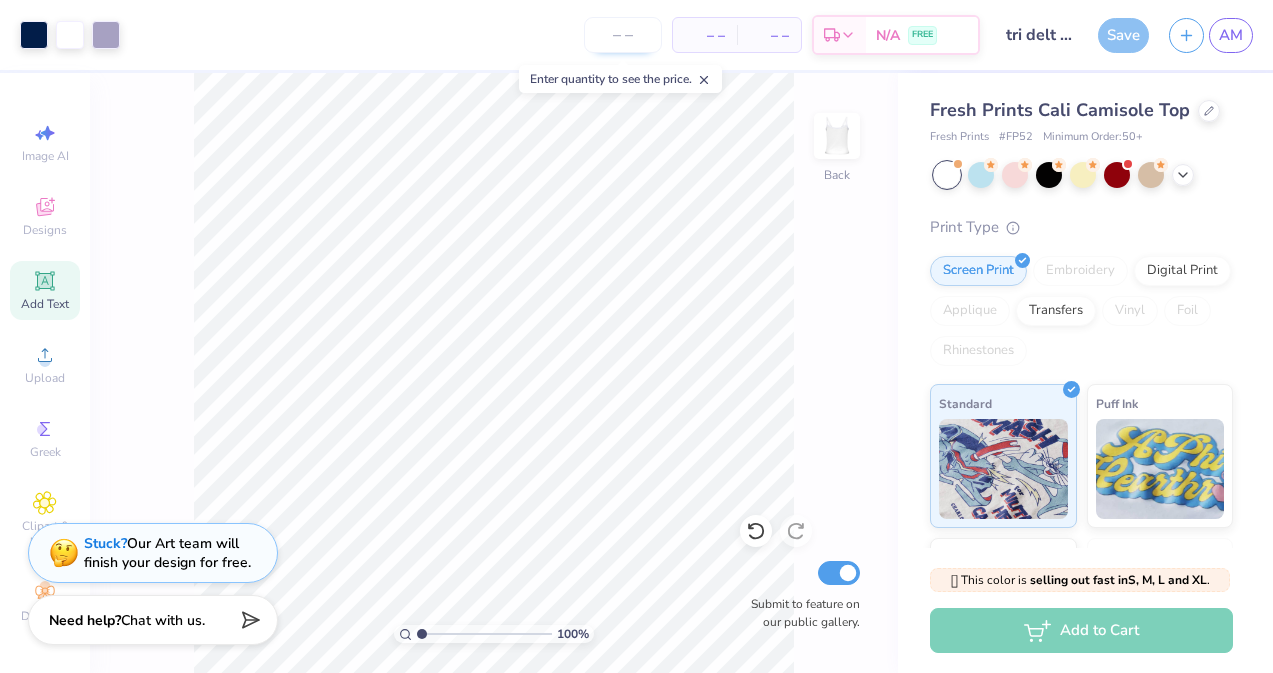click 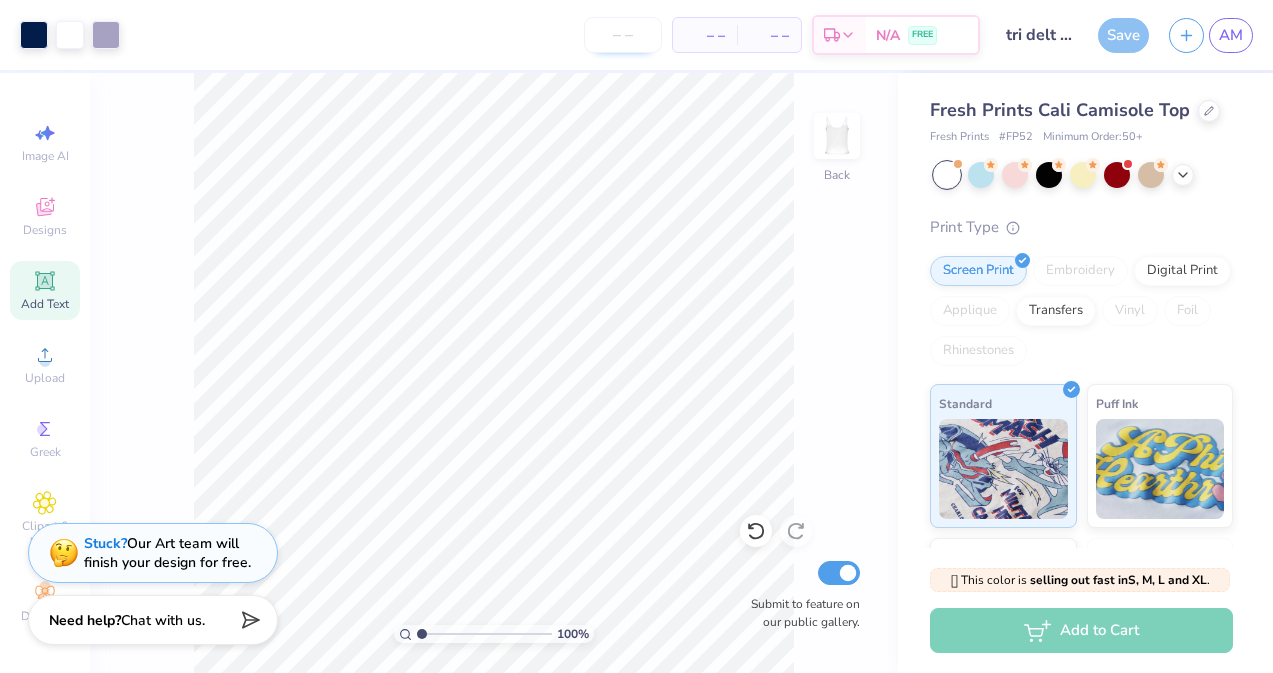 click at bounding box center (623, 35) 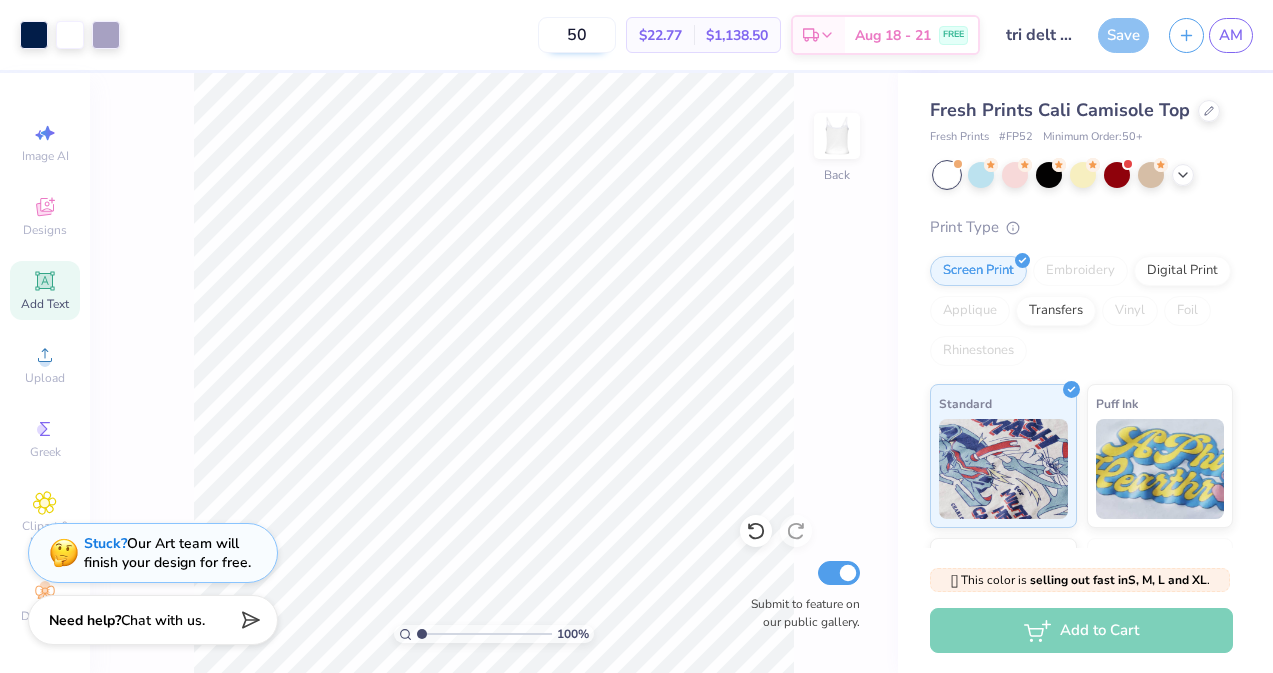 click on "50" at bounding box center (577, 35) 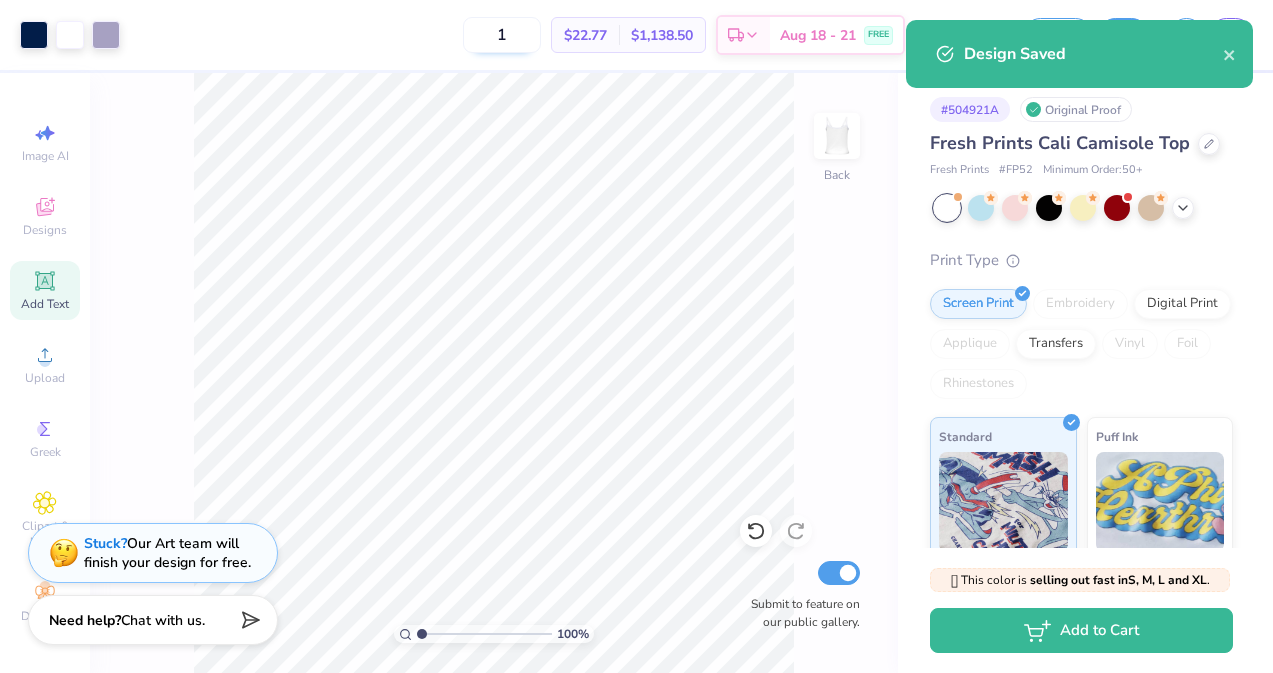 click on "1" at bounding box center [502, 35] 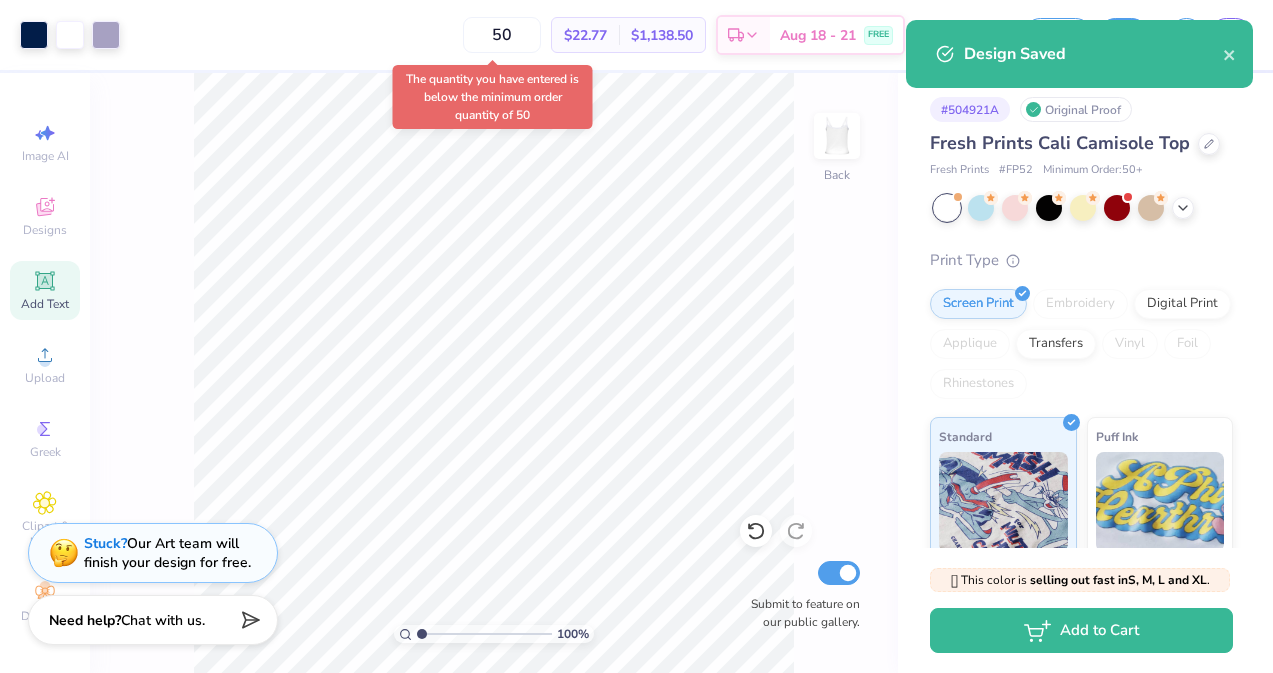 click on "50 $22.77 Per Item $1,138.50 Total Est. Delivery Aug 18 - 21 FREE" at bounding box center [517, 35] 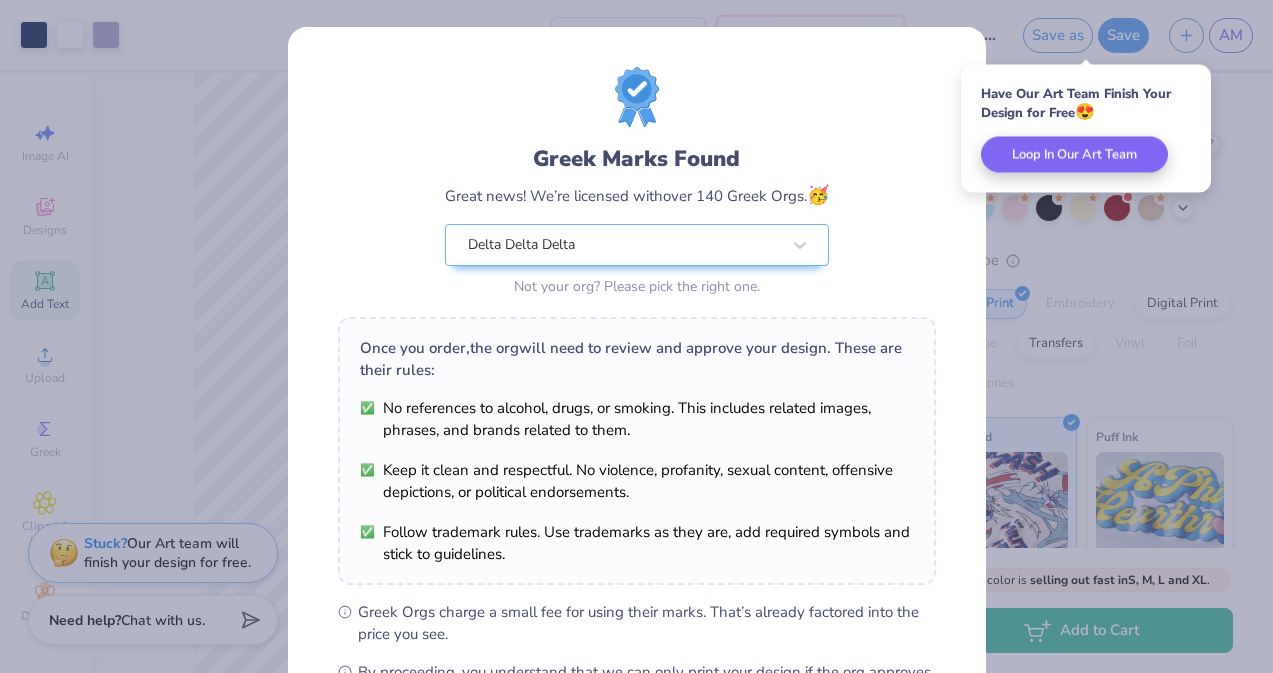 click on "Greek Marks Found Great news! We’re licensed with  over 140 Greek Orgs. 🥳 Delta Delta Delta Not your org? Please pick the right one. Once you order,  the org  will need to review and approve your design. These are their rules: No references to alcohol, drugs, or smoking. This includes related images, phrases, and brands related to them. Keep it clean and respectful. No violence, profanity, sexual content, offensive depictions, or political endorsements. Follow trademark rules. Use trademarks as they are, add required symbols and stick to guidelines. Greek Orgs charge a small fee for using their marks. That’s already factored into the price you see. By proceeding, you understand that we can only print your design if the org approves it. If they don’t, our specialists will connect with you to rework the design until they do. We’ll only submit the design if you order. I Understand! No  Greek  marks in your design?" at bounding box center [636, 336] 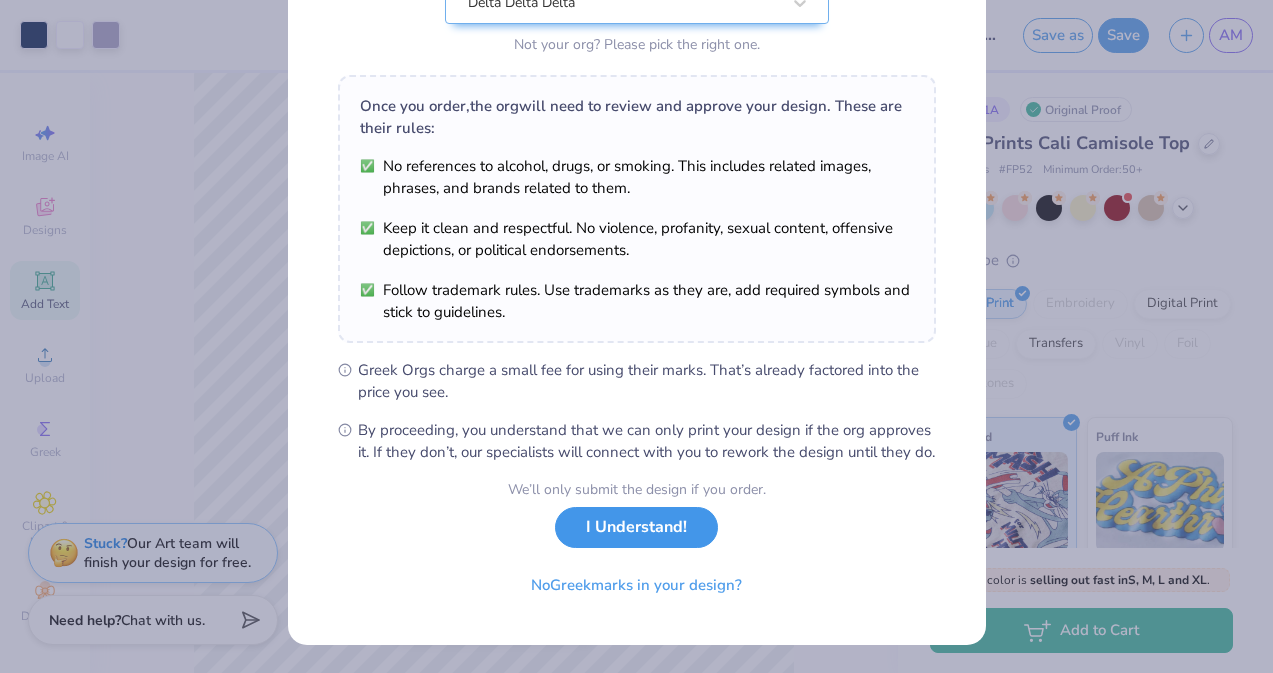 click on "I Understand!" at bounding box center [636, 527] 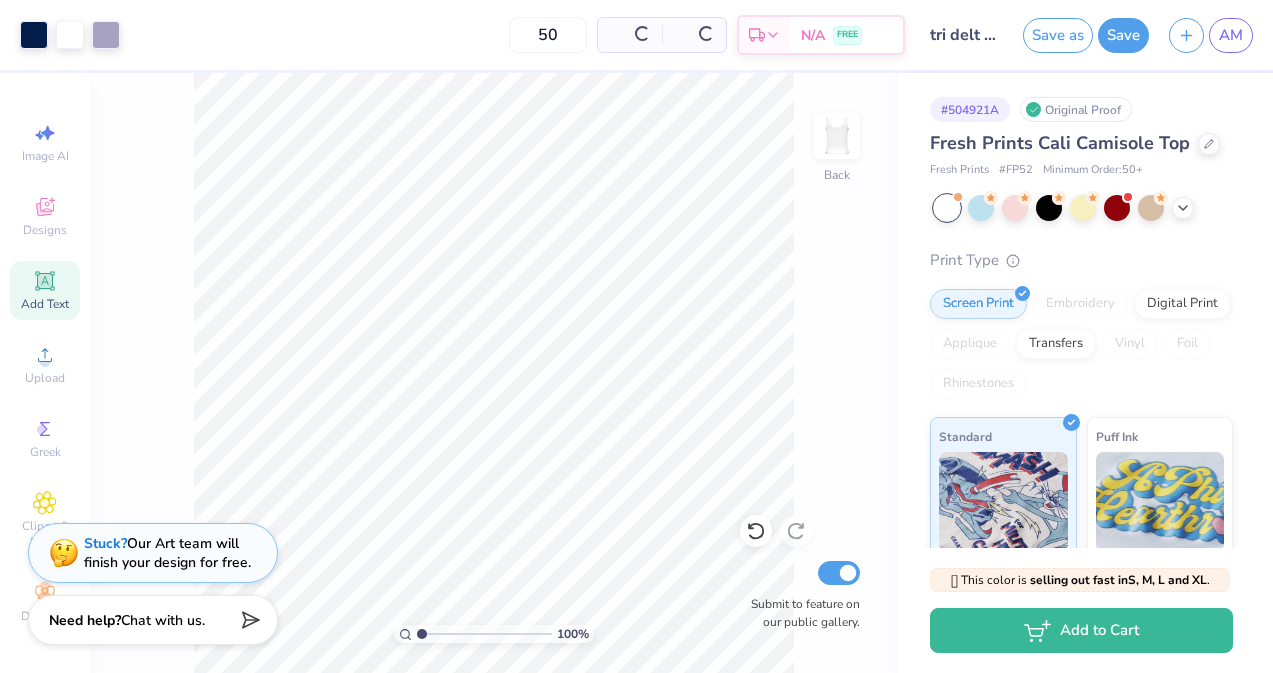 scroll, scrollTop: 0, scrollLeft: 0, axis: both 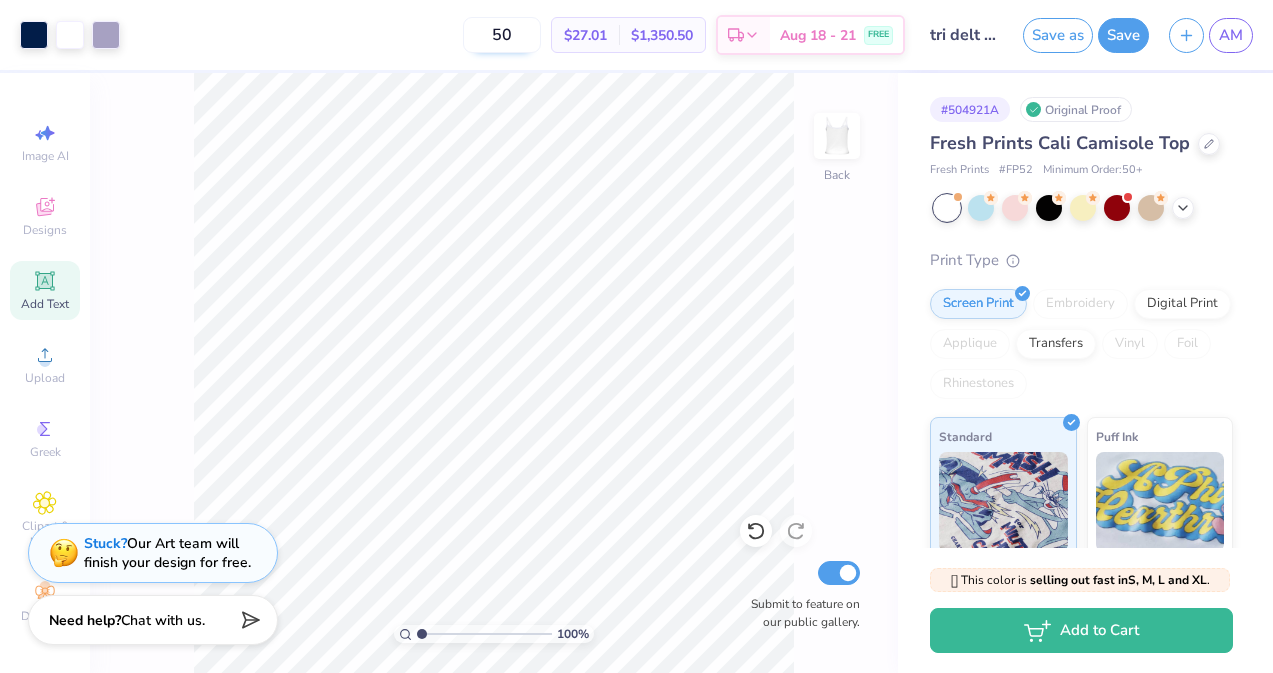 click on "50" at bounding box center [502, 35] 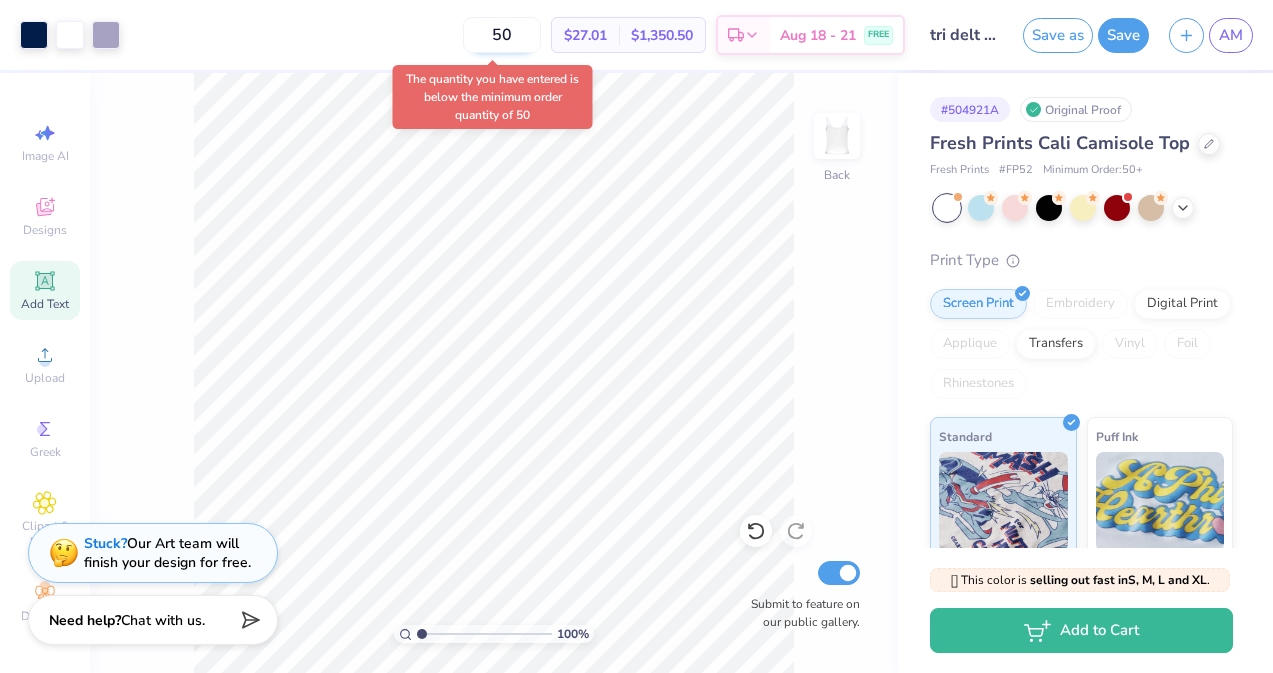 click on "50" at bounding box center (502, 35) 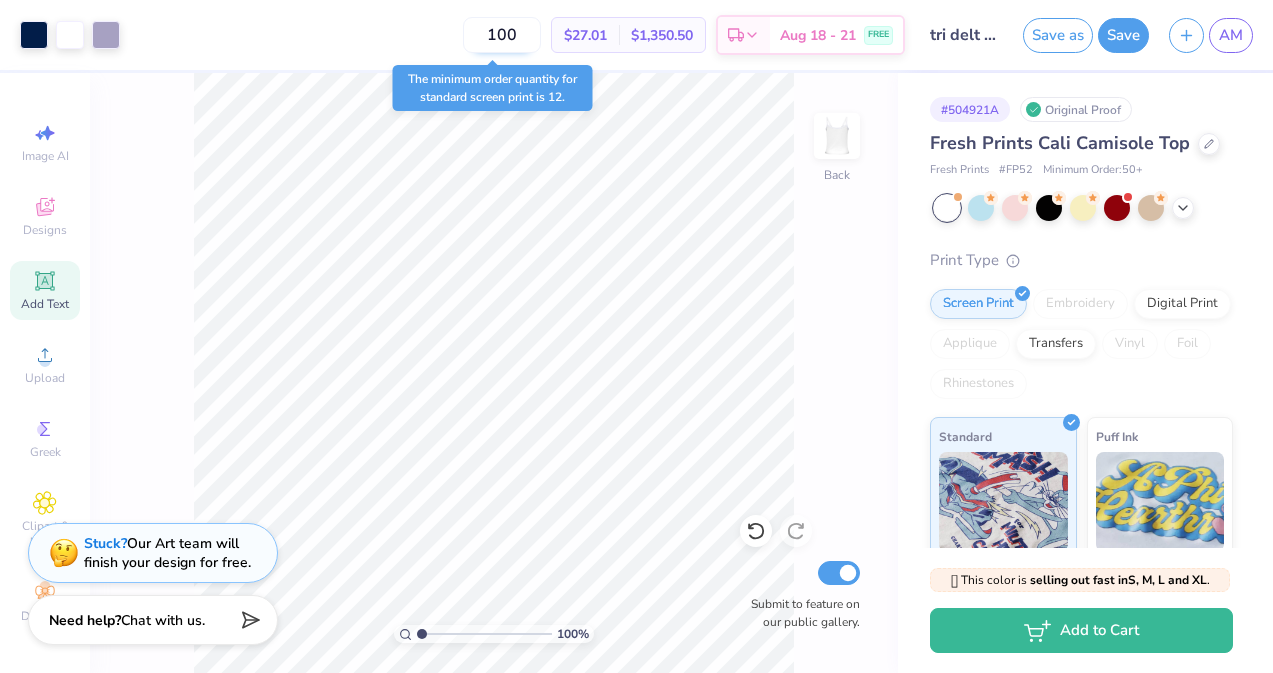 type on "100" 